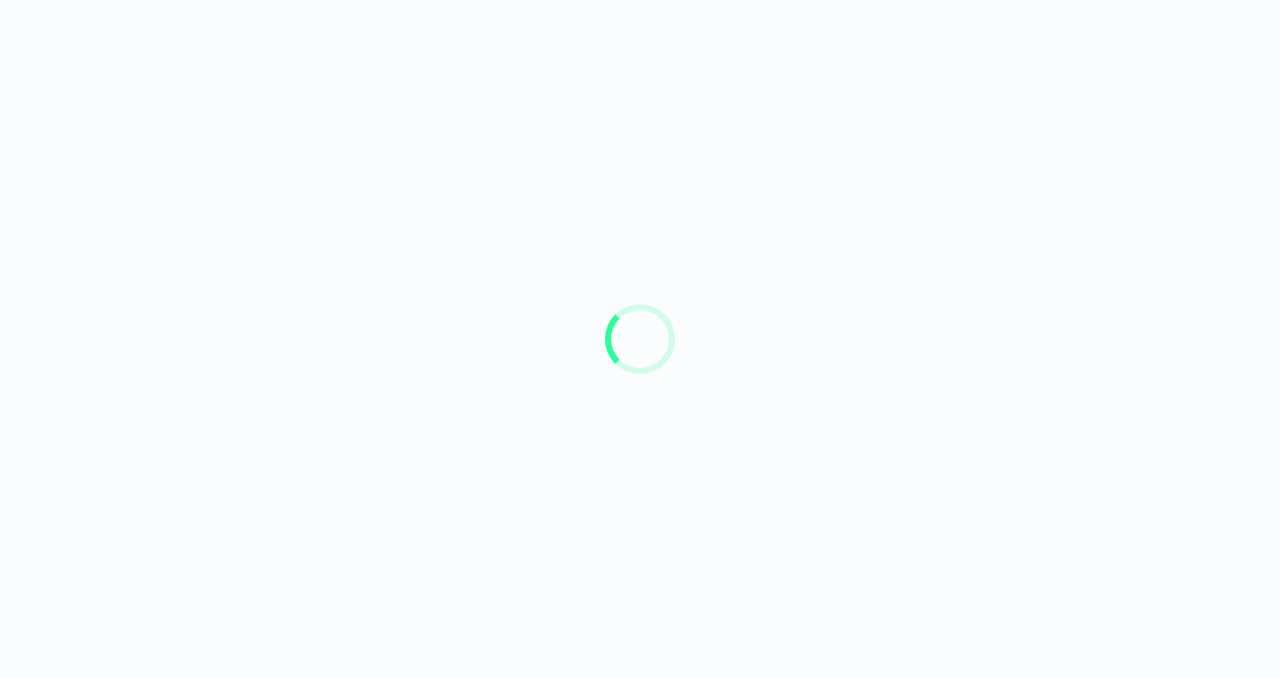 scroll, scrollTop: 0, scrollLeft: 0, axis: both 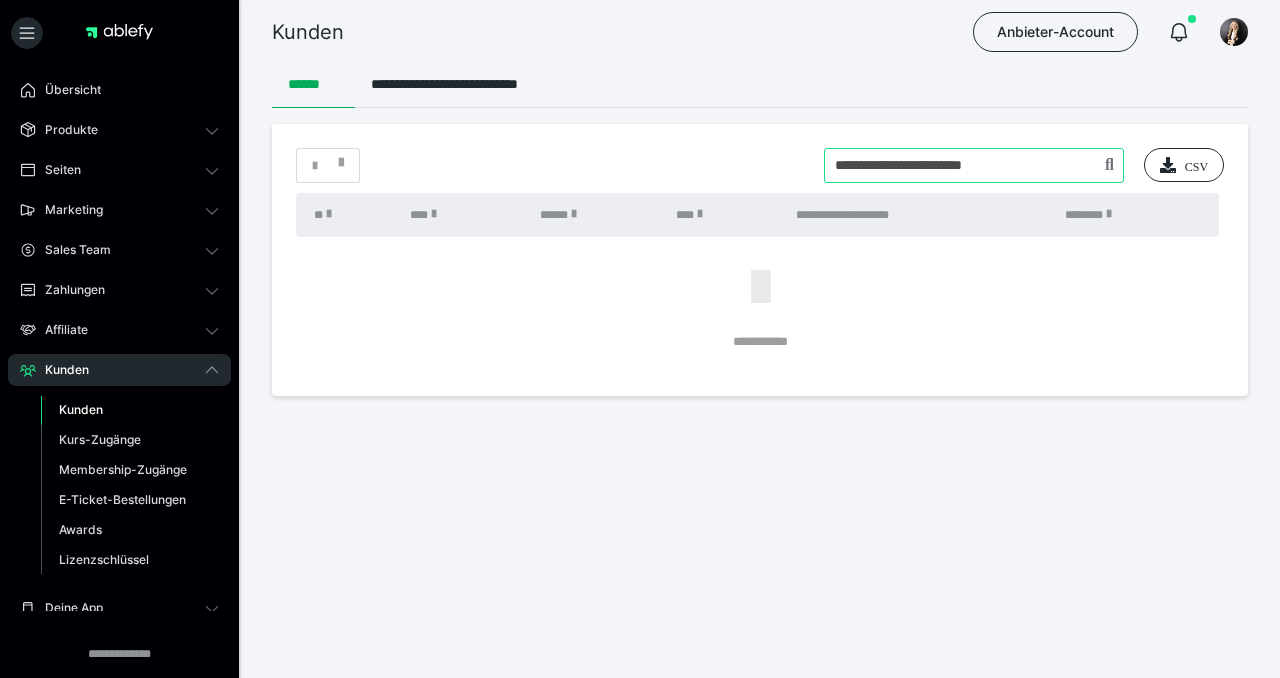 click at bounding box center (974, 165) 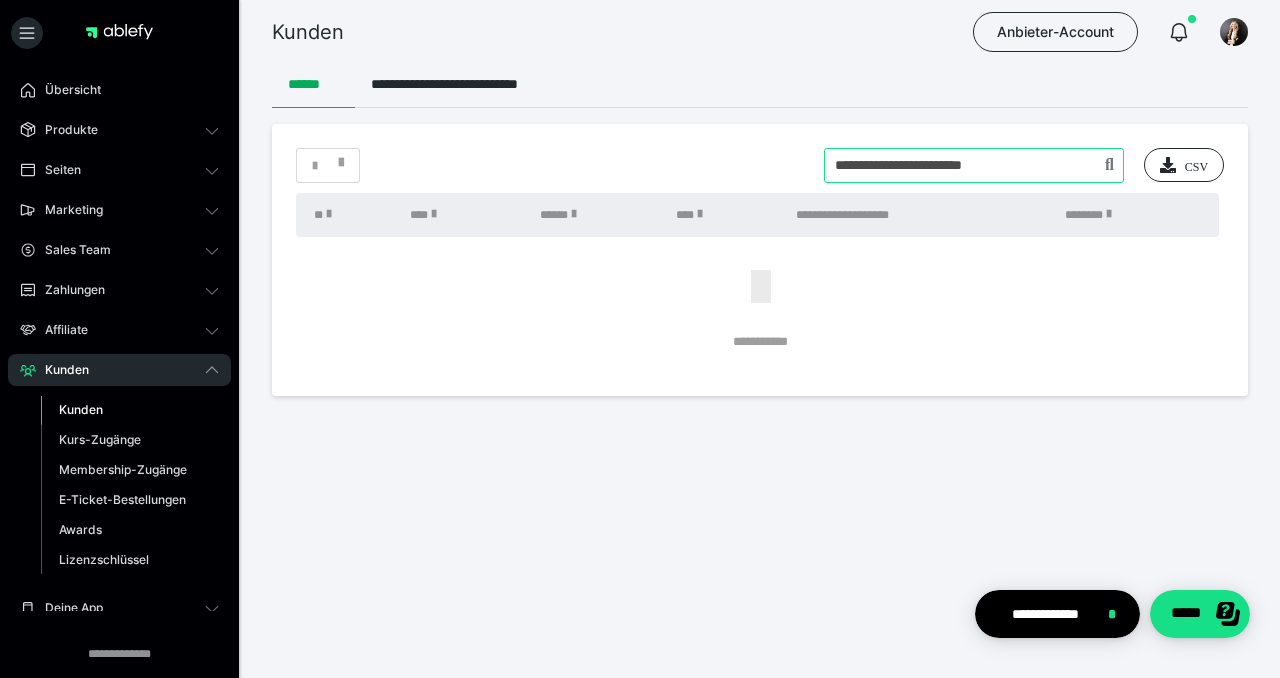 scroll, scrollTop: 0, scrollLeft: 0, axis: both 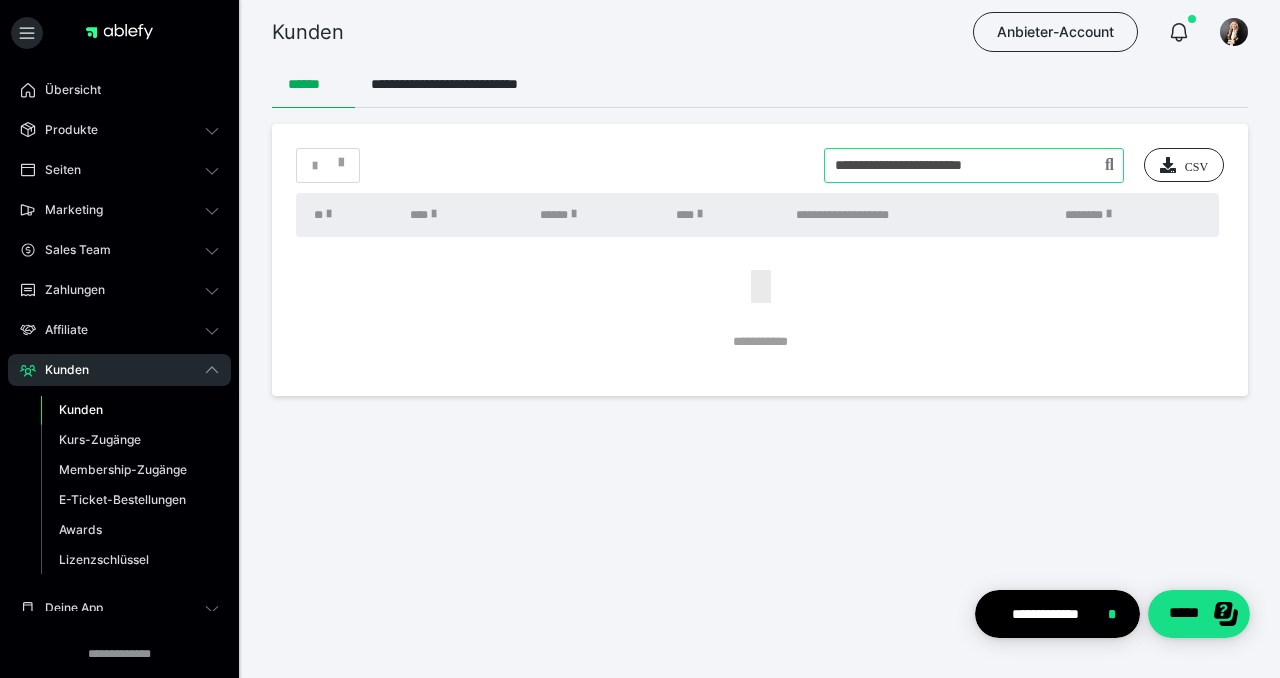 drag, startPoint x: 1040, startPoint y: 176, endPoint x: 806, endPoint y: 168, distance: 234.13672 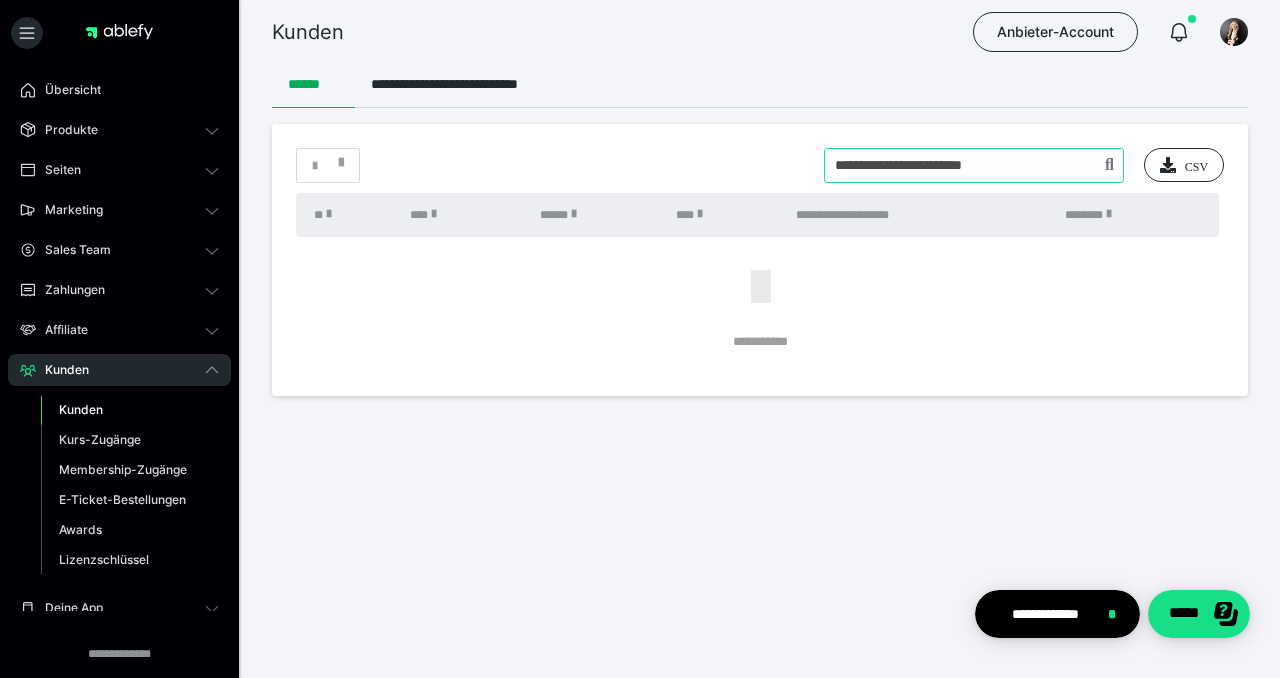 click at bounding box center [974, 165] 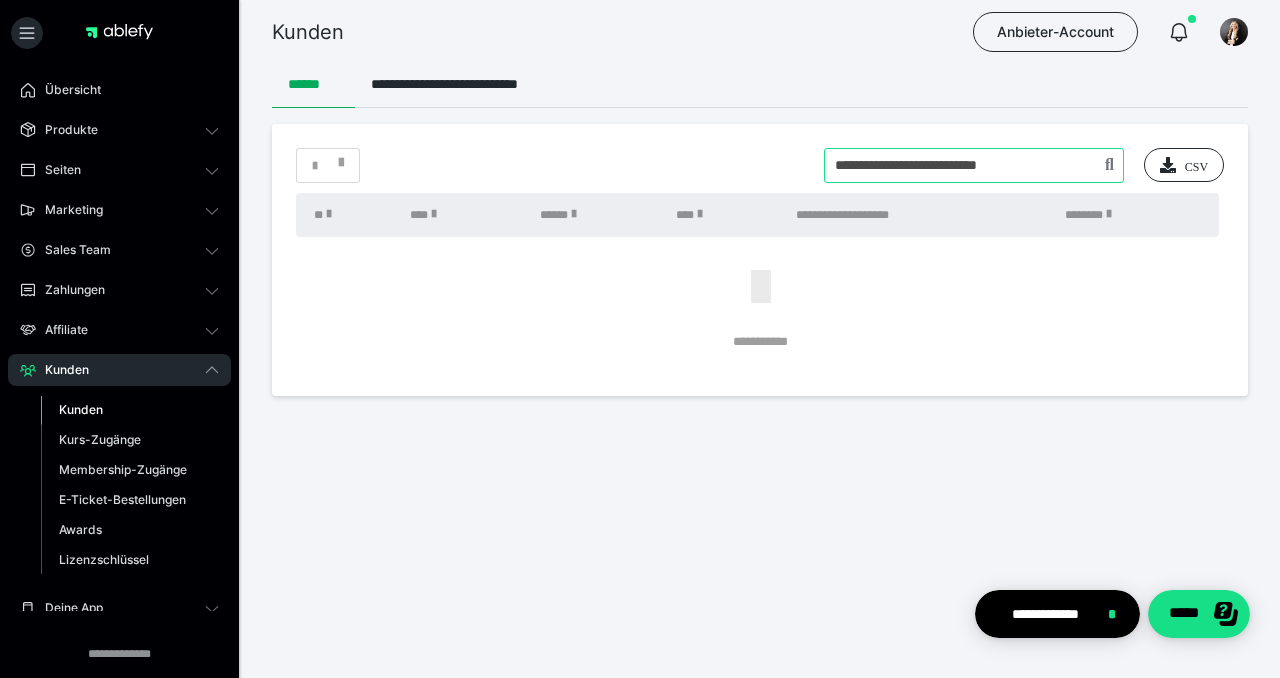 drag, startPoint x: 1069, startPoint y: 169, endPoint x: 739, endPoint y: 144, distance: 330.94562 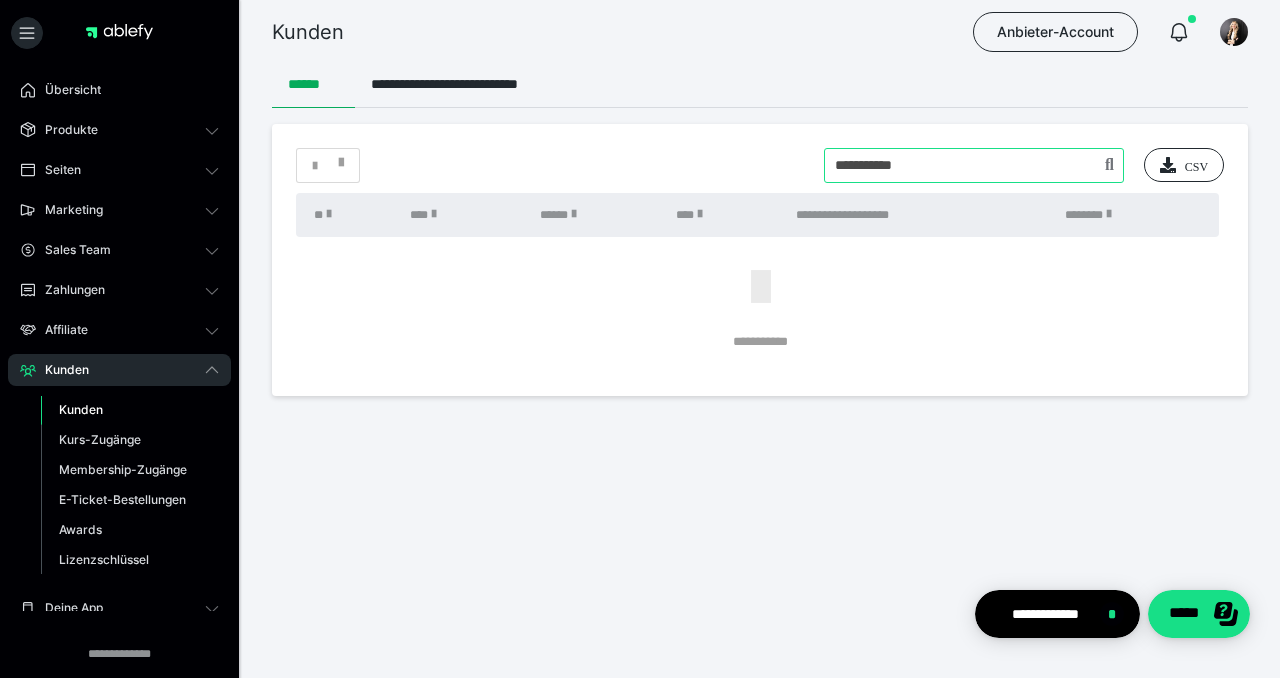 type on "**********" 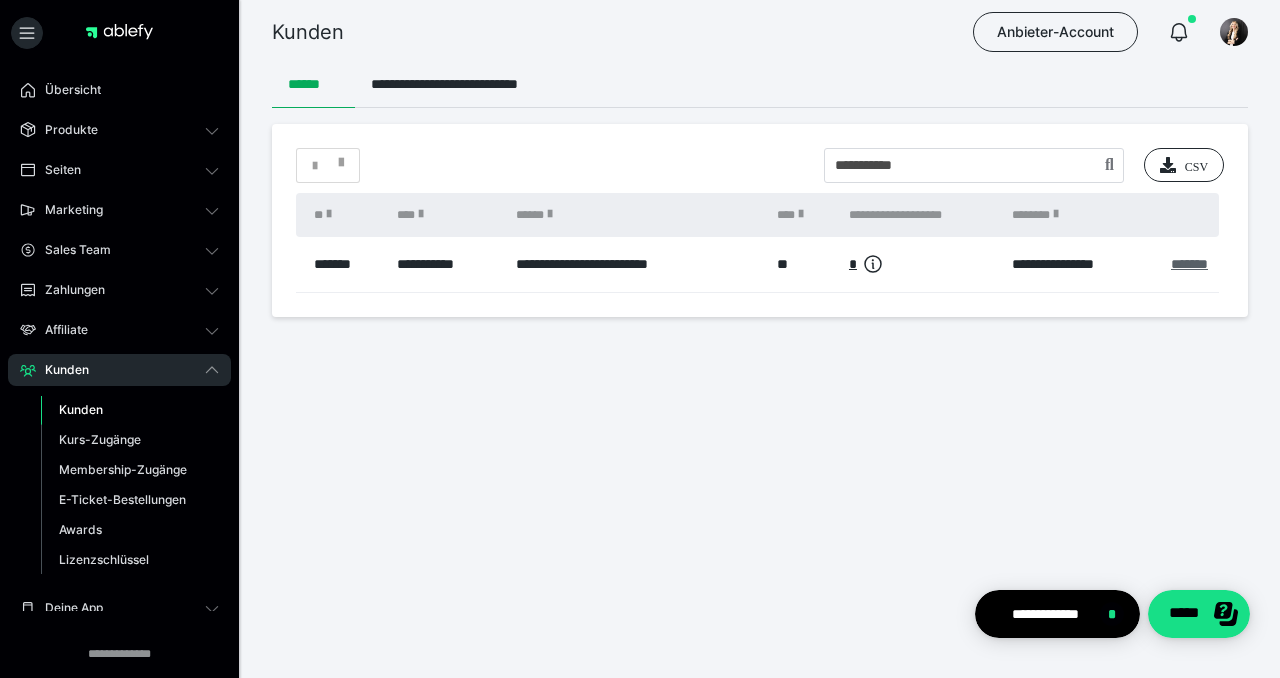 click on "*******" at bounding box center [1189, 264] 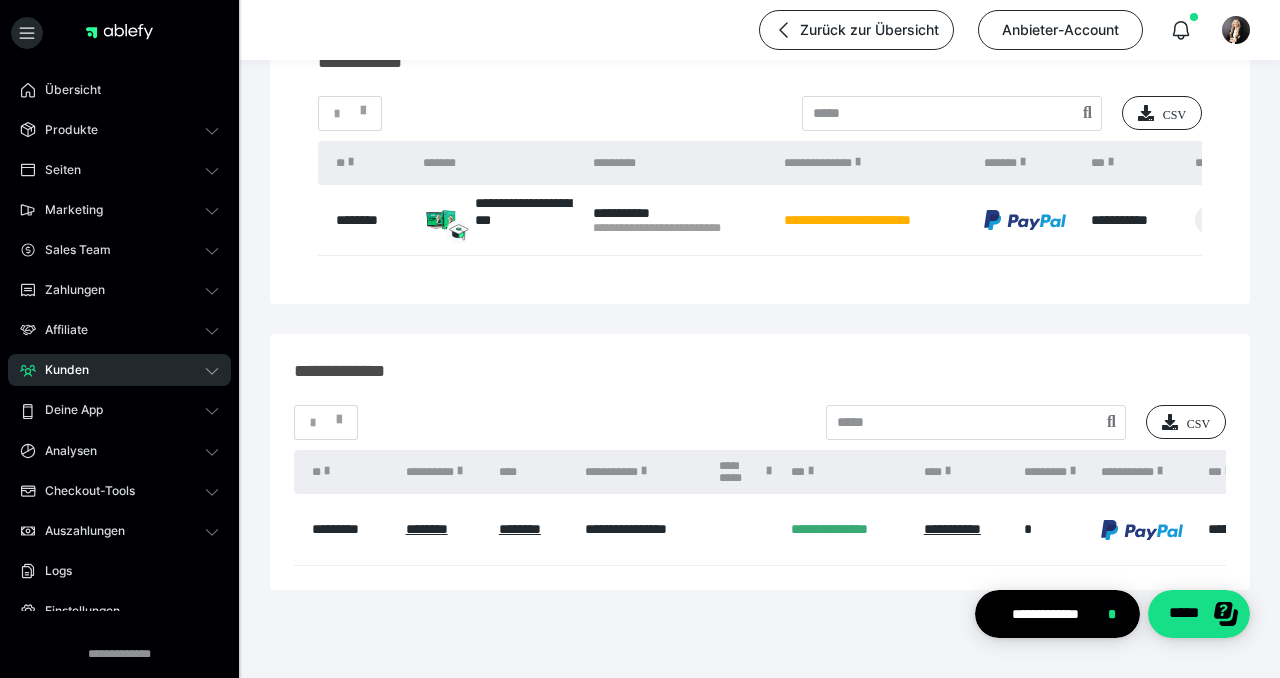 scroll, scrollTop: 262, scrollLeft: 0, axis: vertical 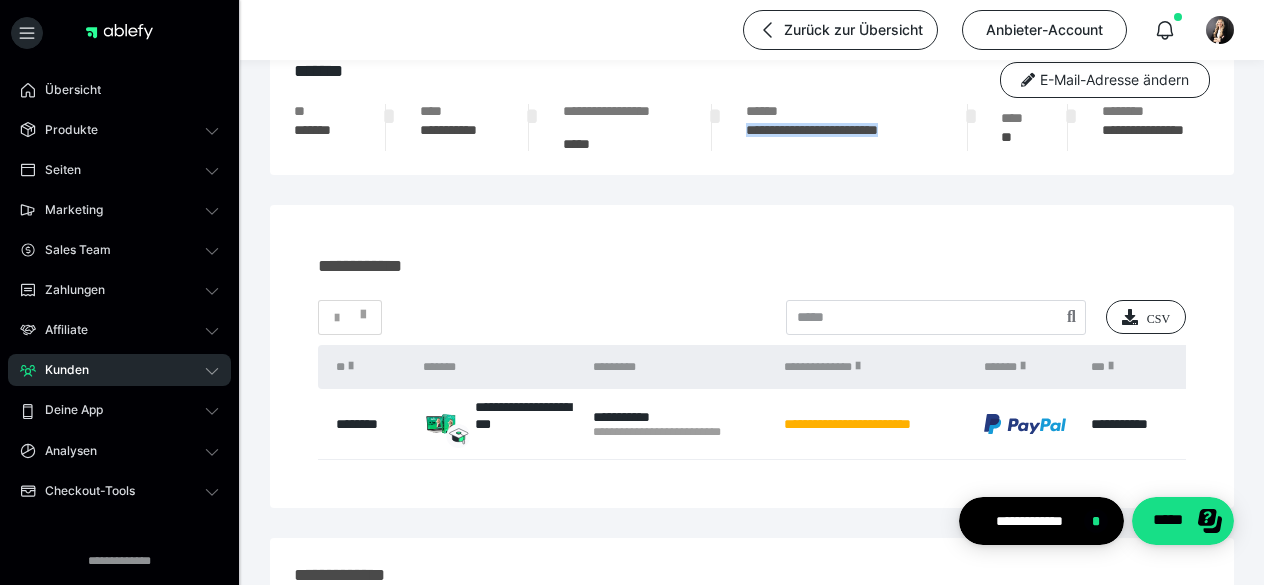 drag, startPoint x: 800, startPoint y: 155, endPoint x: 743, endPoint y: 138, distance: 59.48109 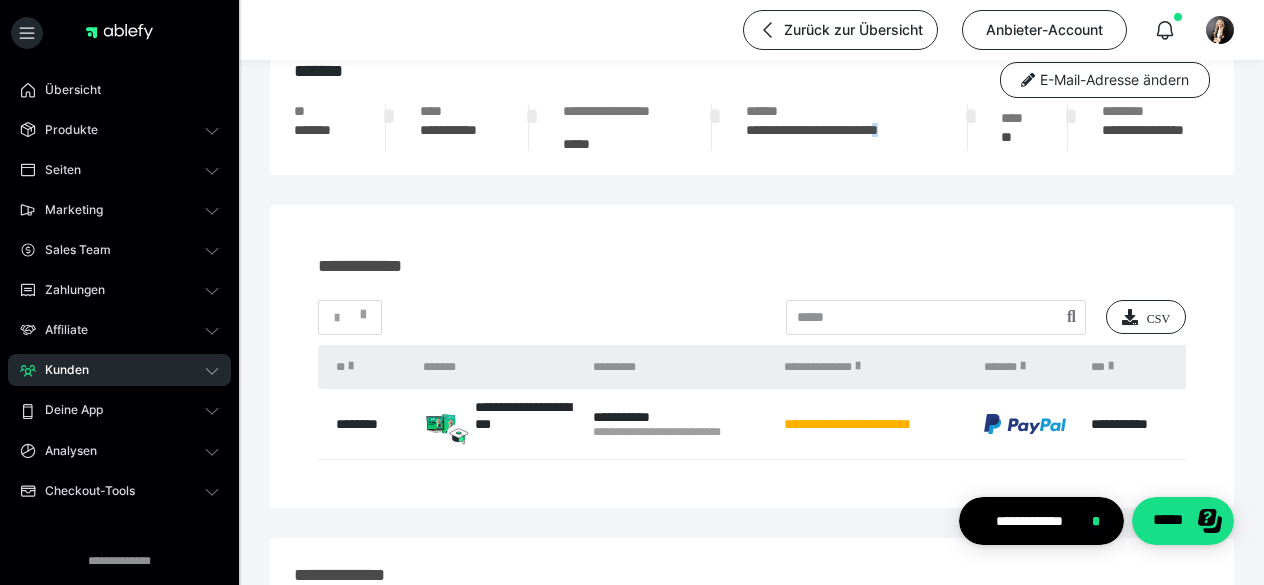 copy on "*" 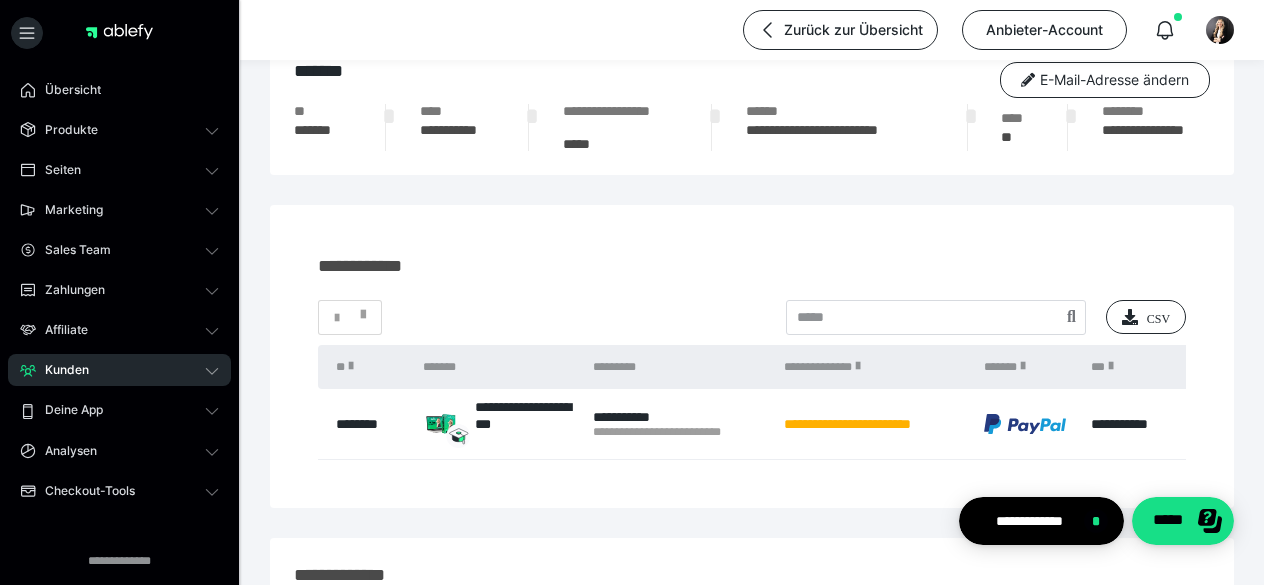 click on "**********" at bounding box center (840, 137) 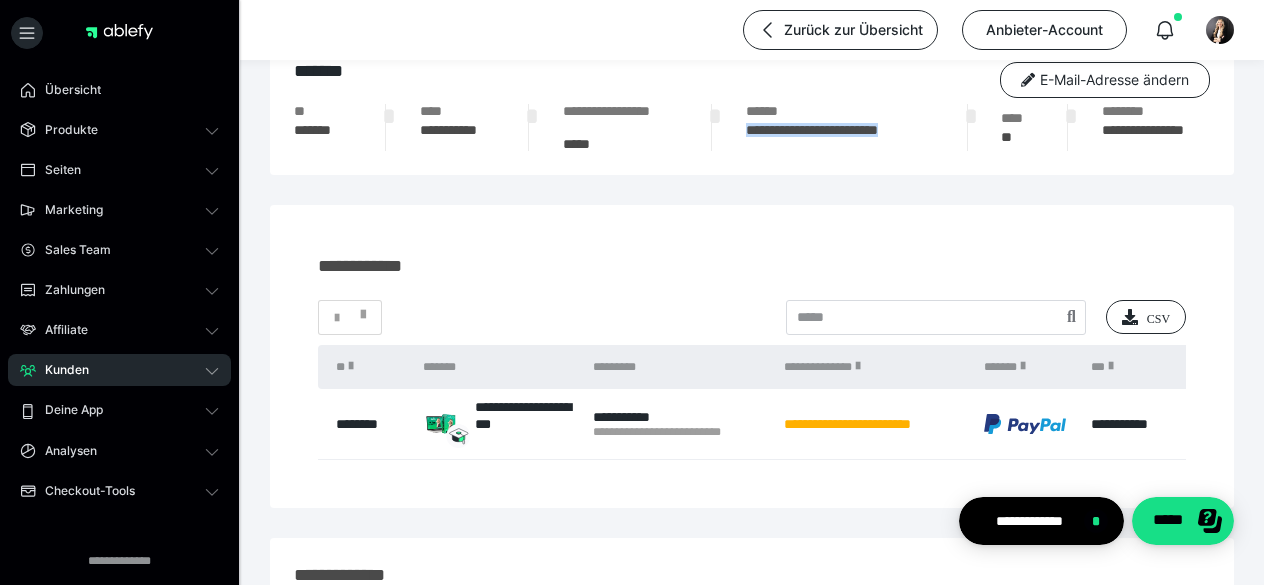 drag, startPoint x: 772, startPoint y: 148, endPoint x: 743, endPoint y: 132, distance: 33.12099 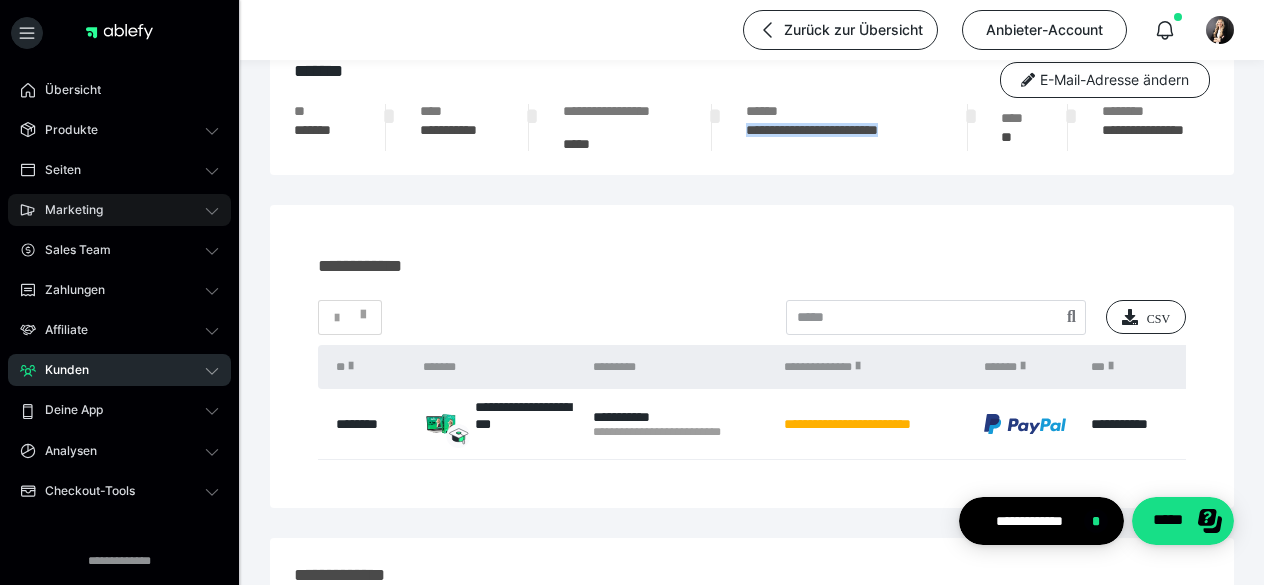 click on "Marketing" at bounding box center [67, 210] 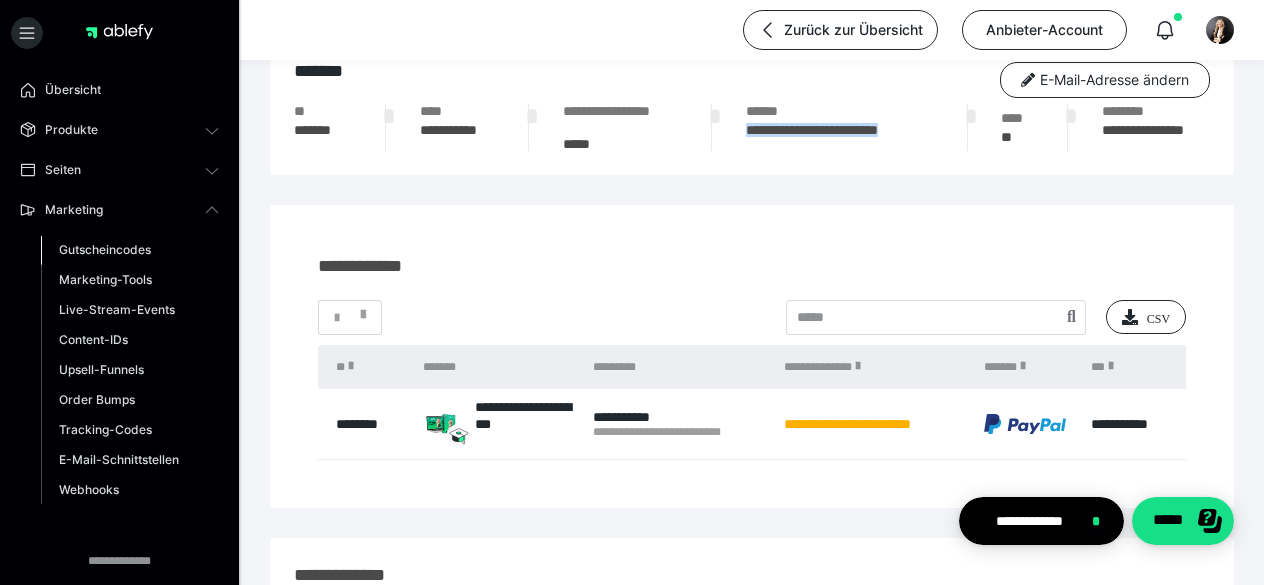 click on "Gutscheincodes" at bounding box center [130, 250] 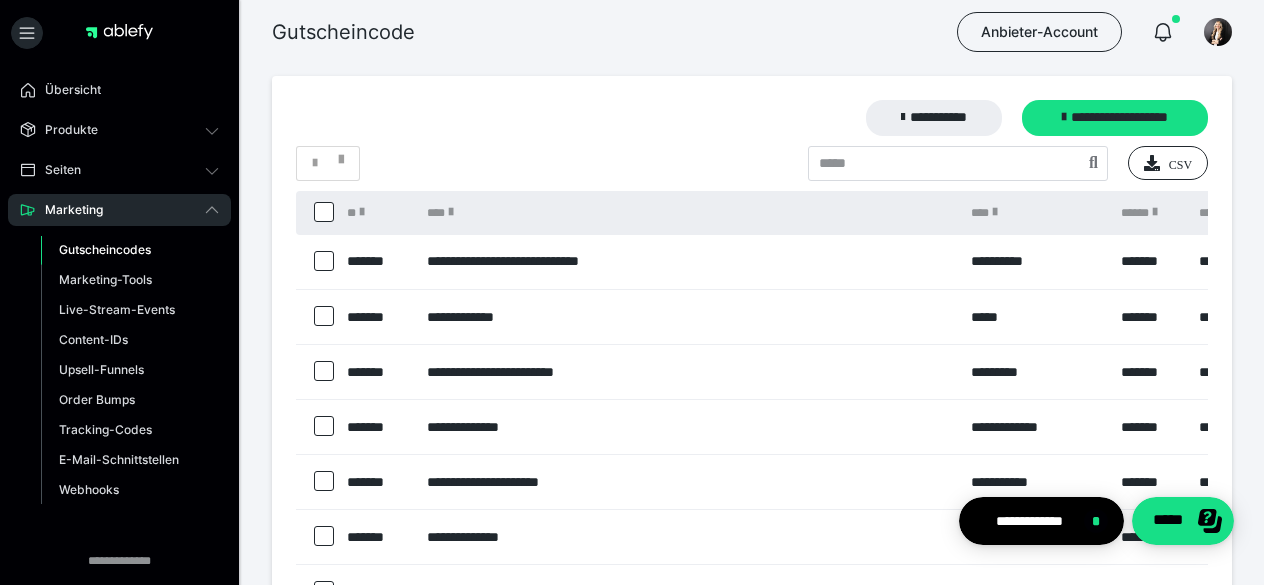 scroll, scrollTop: 0, scrollLeft: 0, axis: both 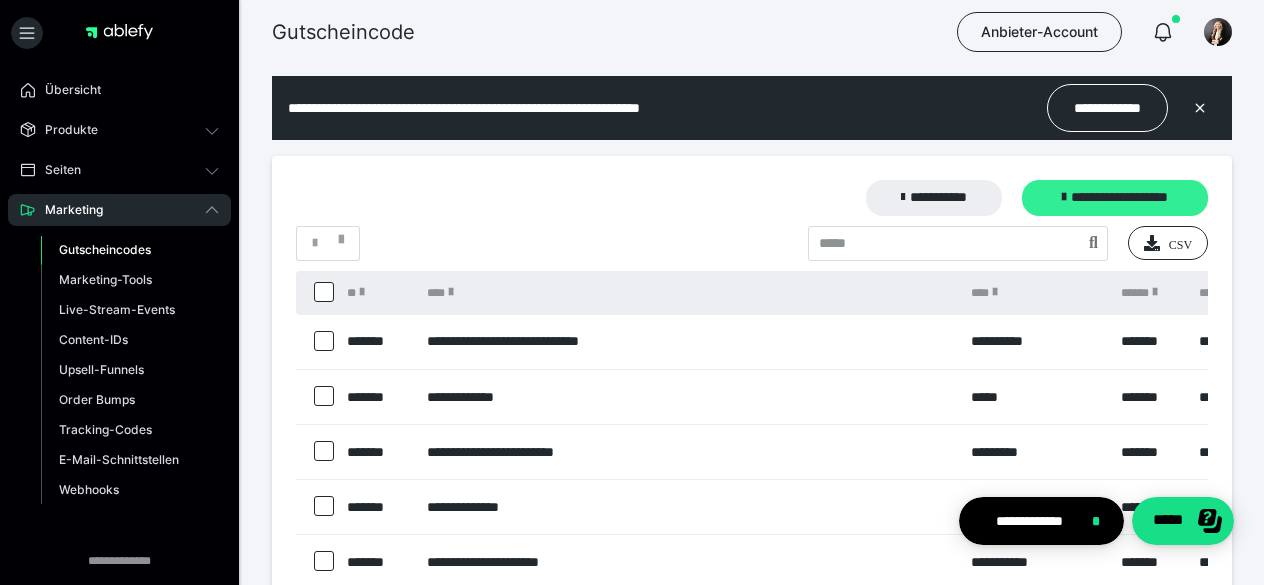 click on "**********" at bounding box center [1115, 198] 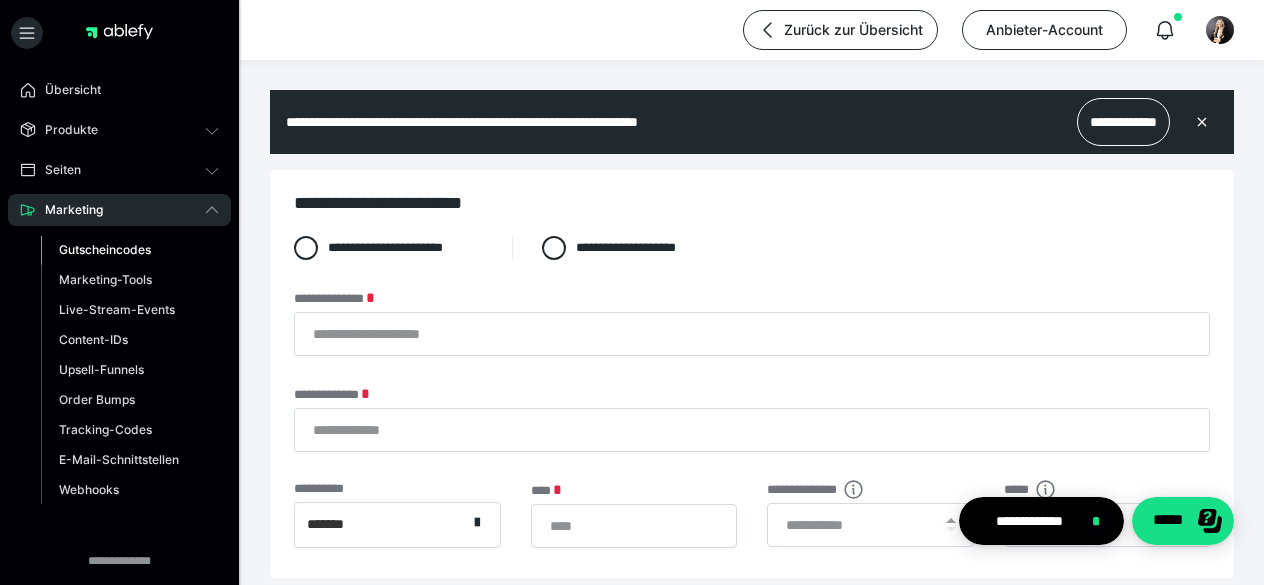 scroll, scrollTop: 0, scrollLeft: 0, axis: both 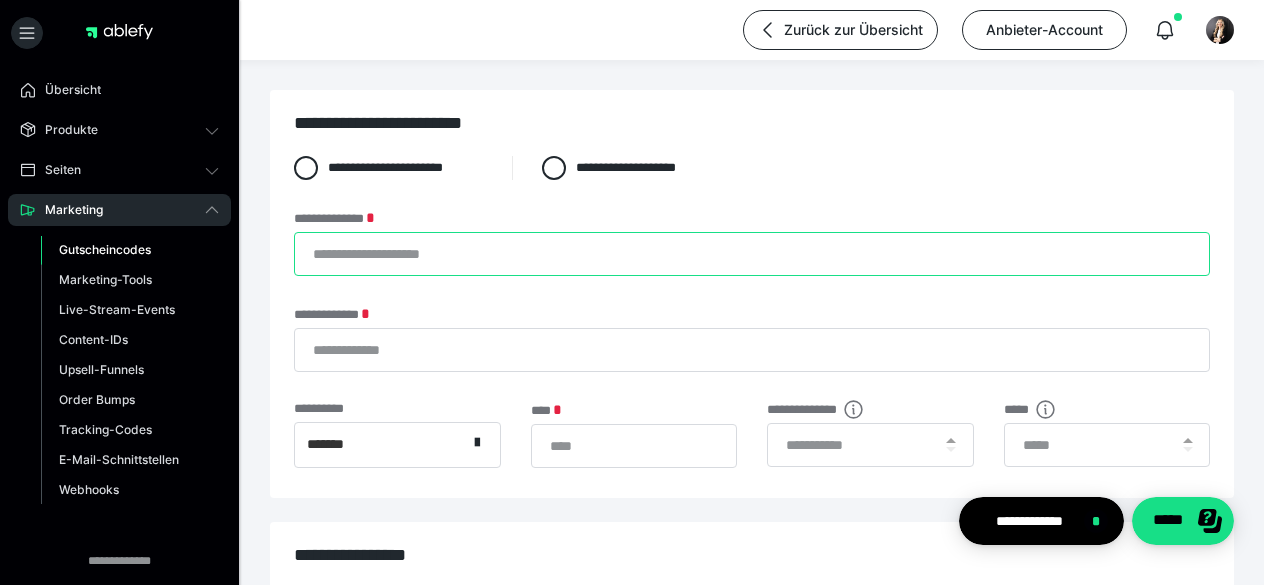 click on "**********" at bounding box center (752, 254) 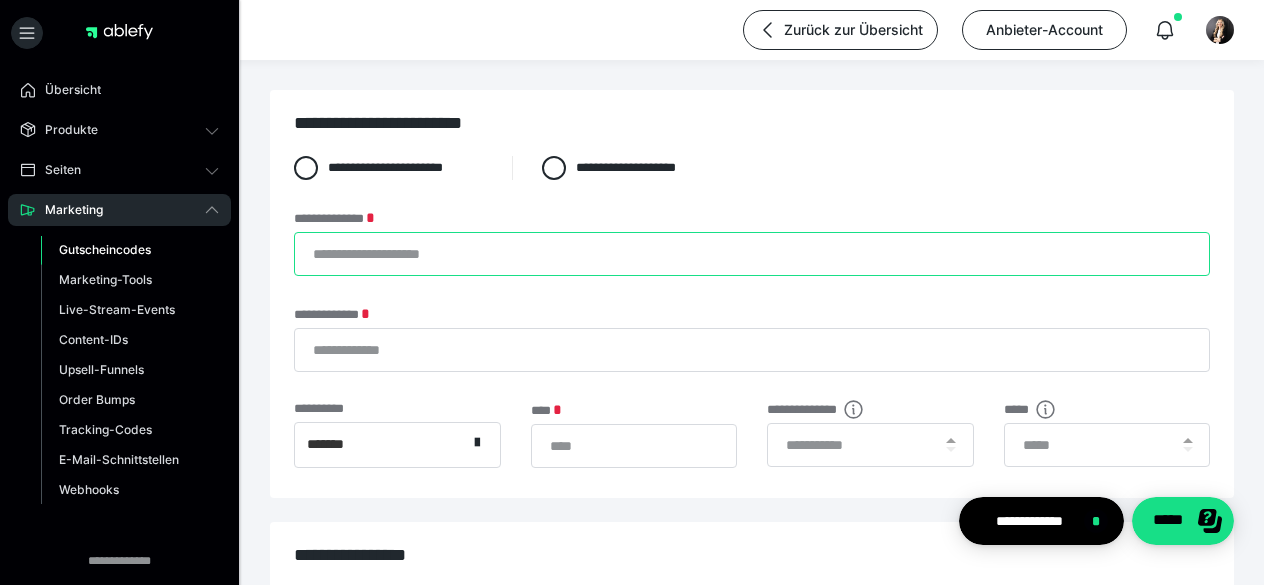 type on "*" 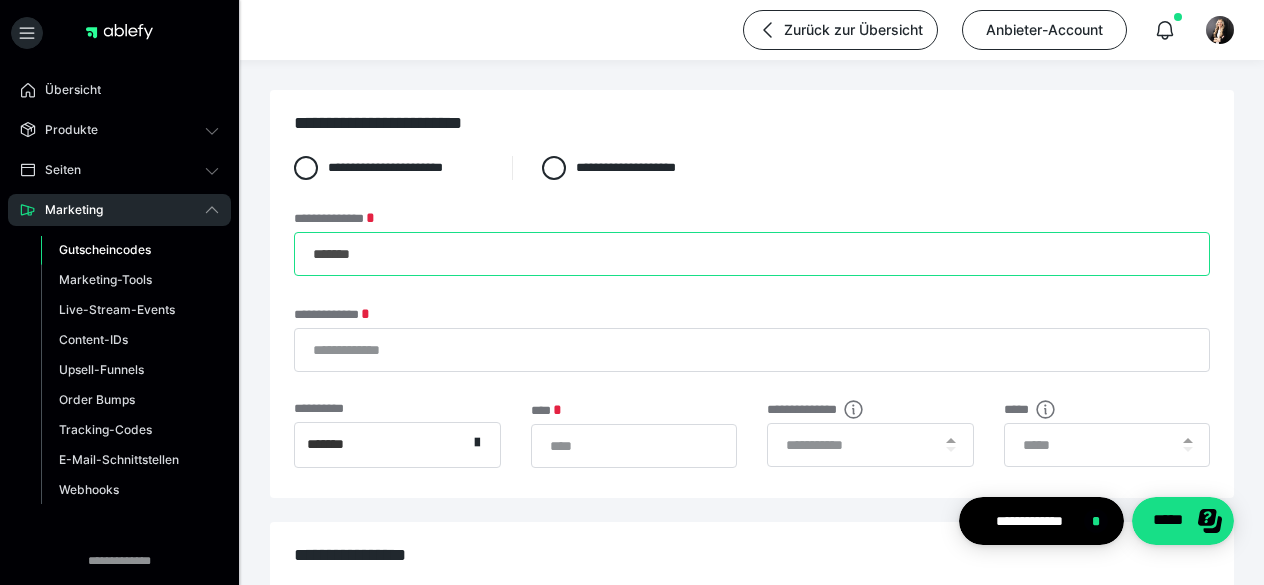 type on "*******" 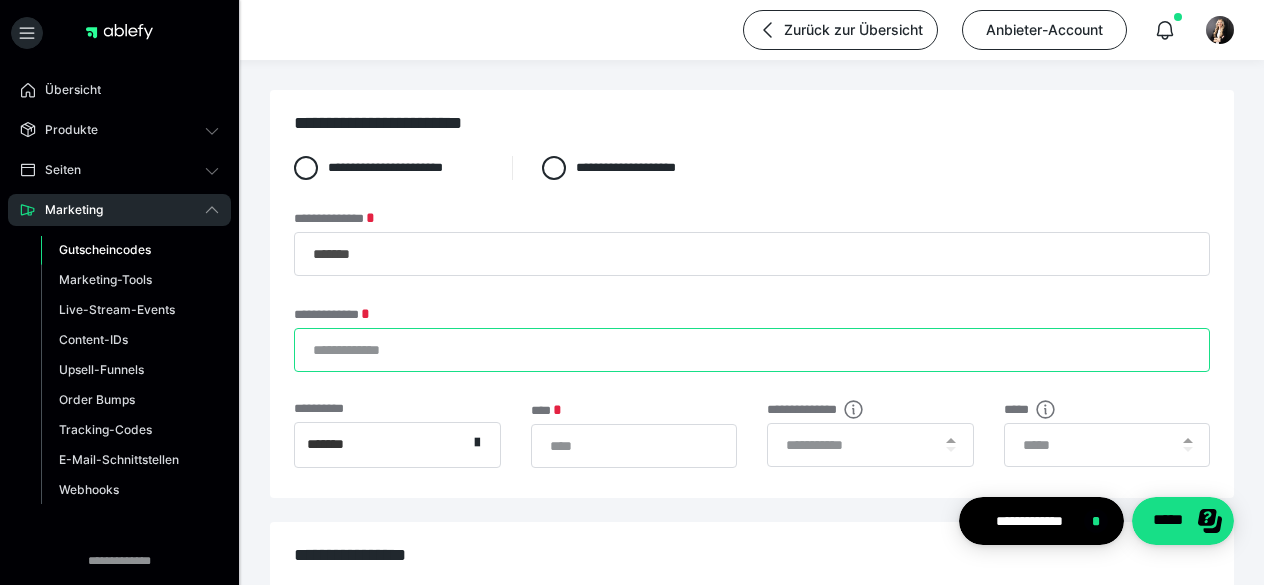 click on "**********" at bounding box center [752, 350] 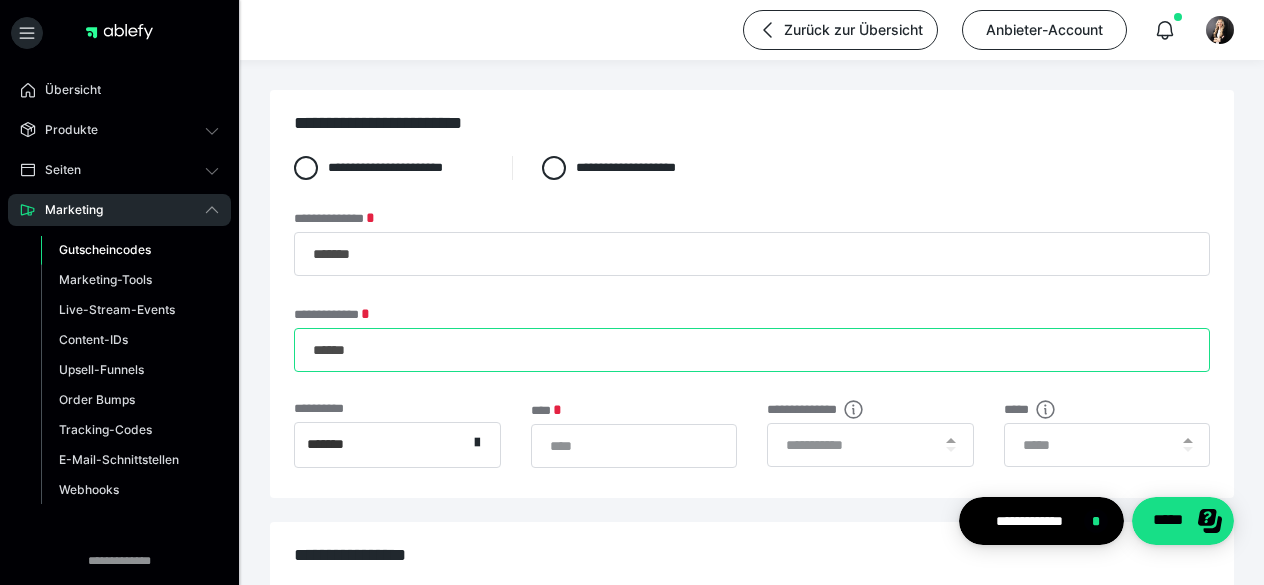 scroll, scrollTop: 20, scrollLeft: 0, axis: vertical 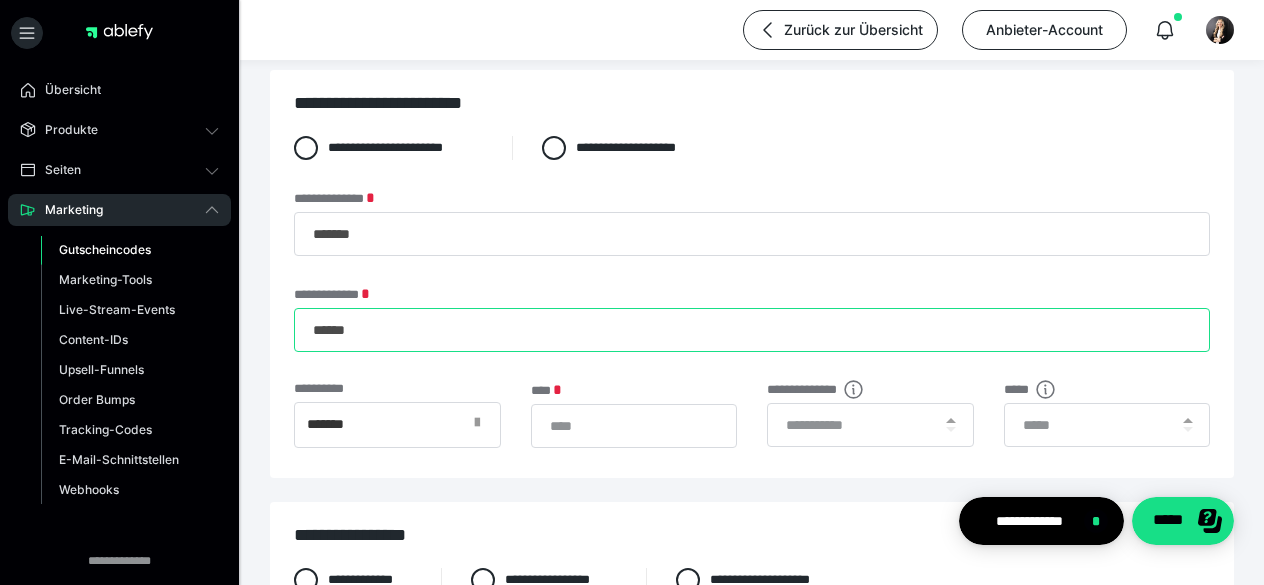 type on "******" 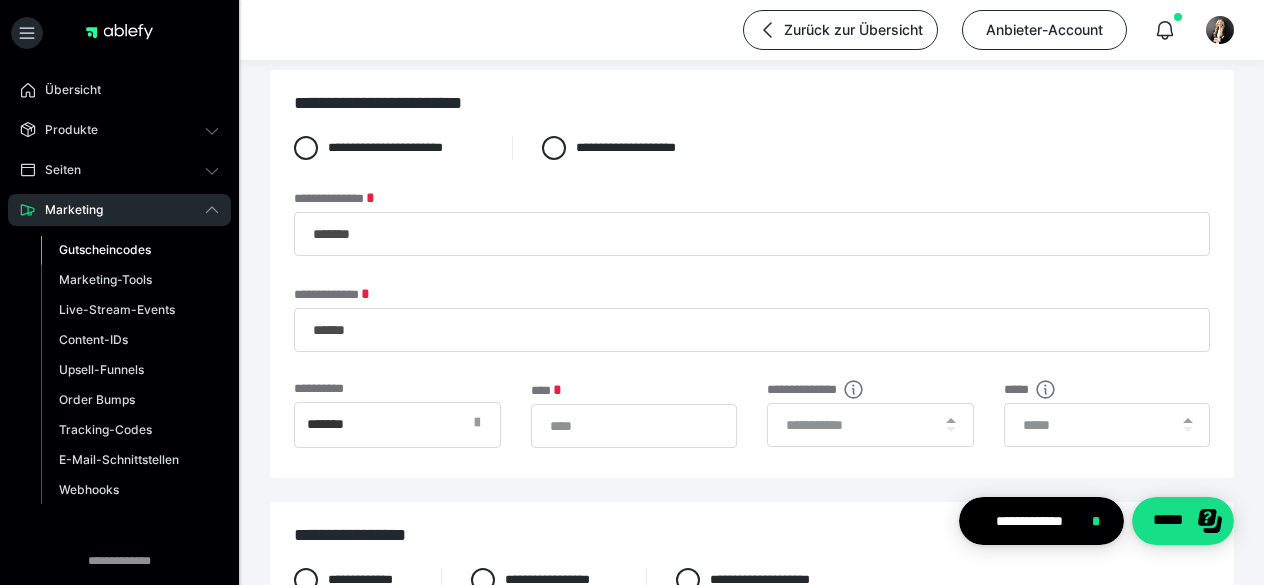 click at bounding box center (483, 425) 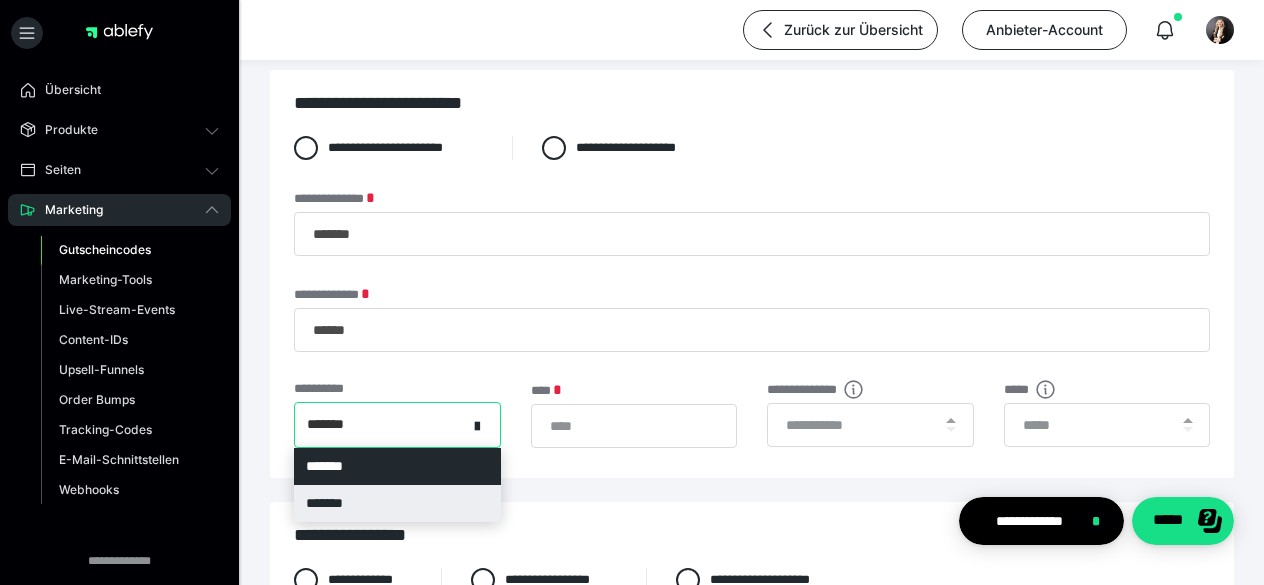 click on "*******" at bounding box center [397, 503] 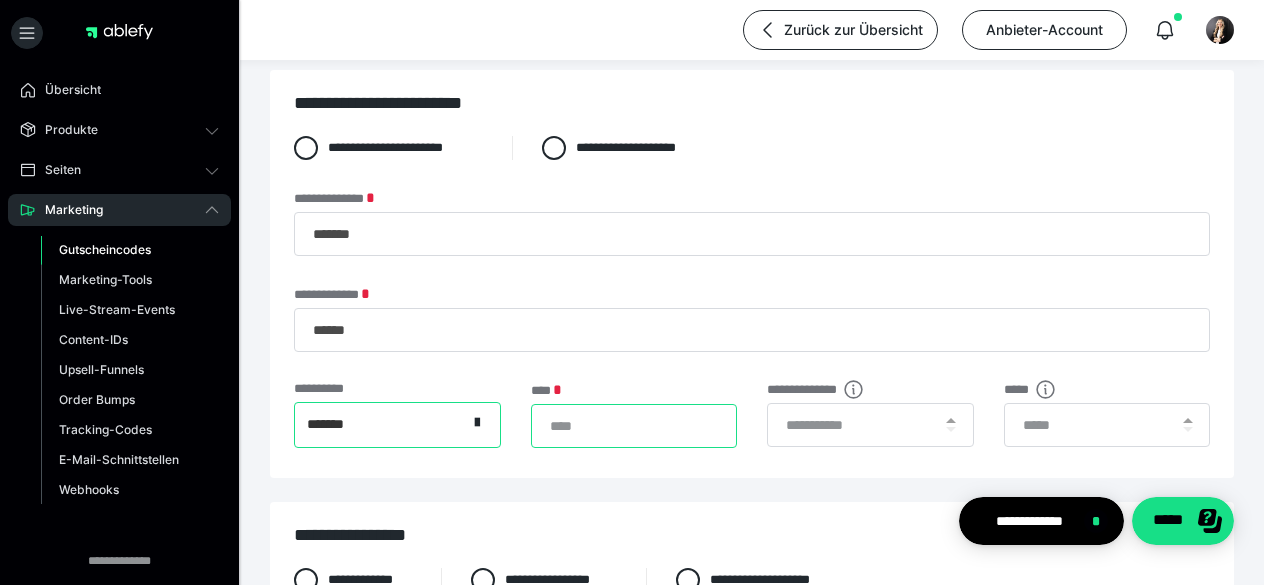 click on "*" at bounding box center (634, 426) 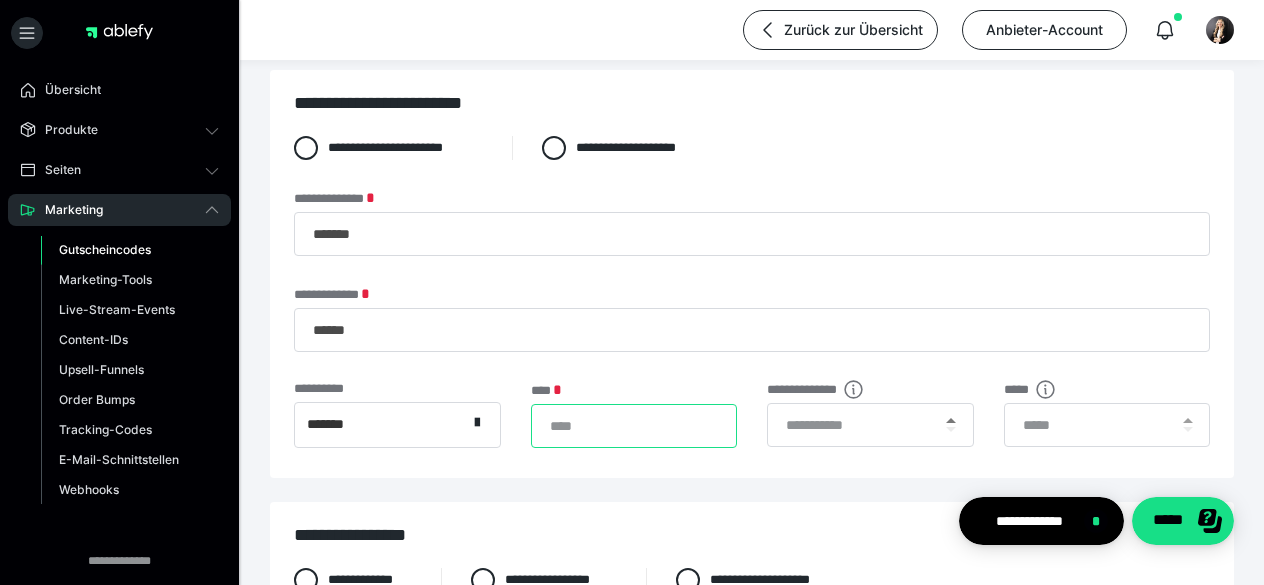 type on "***" 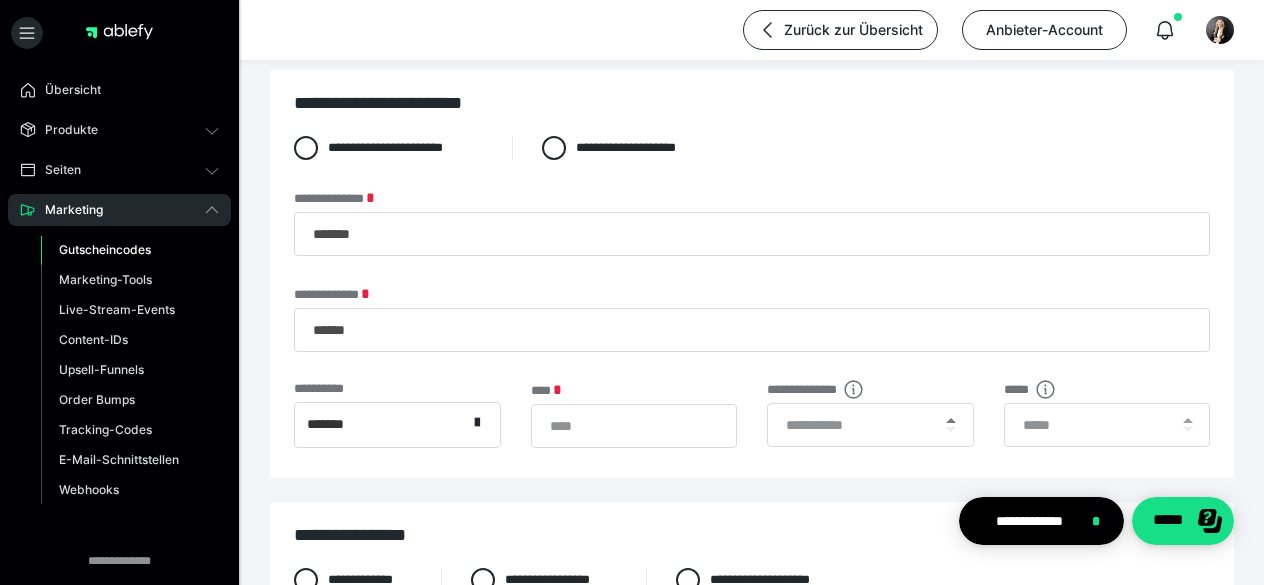 click at bounding box center (951, 420) 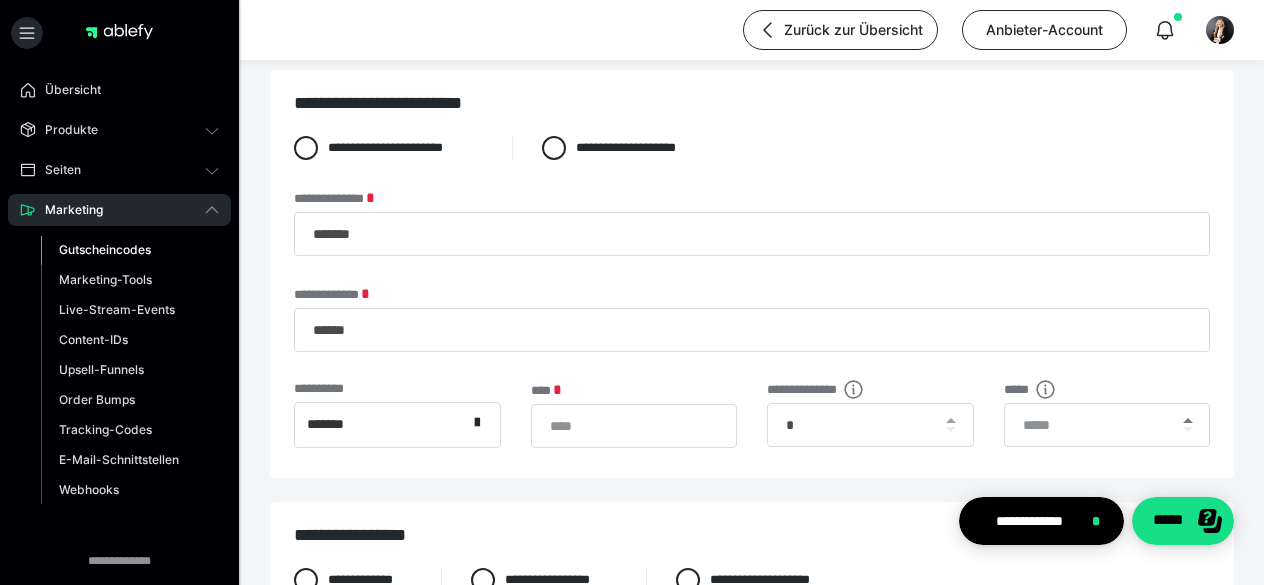 click at bounding box center [1188, 420] 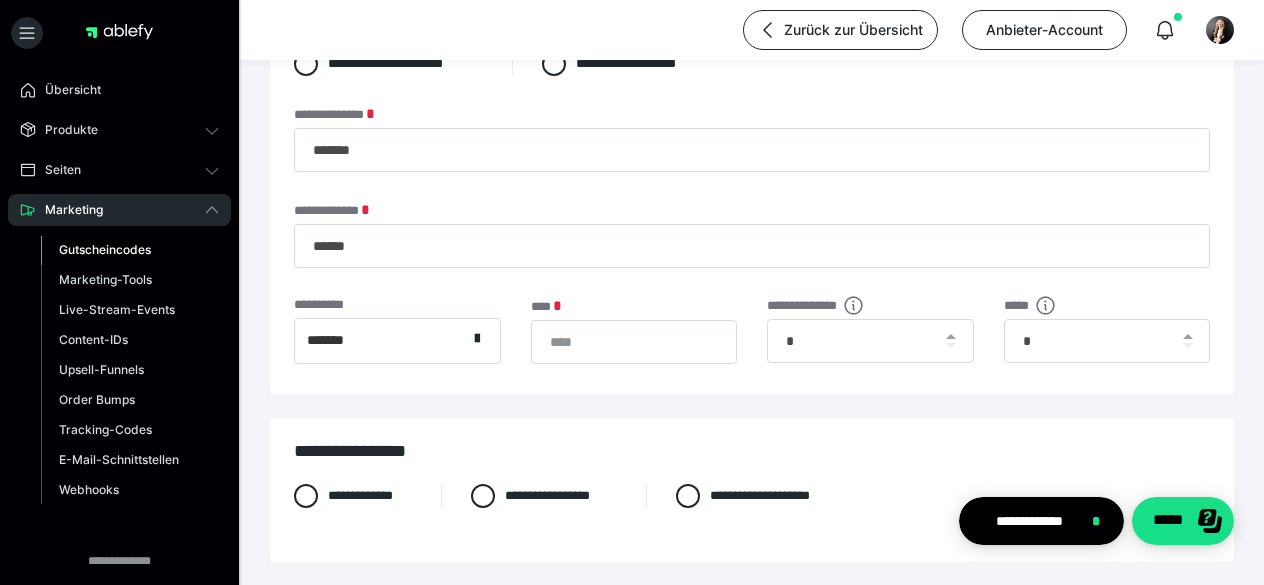 scroll, scrollTop: 139, scrollLeft: 0, axis: vertical 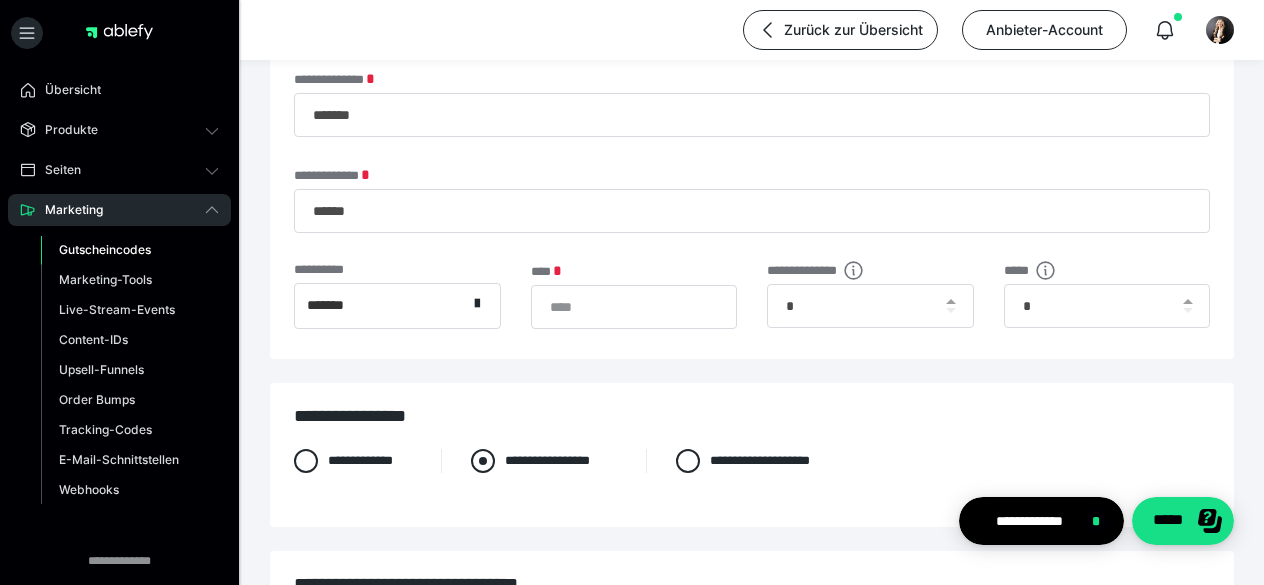 click at bounding box center [483, 461] 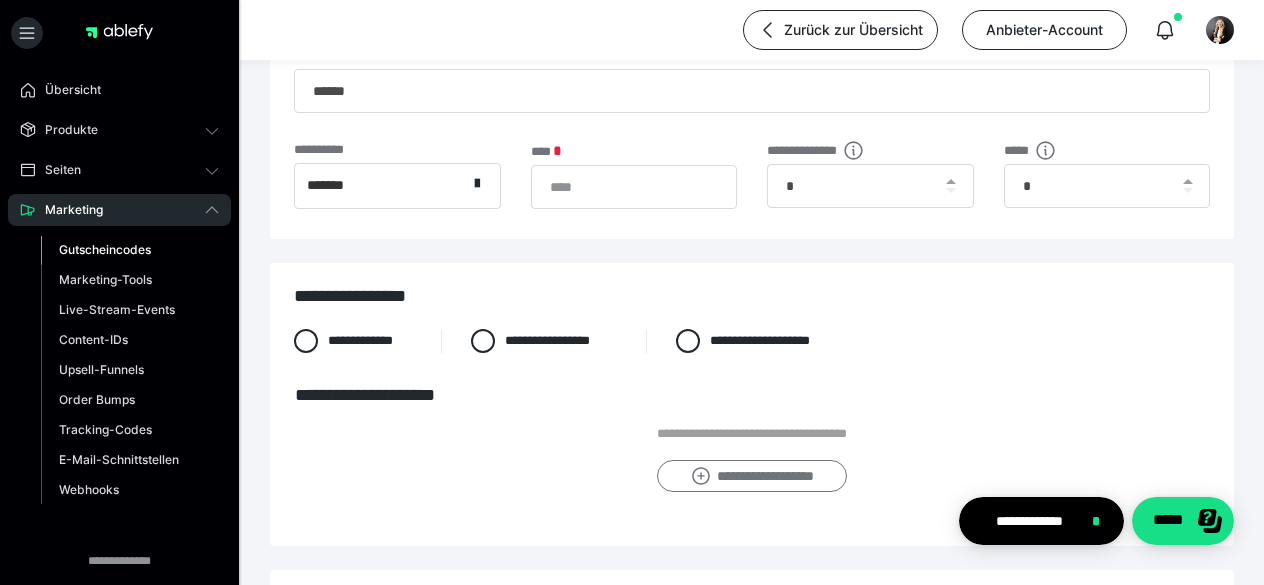 click on "**********" at bounding box center [751, 476] 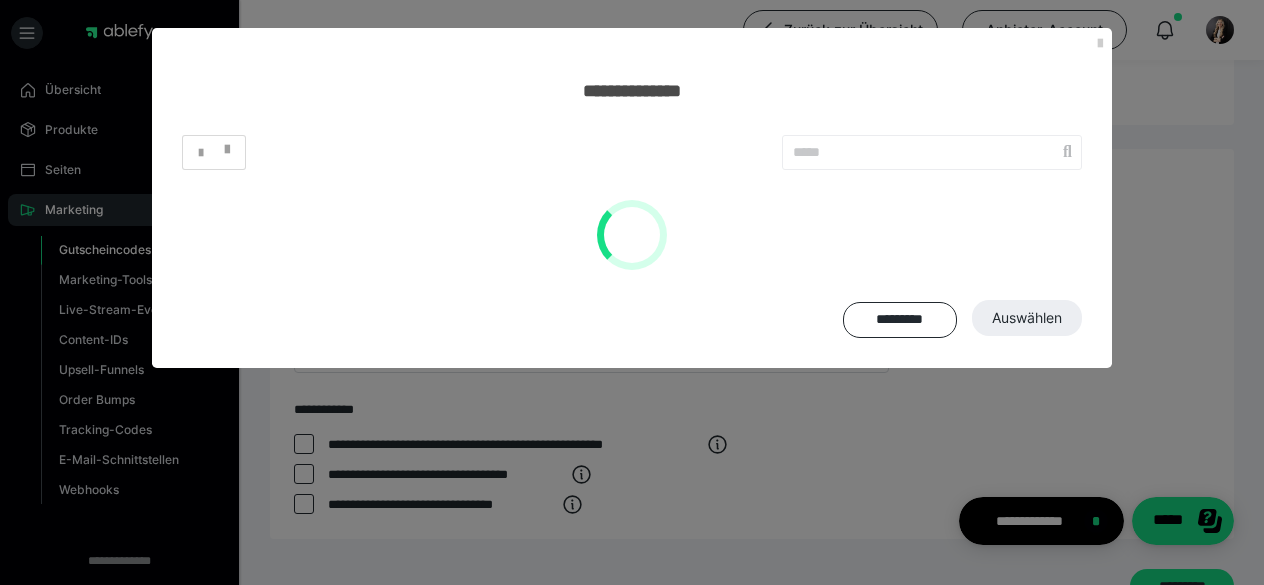 scroll, scrollTop: 587, scrollLeft: 0, axis: vertical 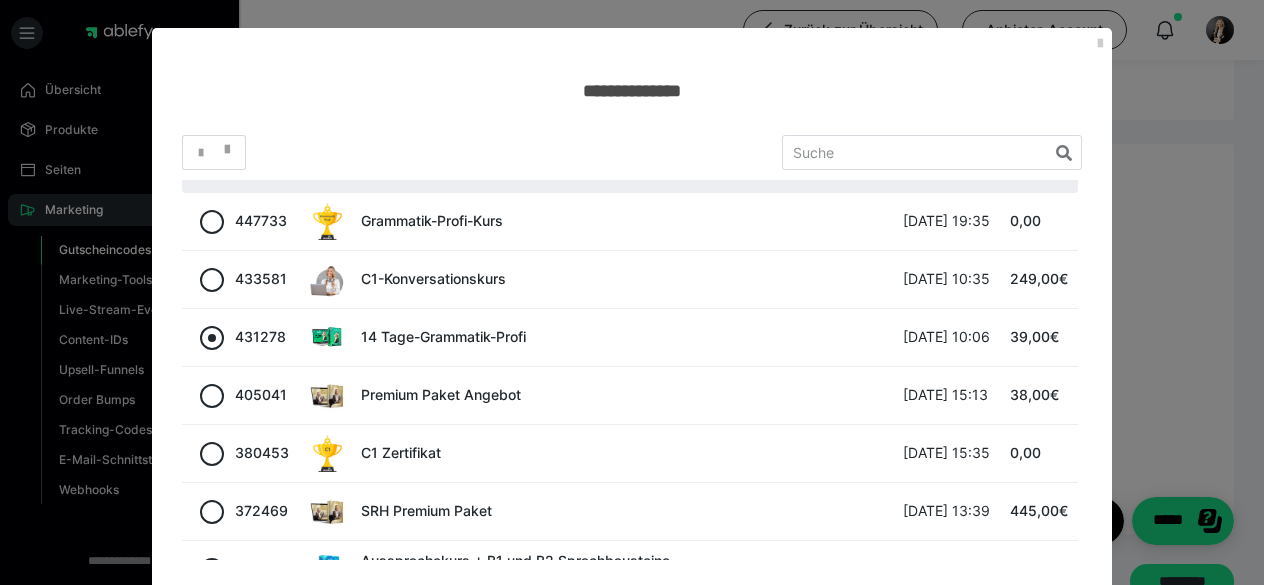 click at bounding box center (212, 338) 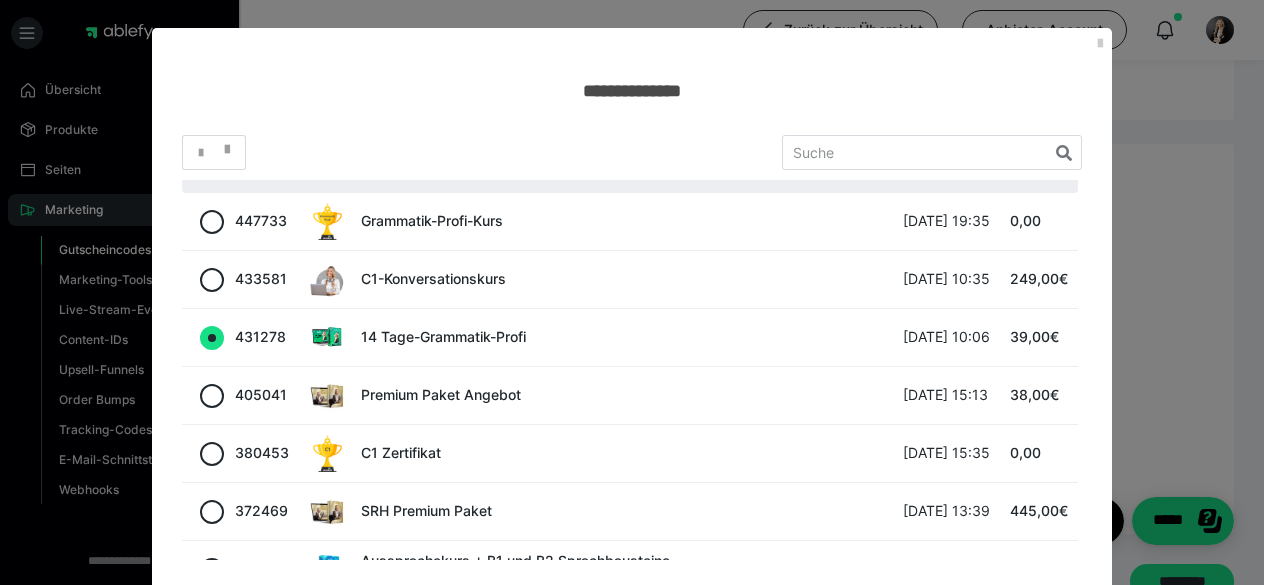scroll, scrollTop: 243, scrollLeft: 0, axis: vertical 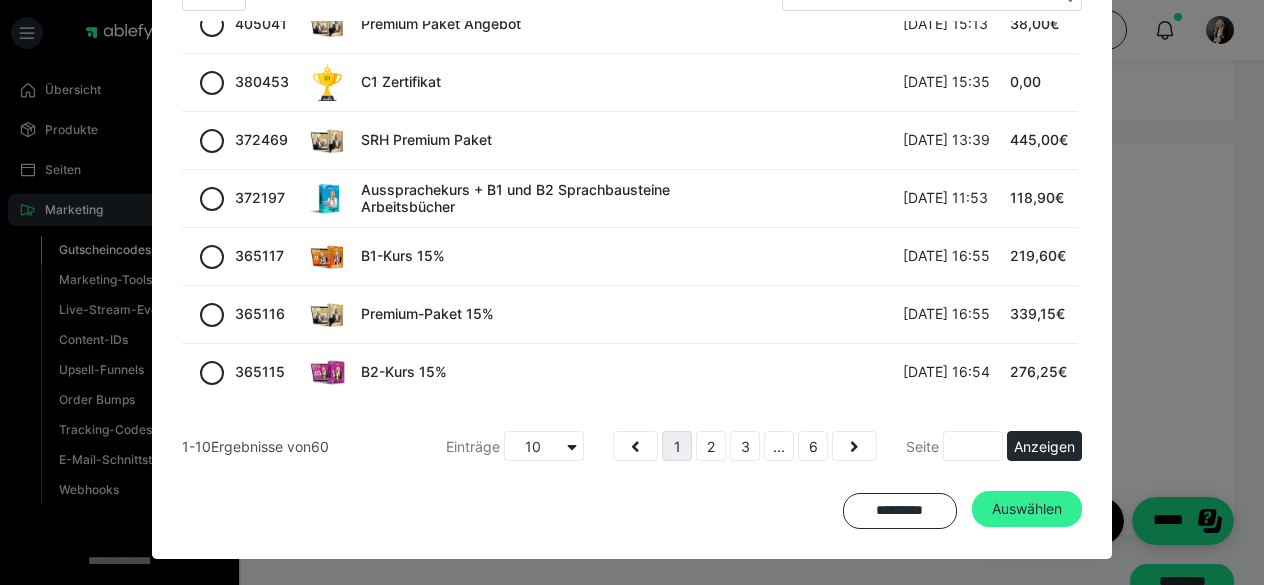 click on "Auswählen" at bounding box center (1027, 509) 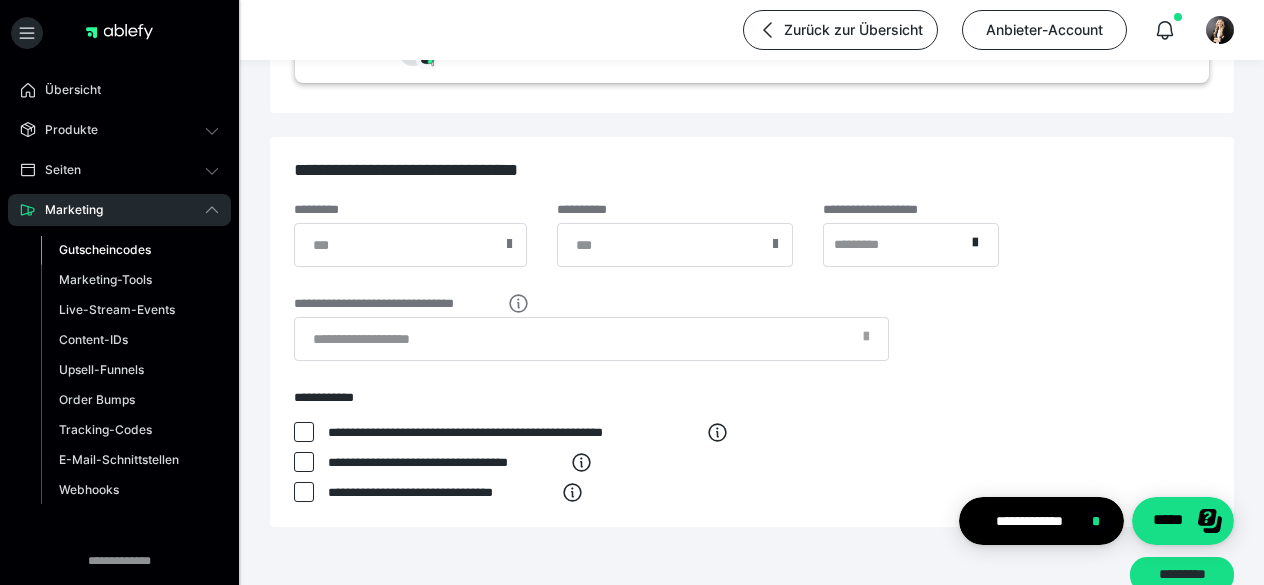 scroll, scrollTop: 725, scrollLeft: 0, axis: vertical 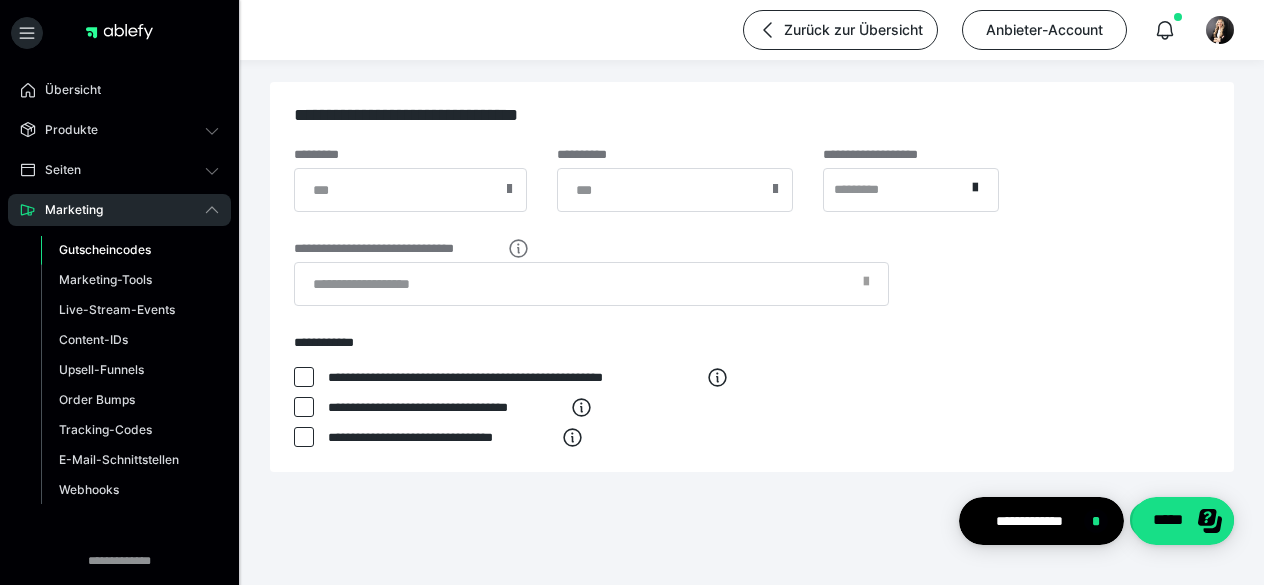 click at bounding box center (304, 377) 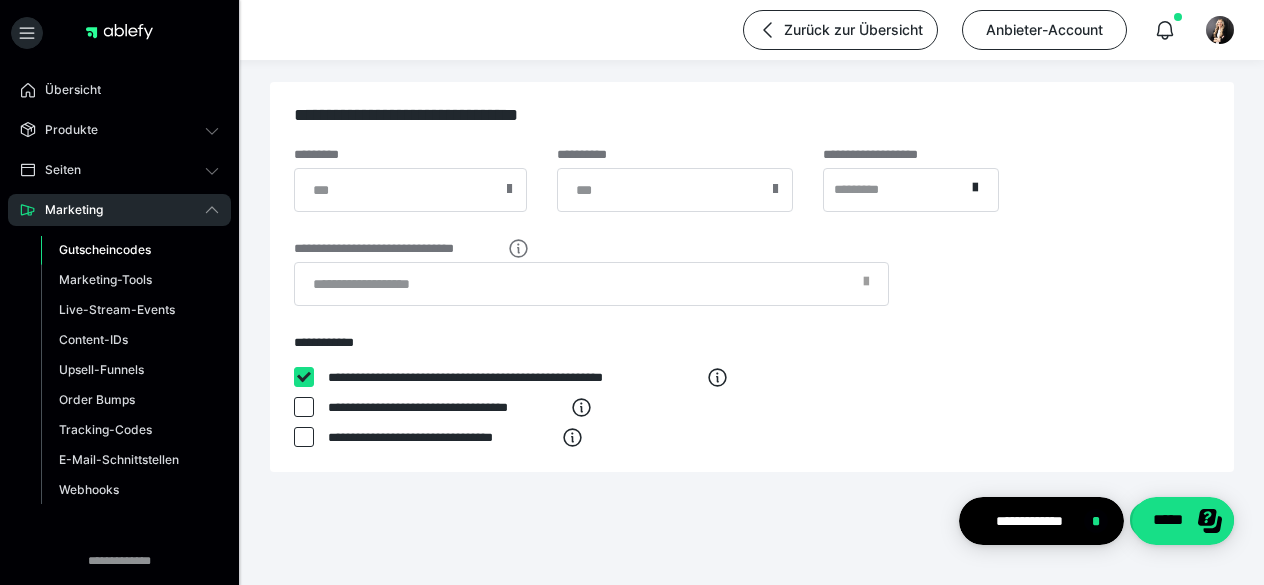 checkbox on "****" 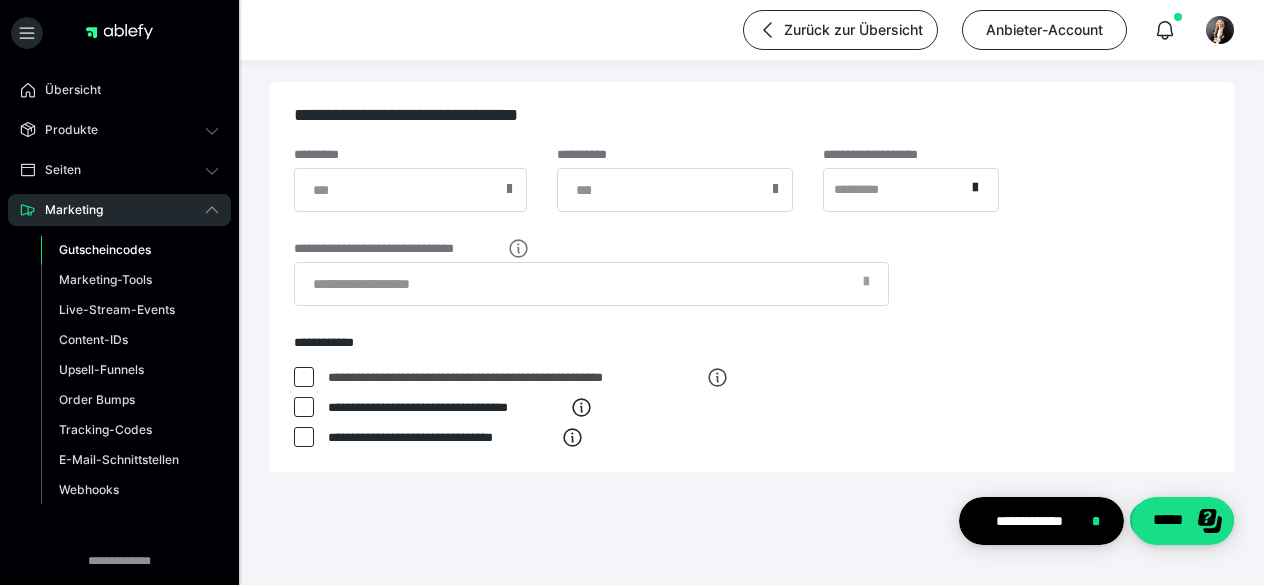 scroll, scrollTop: 777, scrollLeft: 0, axis: vertical 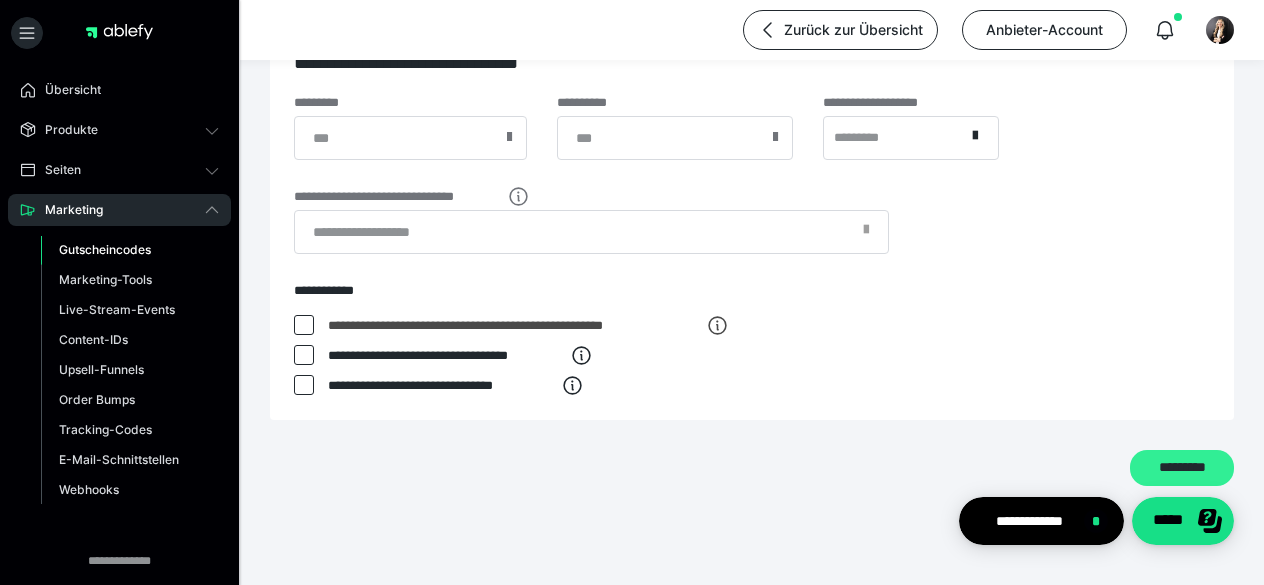 click on "*********" at bounding box center (1182, 468) 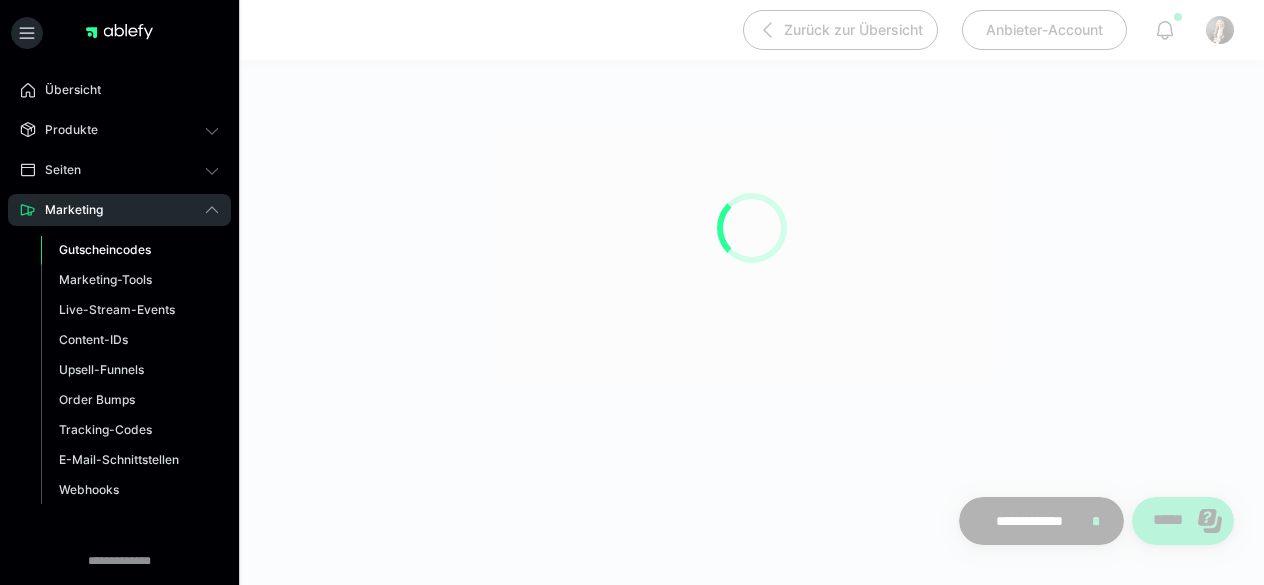 scroll, scrollTop: 0, scrollLeft: 0, axis: both 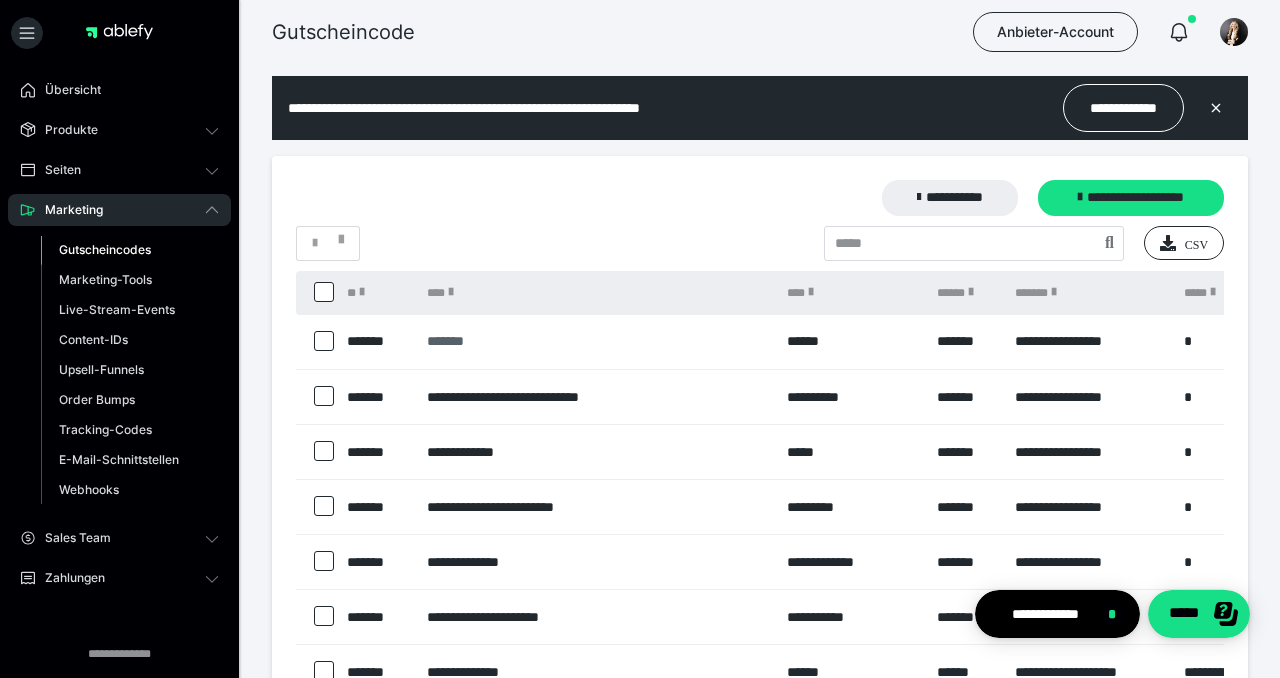 click on "*******" at bounding box center (597, 341) 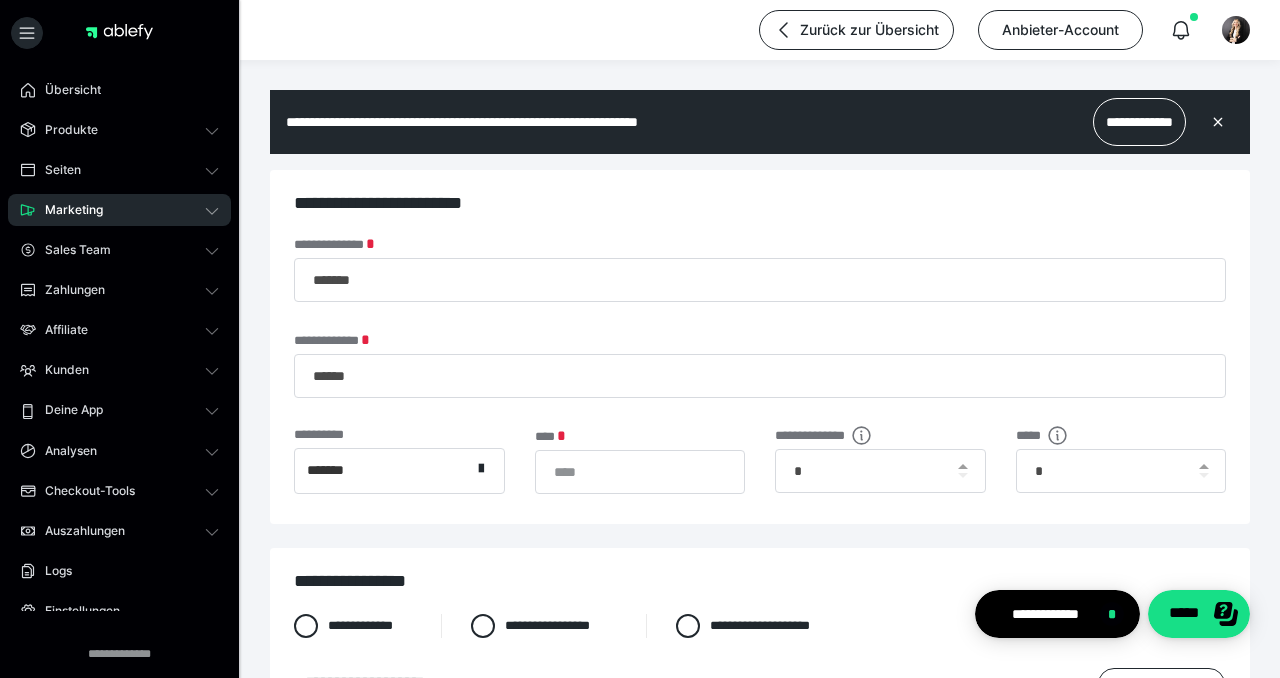 scroll, scrollTop: 0, scrollLeft: 0, axis: both 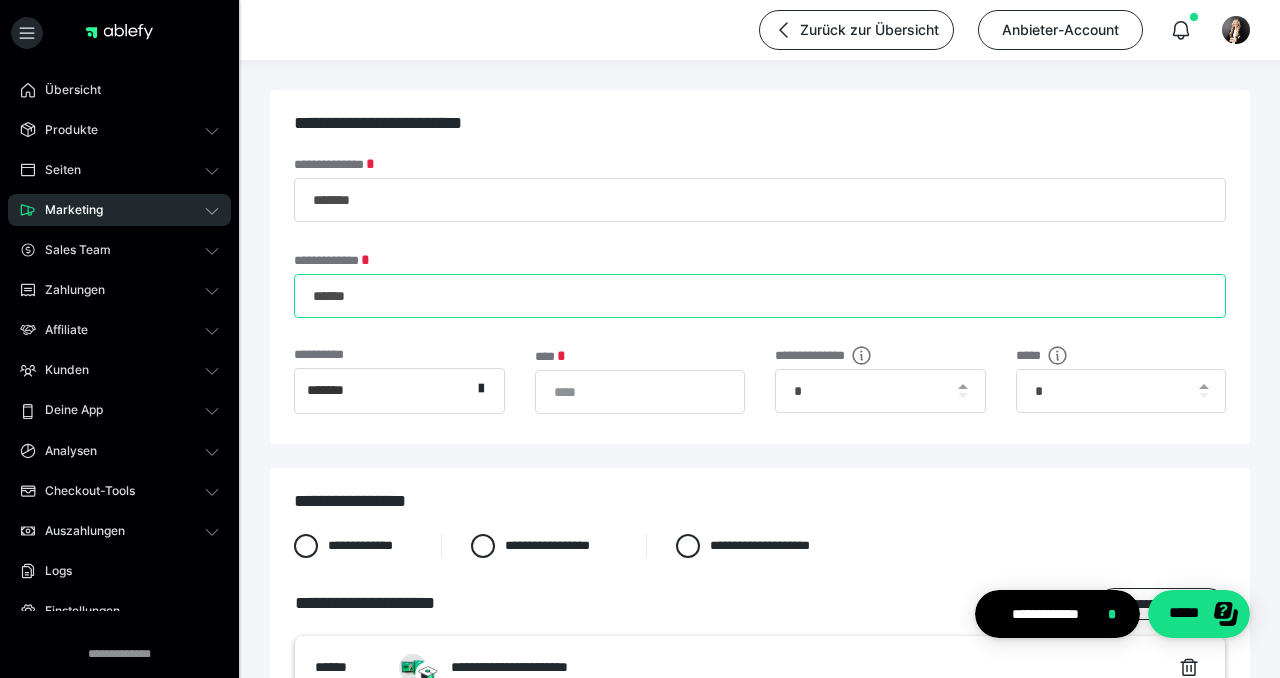 drag, startPoint x: 335, startPoint y: 294, endPoint x: 342, endPoint y: 311, distance: 18.384777 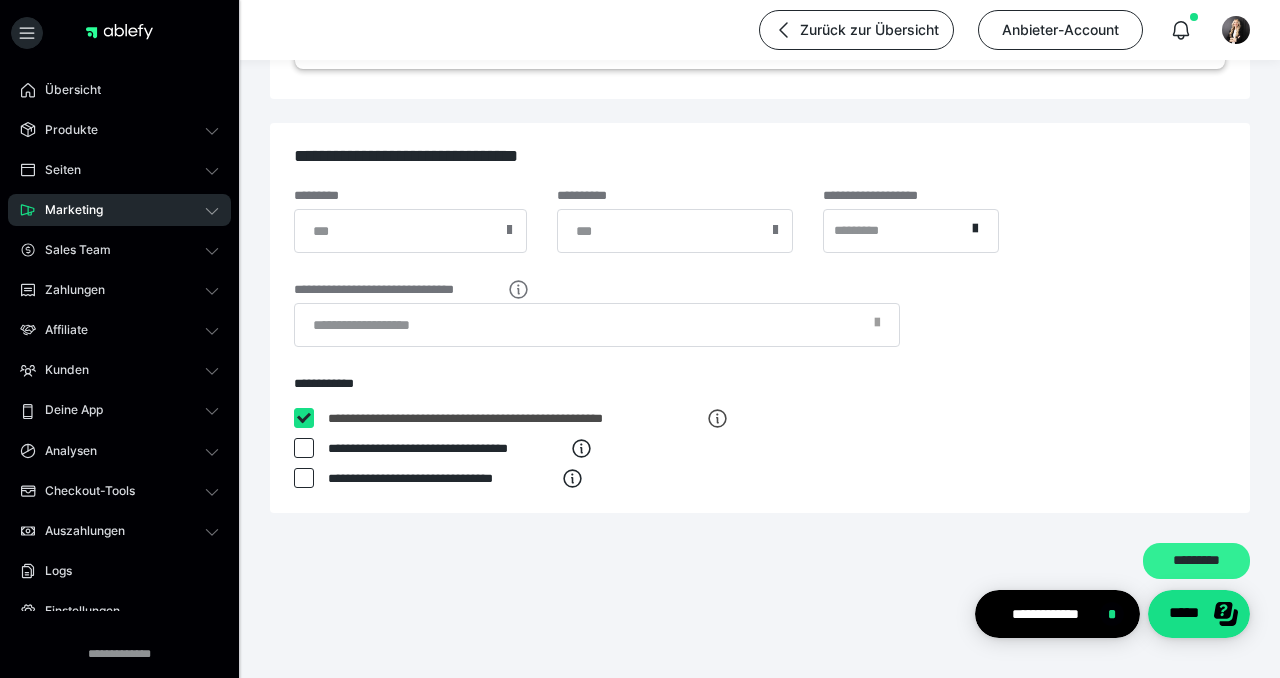 type on "*******" 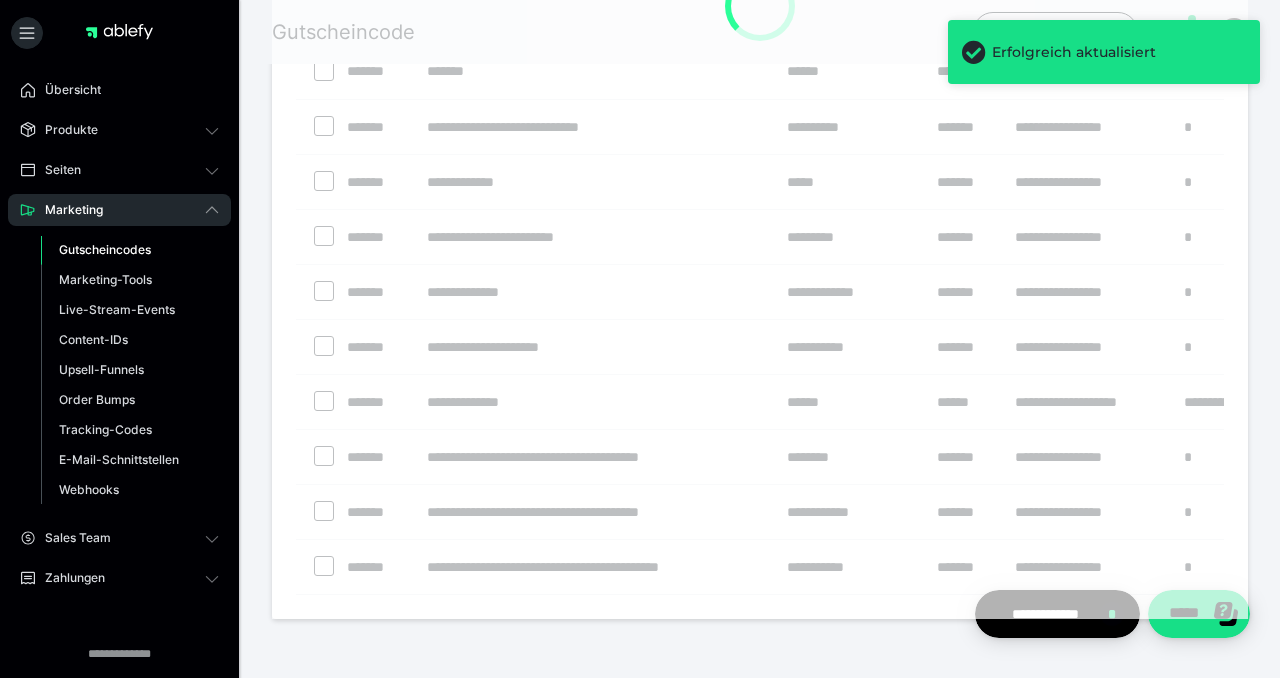scroll, scrollTop: 0, scrollLeft: 0, axis: both 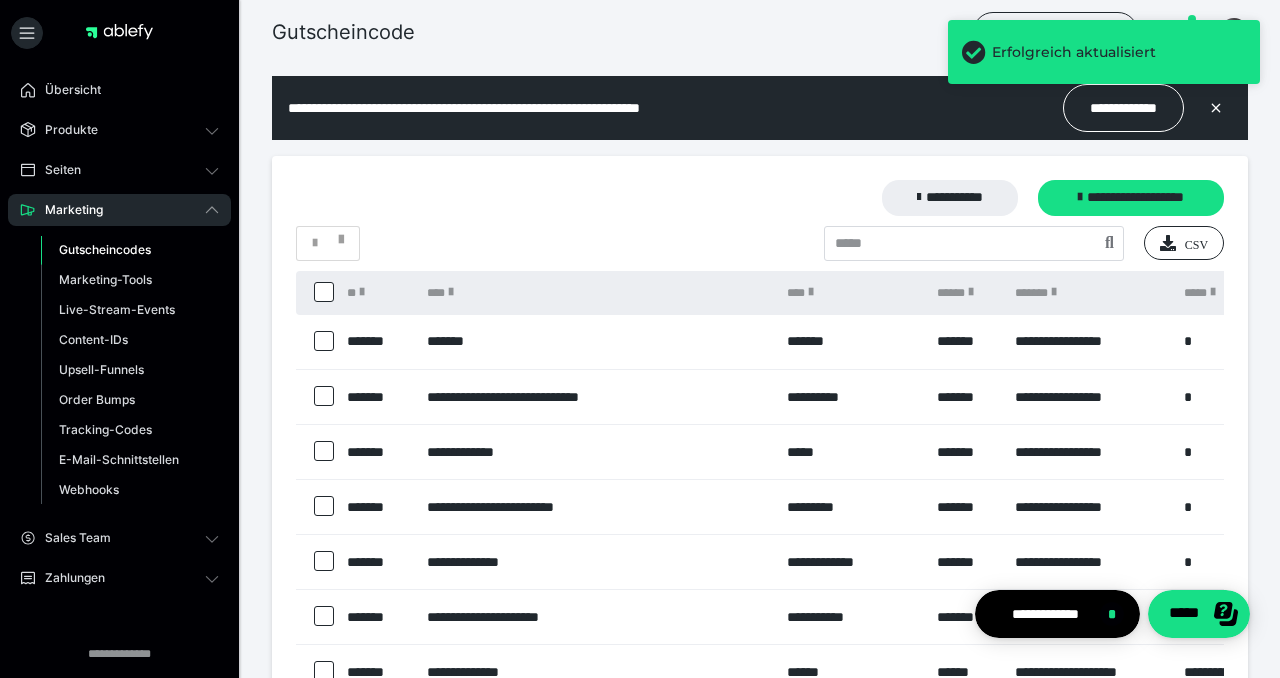click on "Marketing" at bounding box center (67, 210) 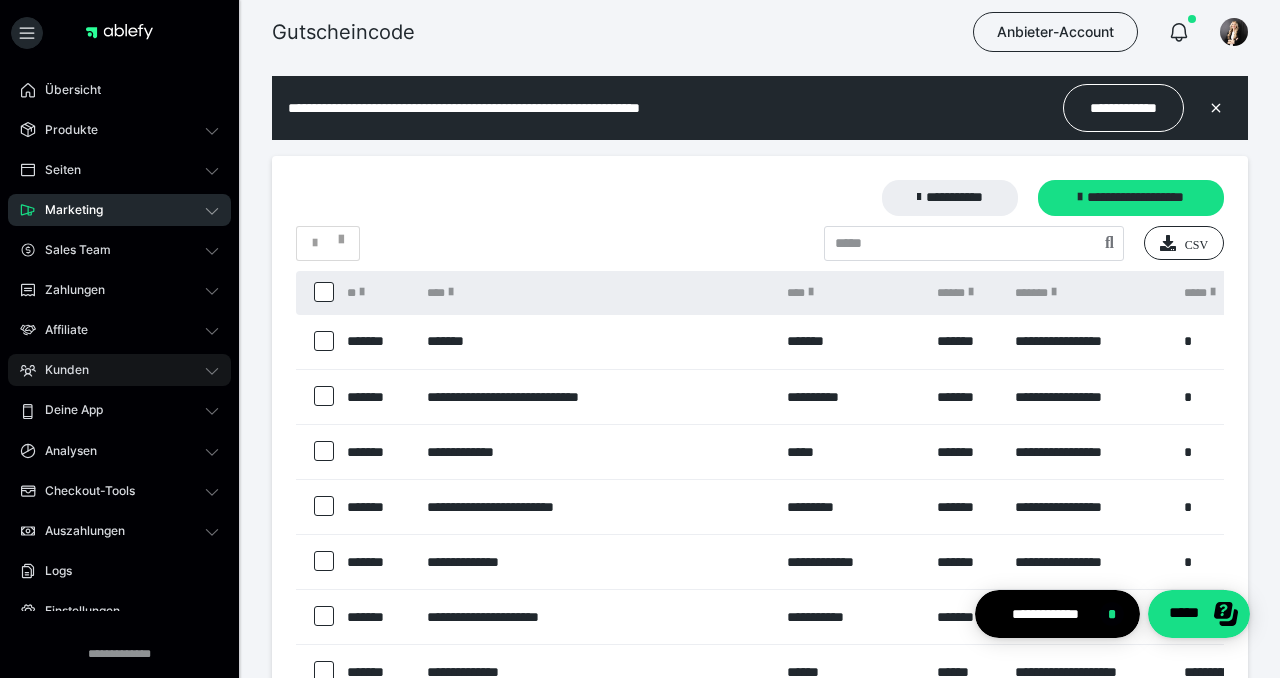 click on "Kunden" at bounding box center (60, 370) 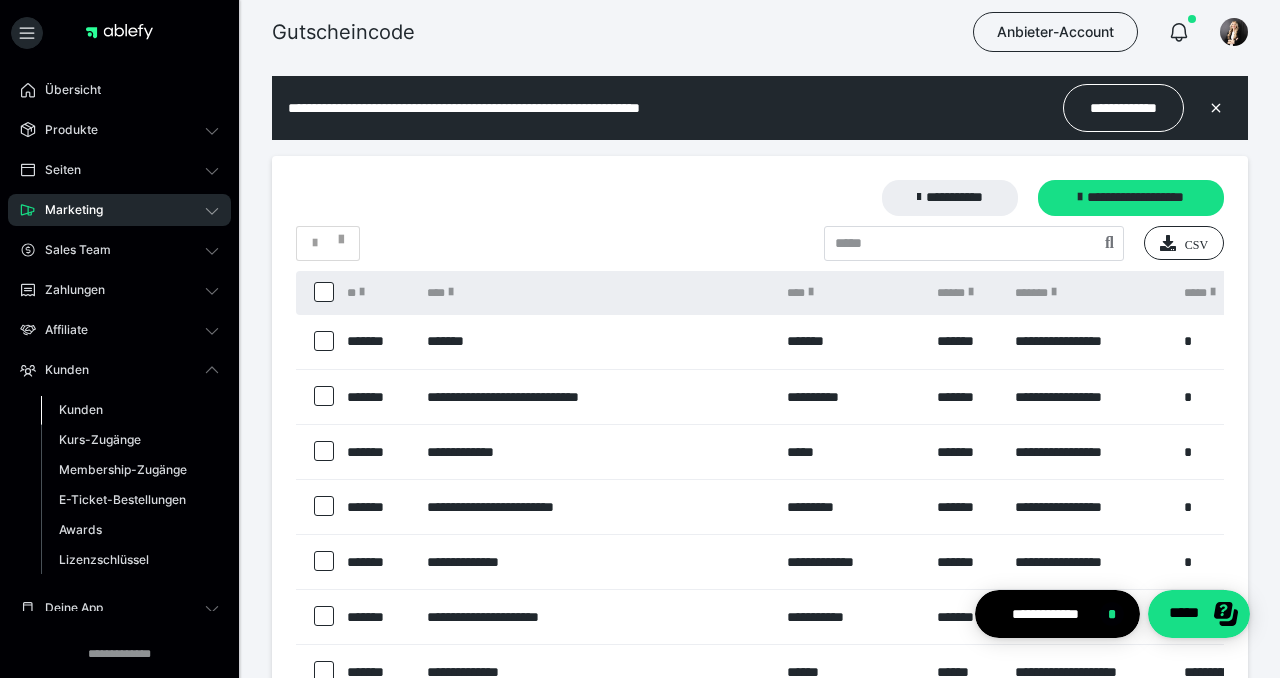 click on "Kunden" at bounding box center (81, 409) 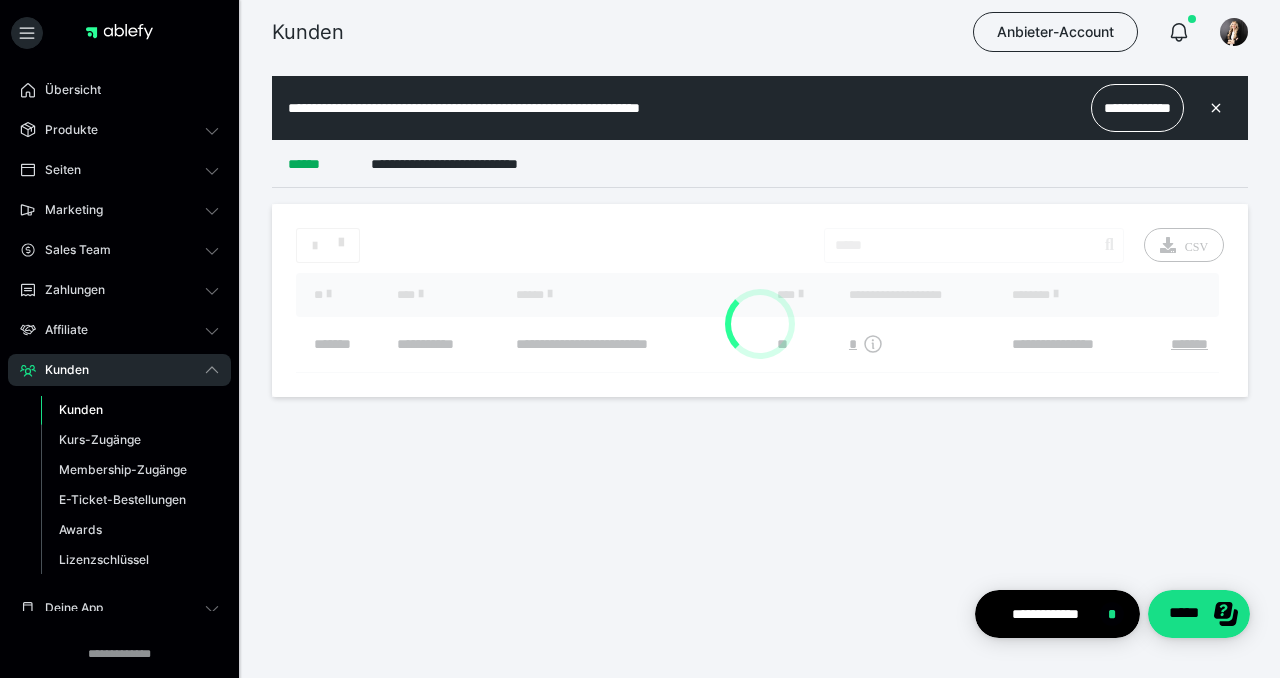 scroll, scrollTop: 0, scrollLeft: 0, axis: both 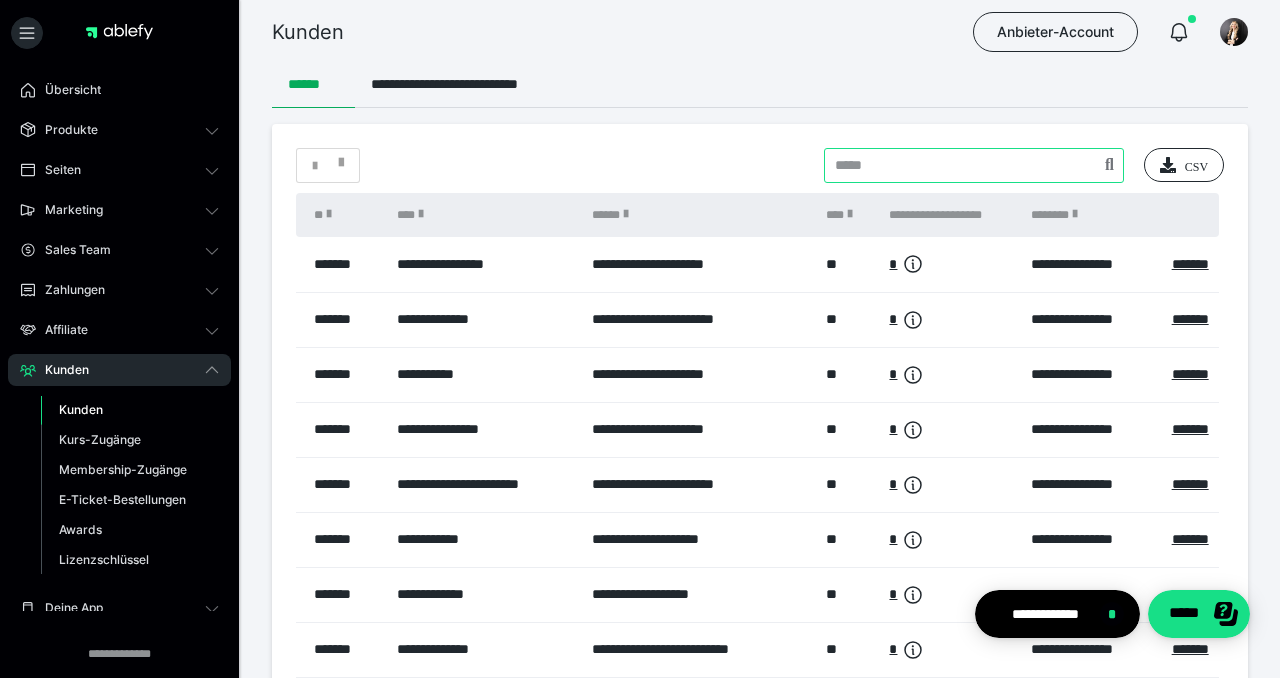 click at bounding box center [974, 165] 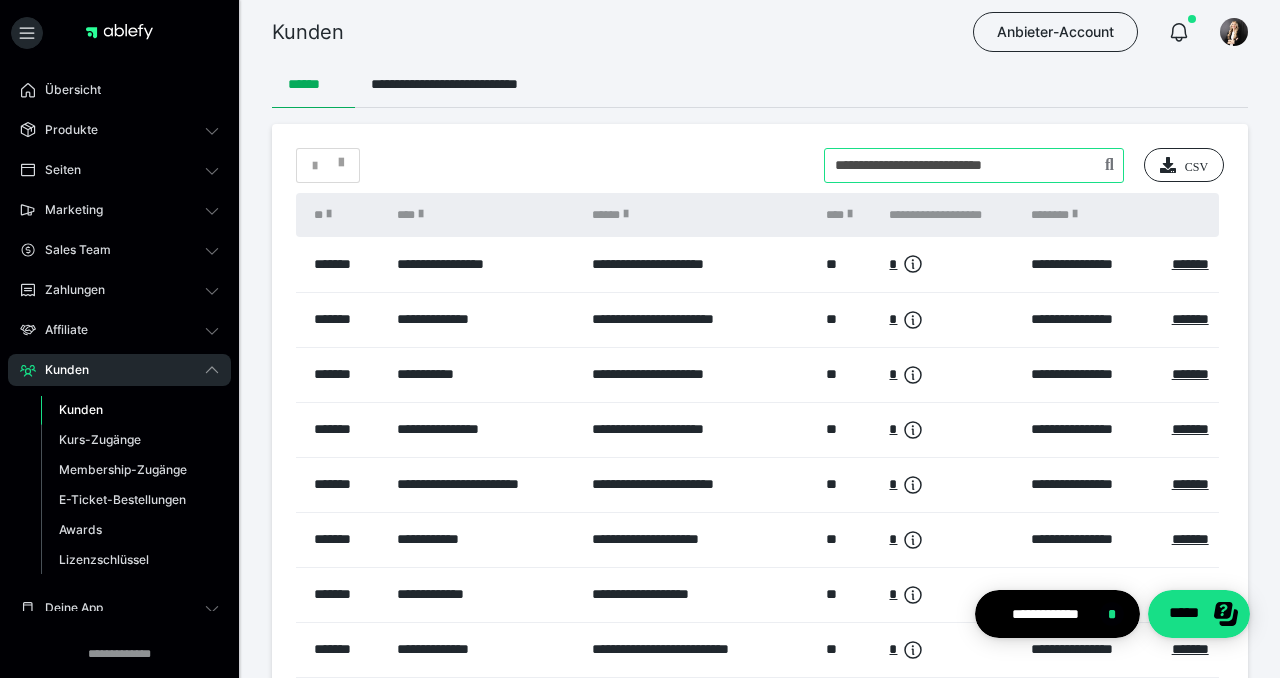 type on "**********" 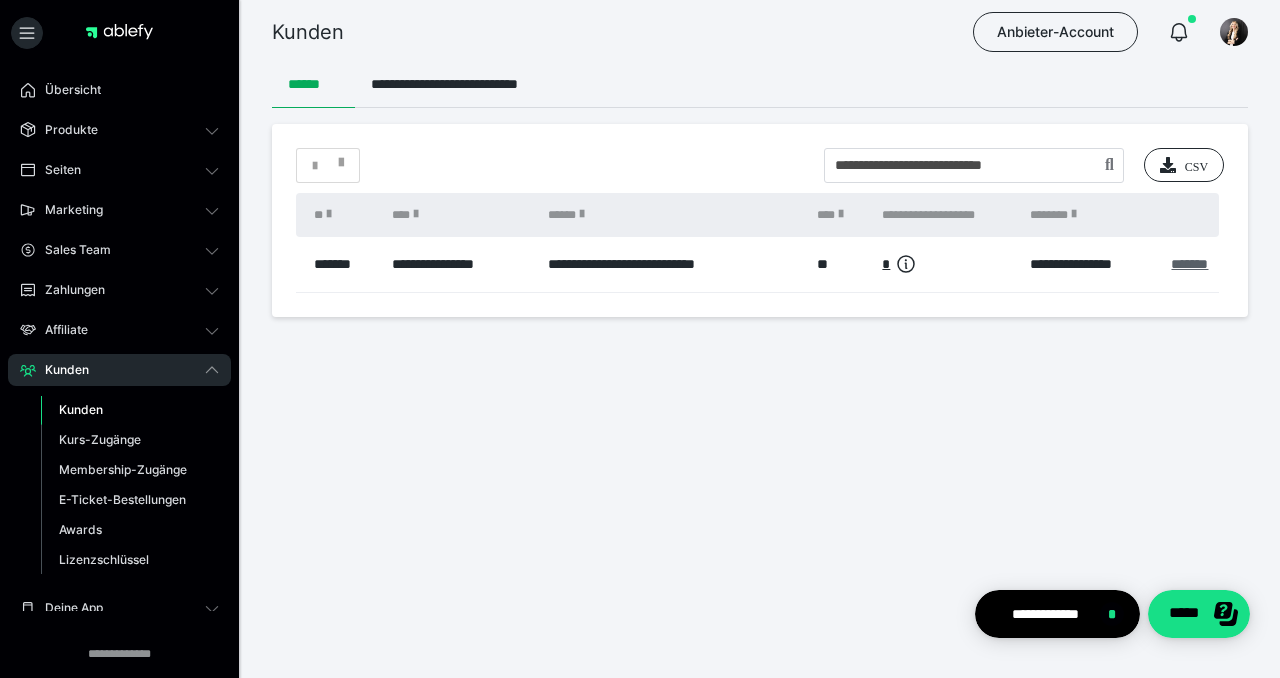 click on "*******" at bounding box center [1189, 264] 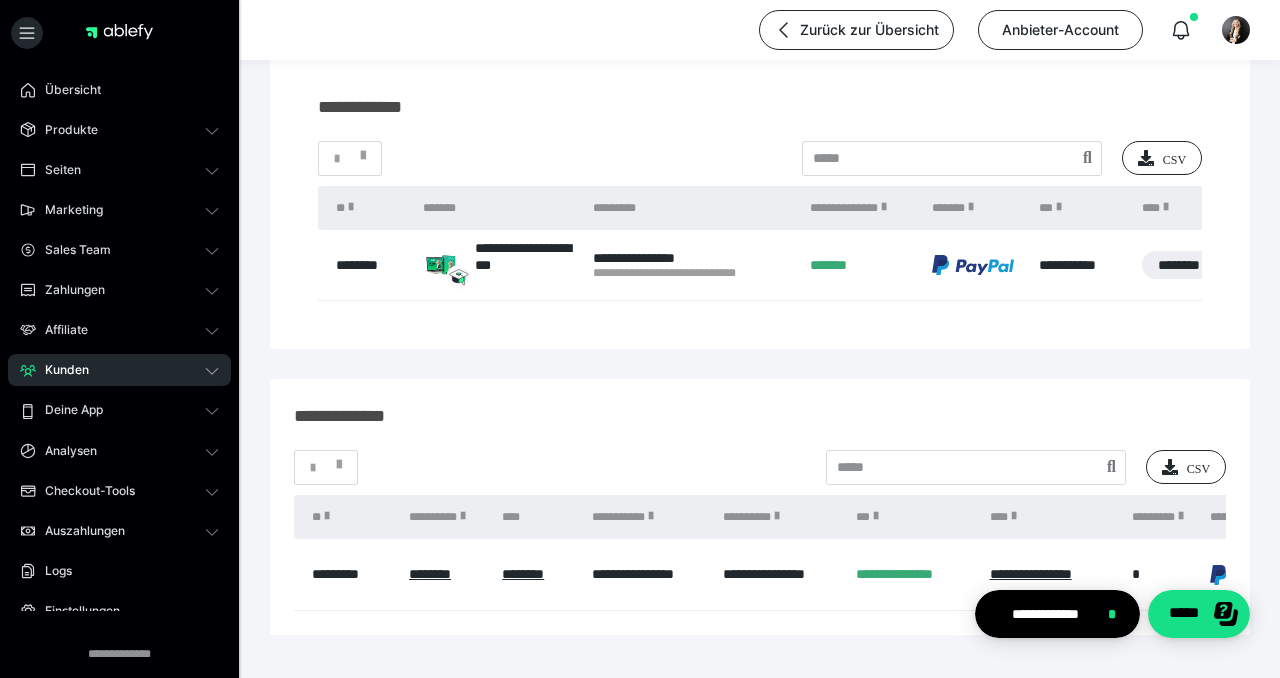 scroll, scrollTop: 306, scrollLeft: 0, axis: vertical 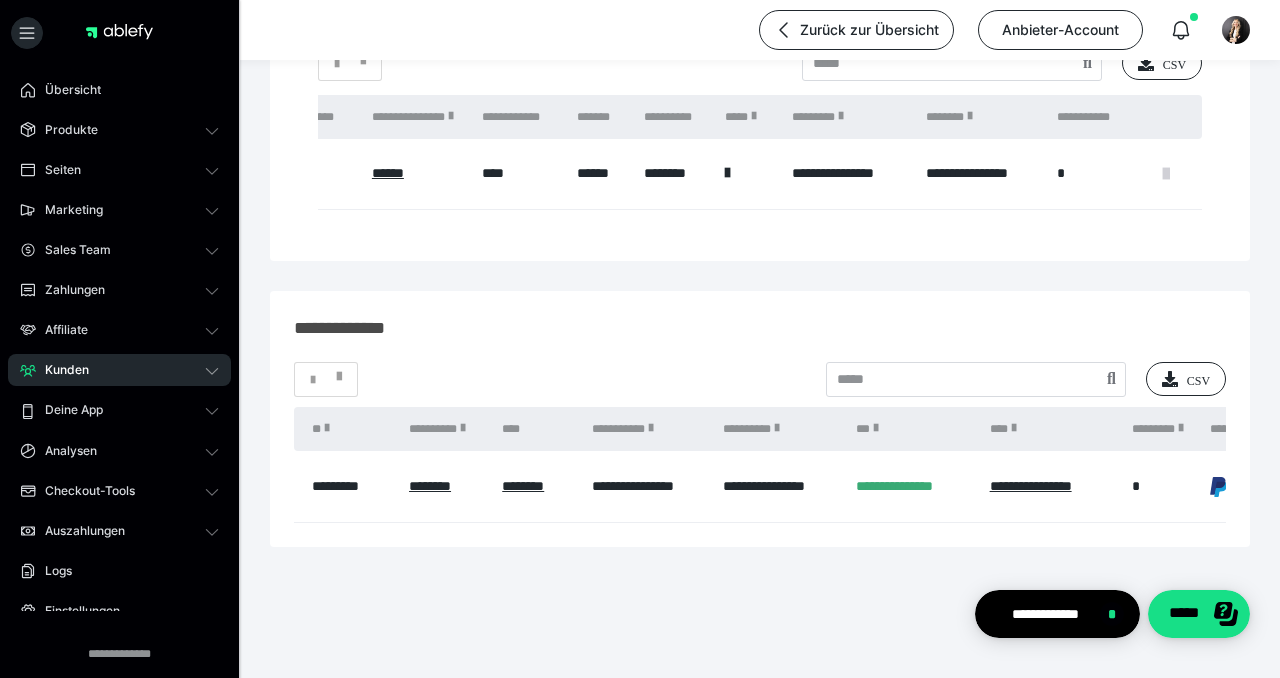 click at bounding box center [1166, 174] 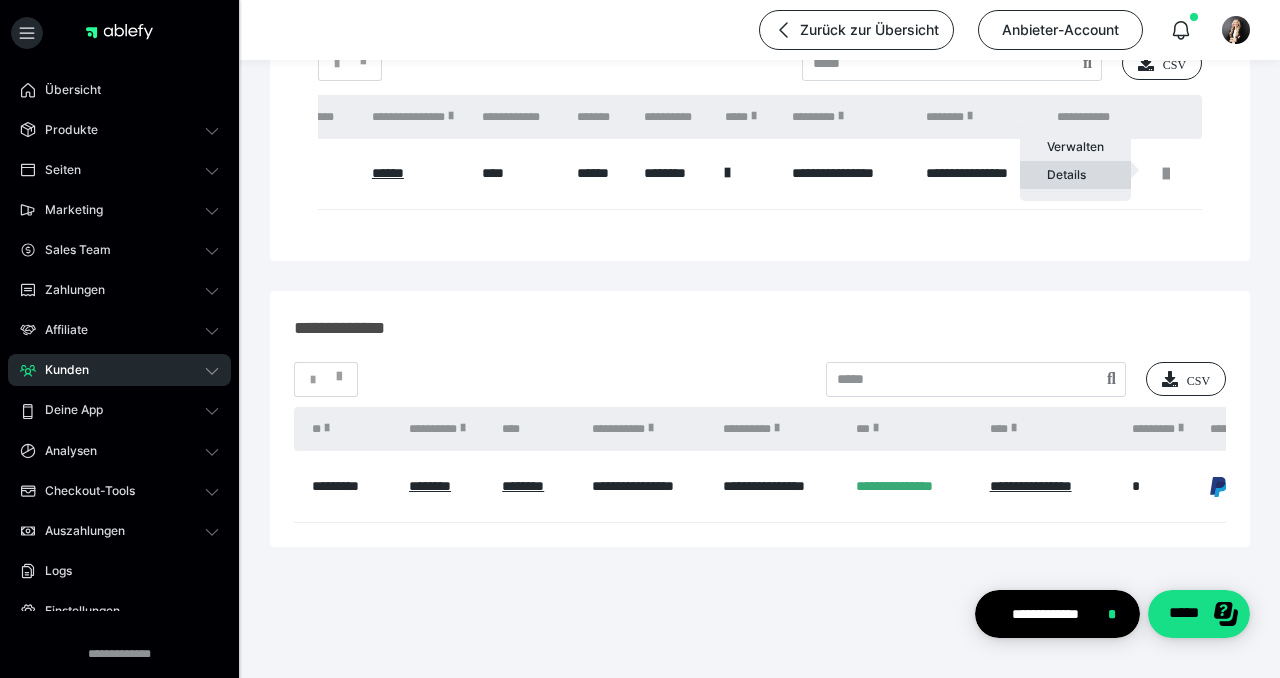 click on "Details" at bounding box center (1075, 175) 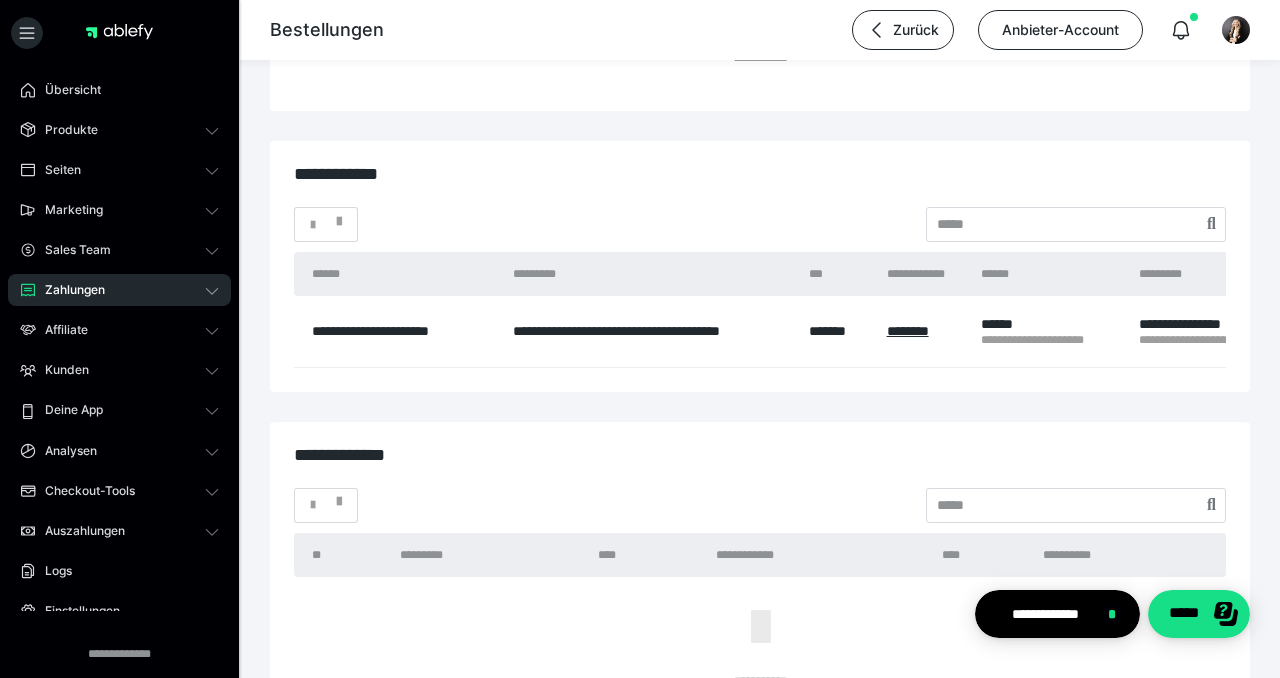 scroll, scrollTop: 2788, scrollLeft: 0, axis: vertical 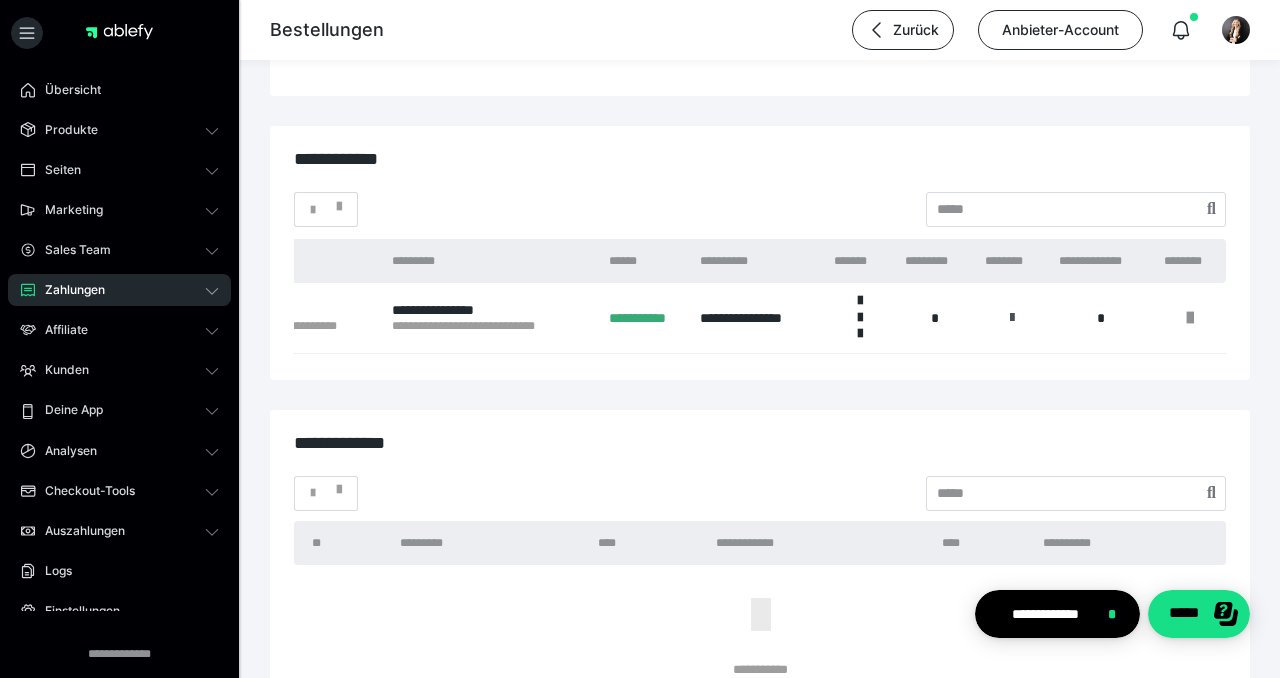 click at bounding box center (1012, 318) 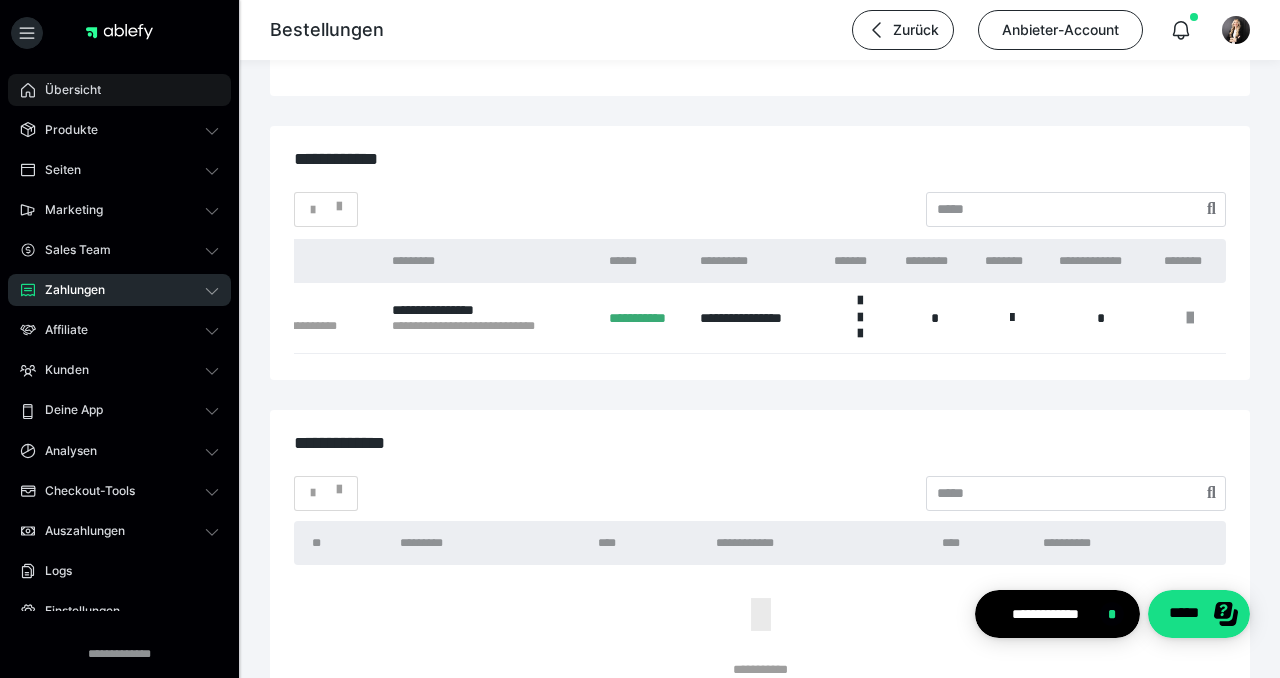 click on "Übersicht" at bounding box center [66, 90] 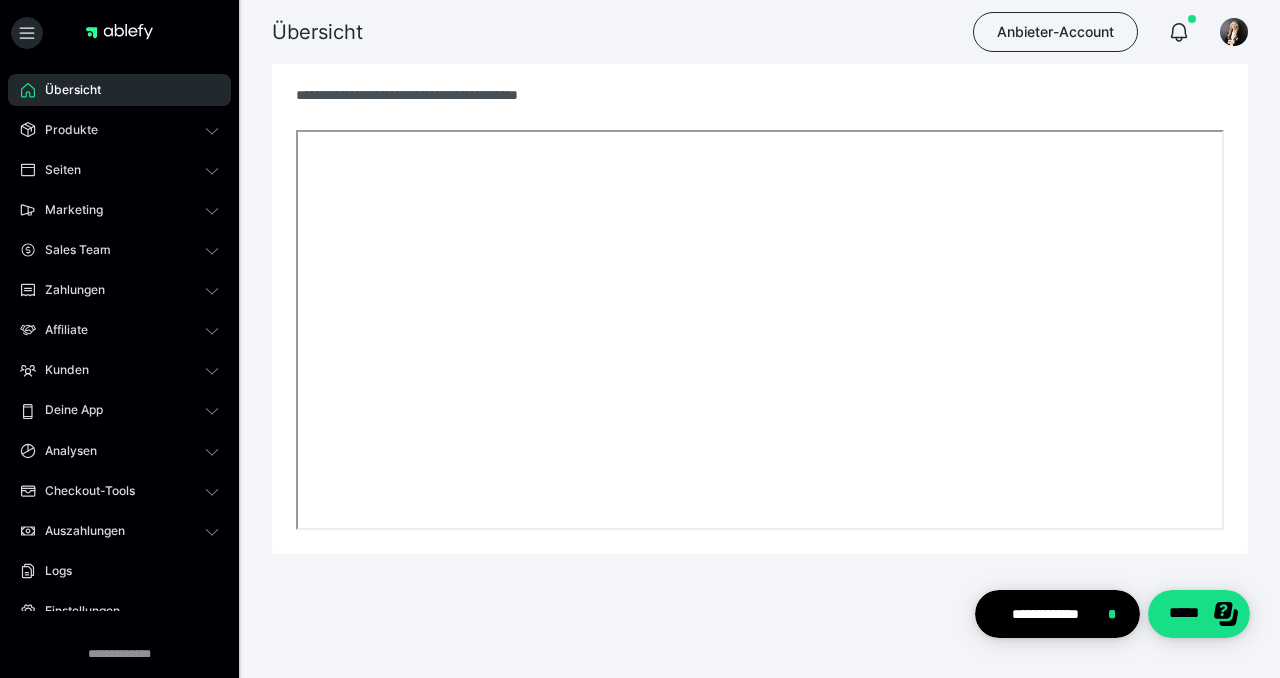scroll, scrollTop: 0, scrollLeft: 0, axis: both 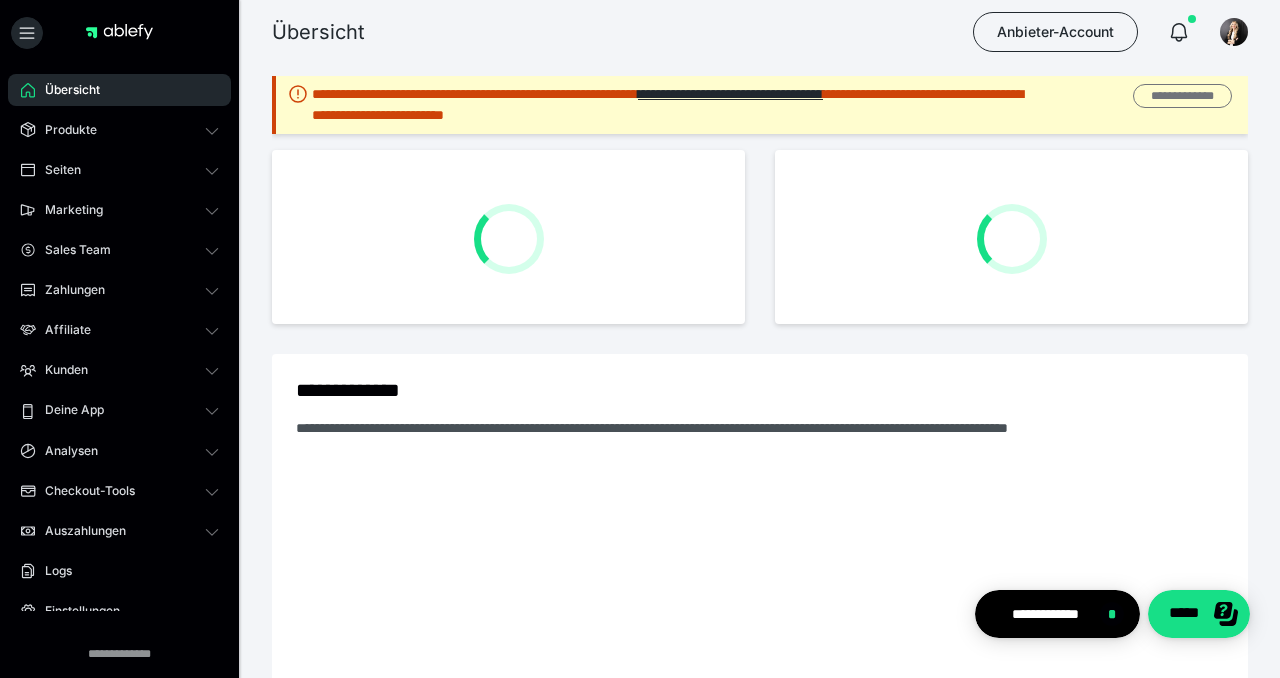 click on "**********" at bounding box center (1182, 96) 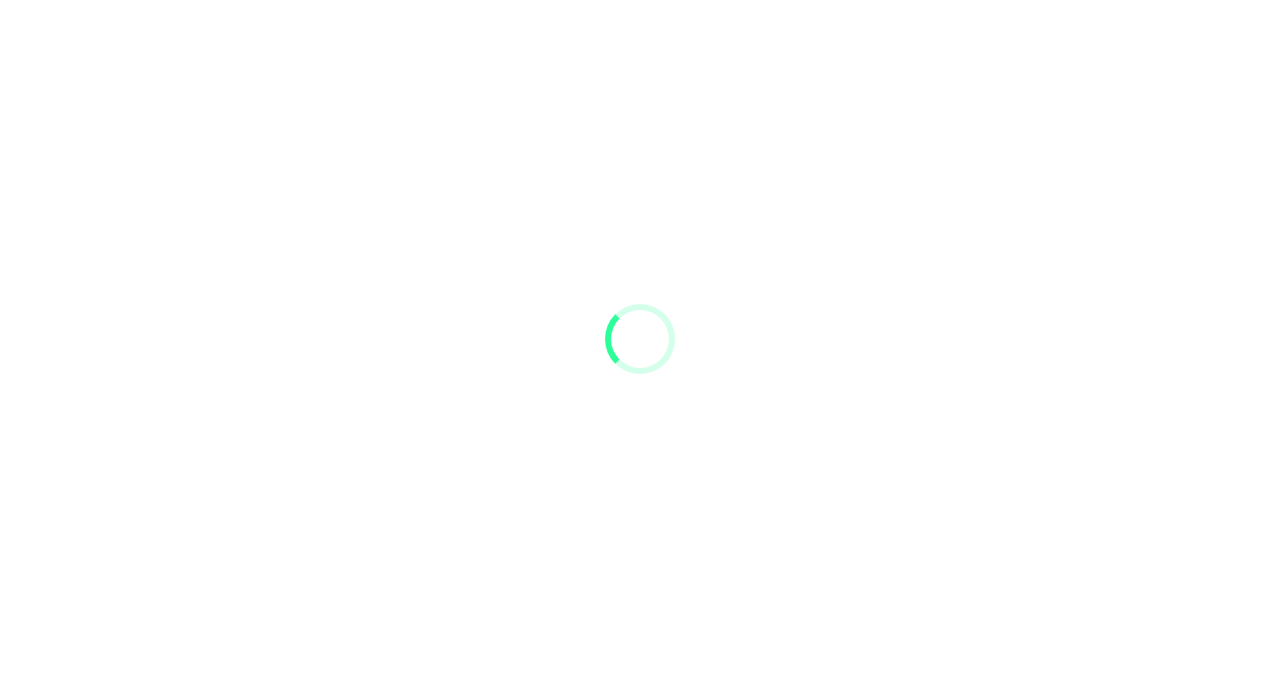 scroll, scrollTop: 0, scrollLeft: 0, axis: both 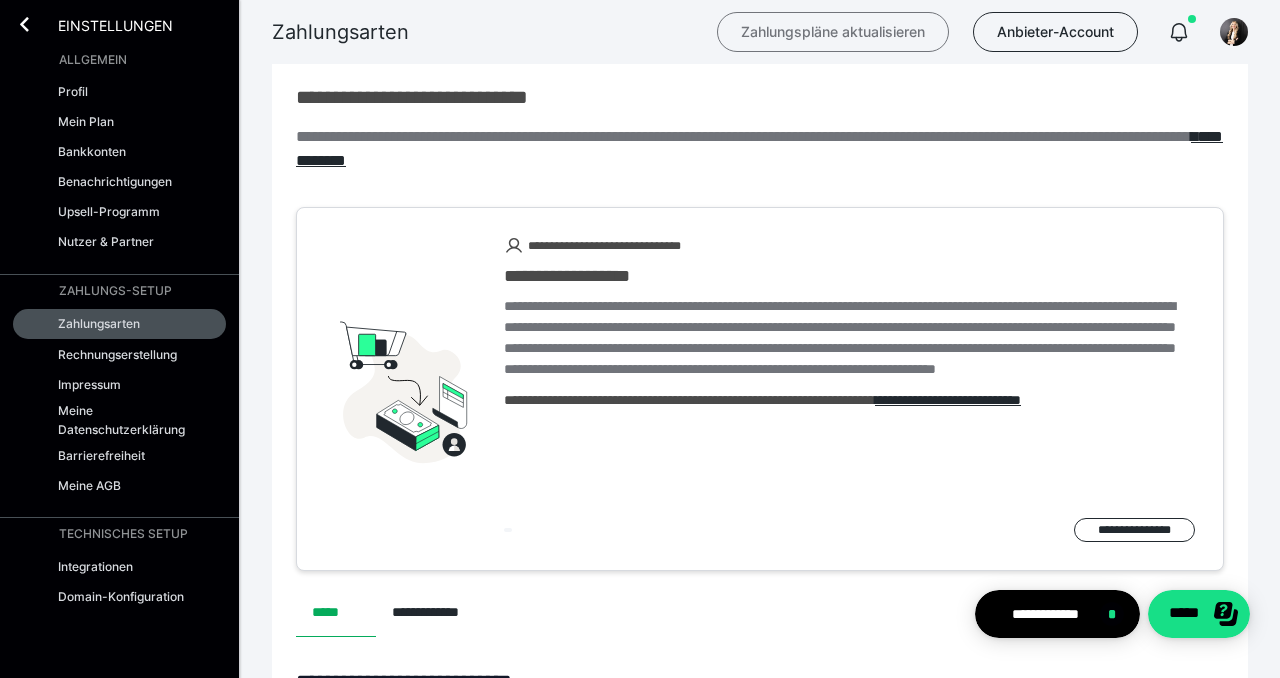 click on "Zahlungspläne aktualisieren" at bounding box center [833, 32] 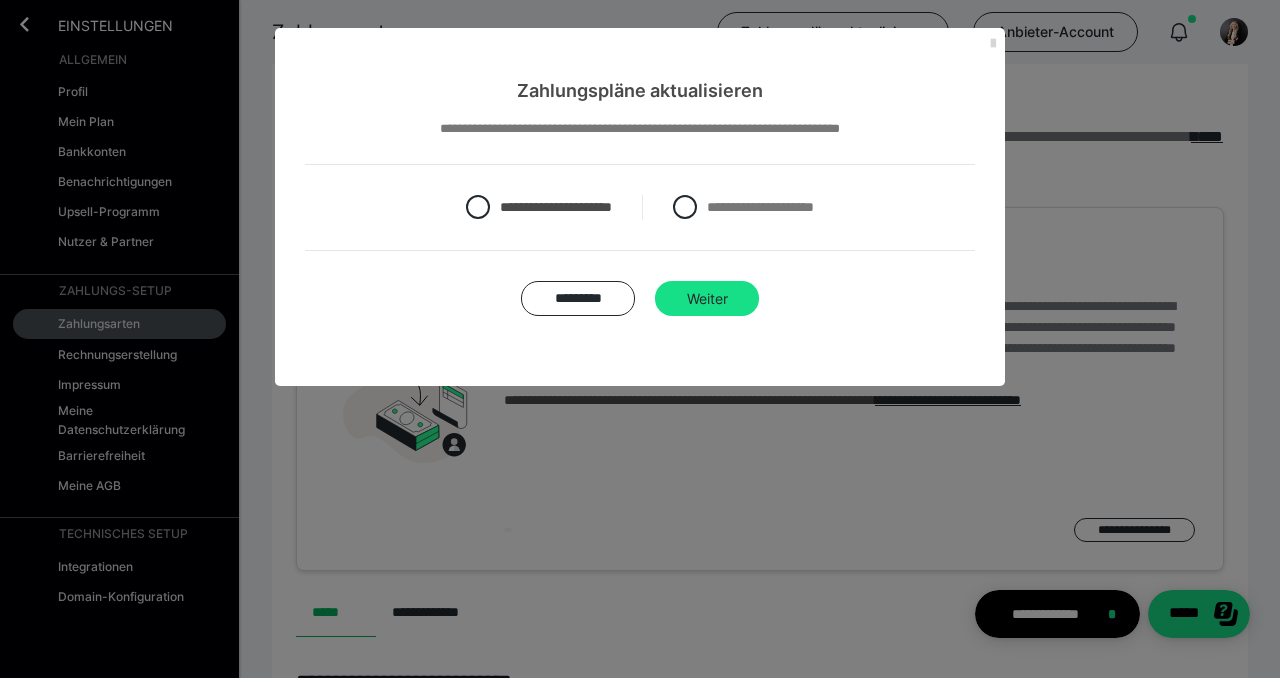 click at bounding box center (993, 44) 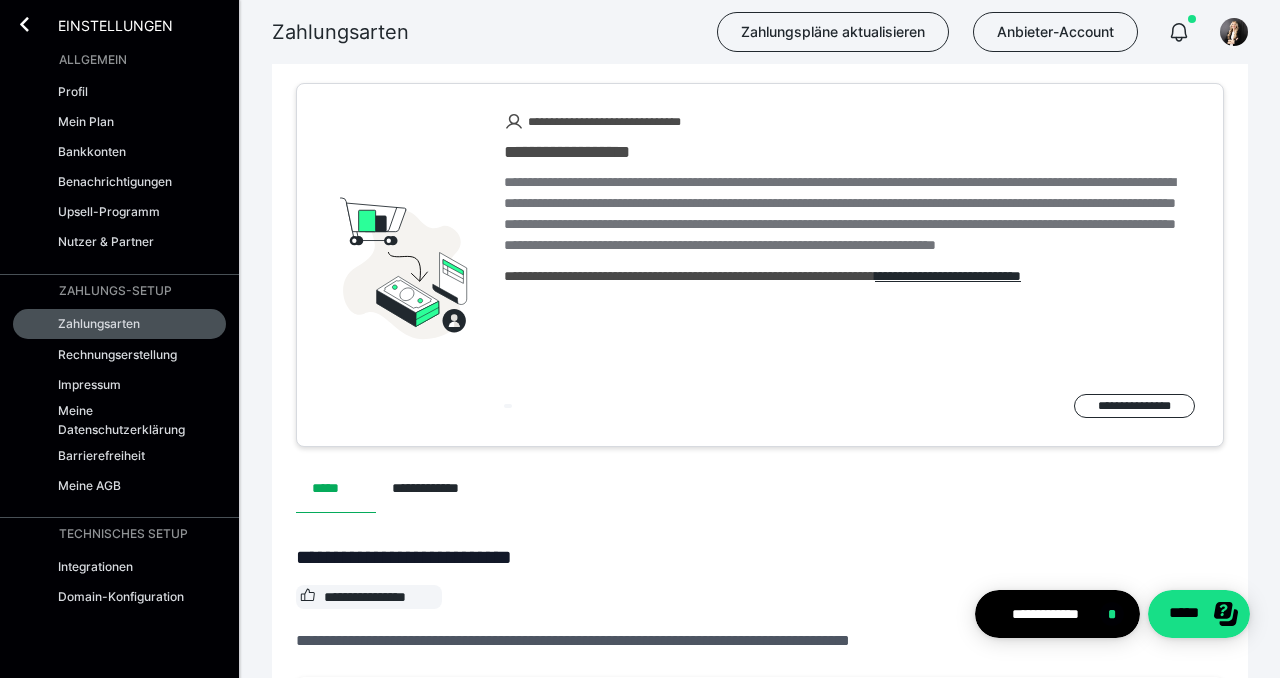 scroll, scrollTop: 0, scrollLeft: 0, axis: both 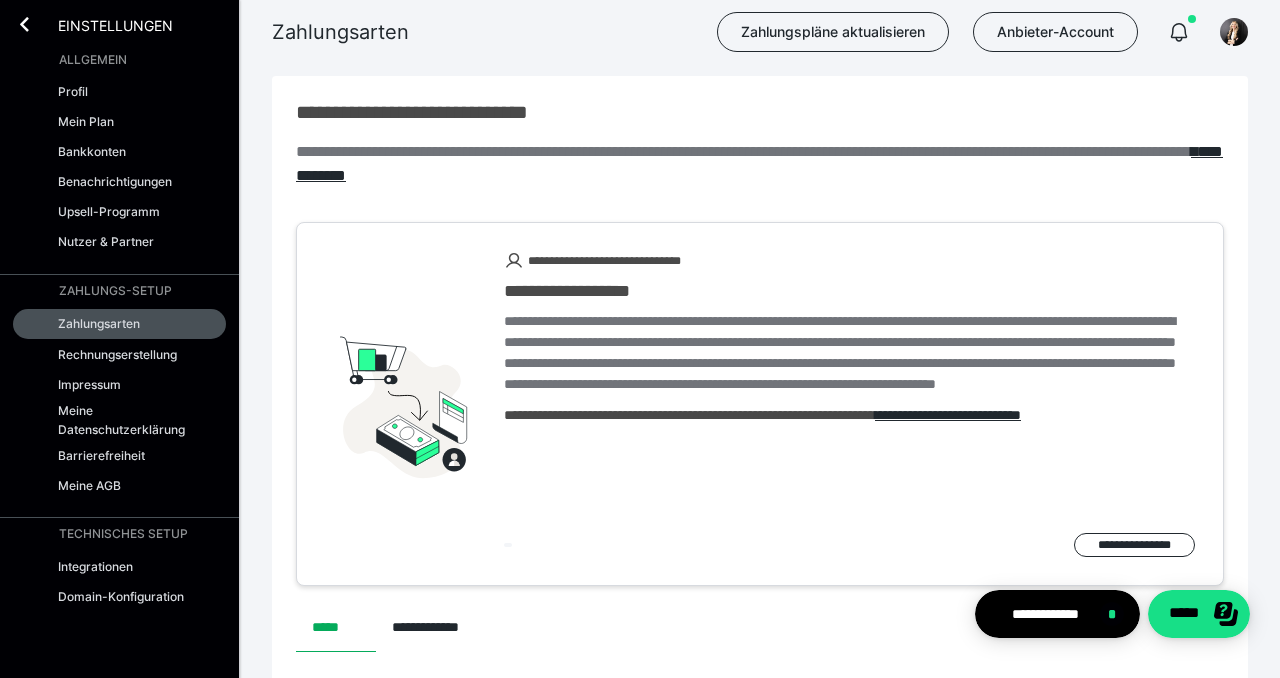 click on "Einstellungen" at bounding box center (101, 24) 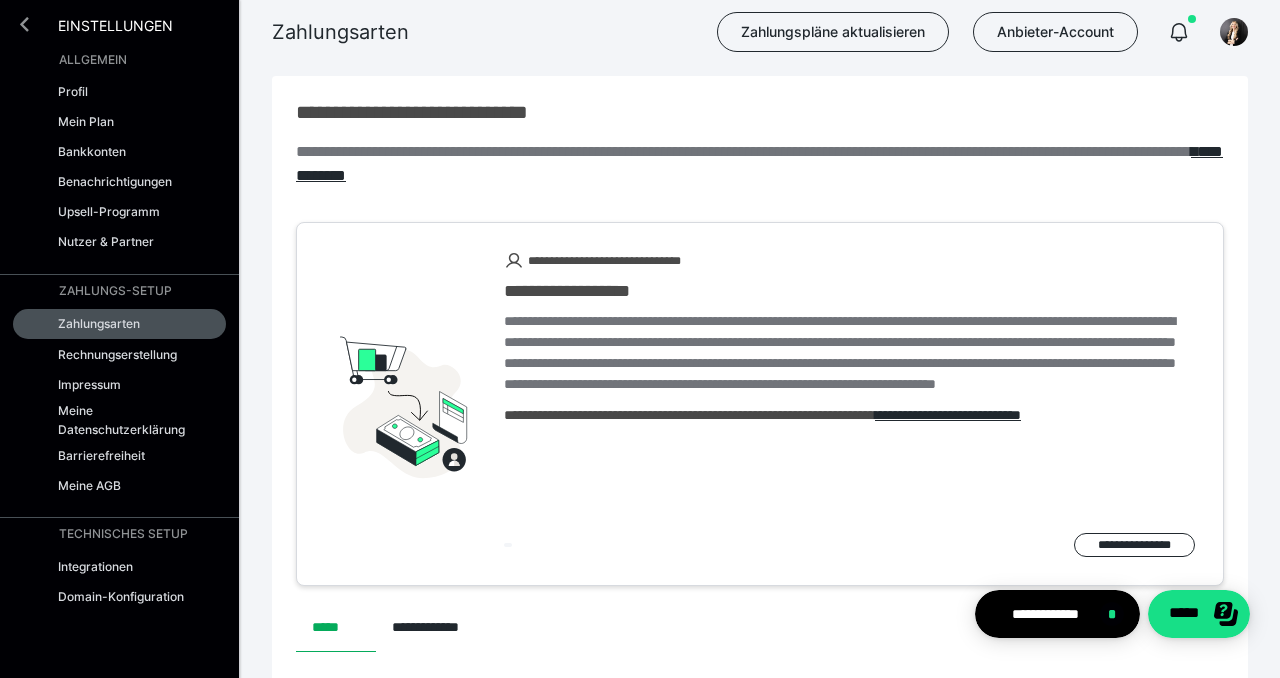 click at bounding box center [24, 24] 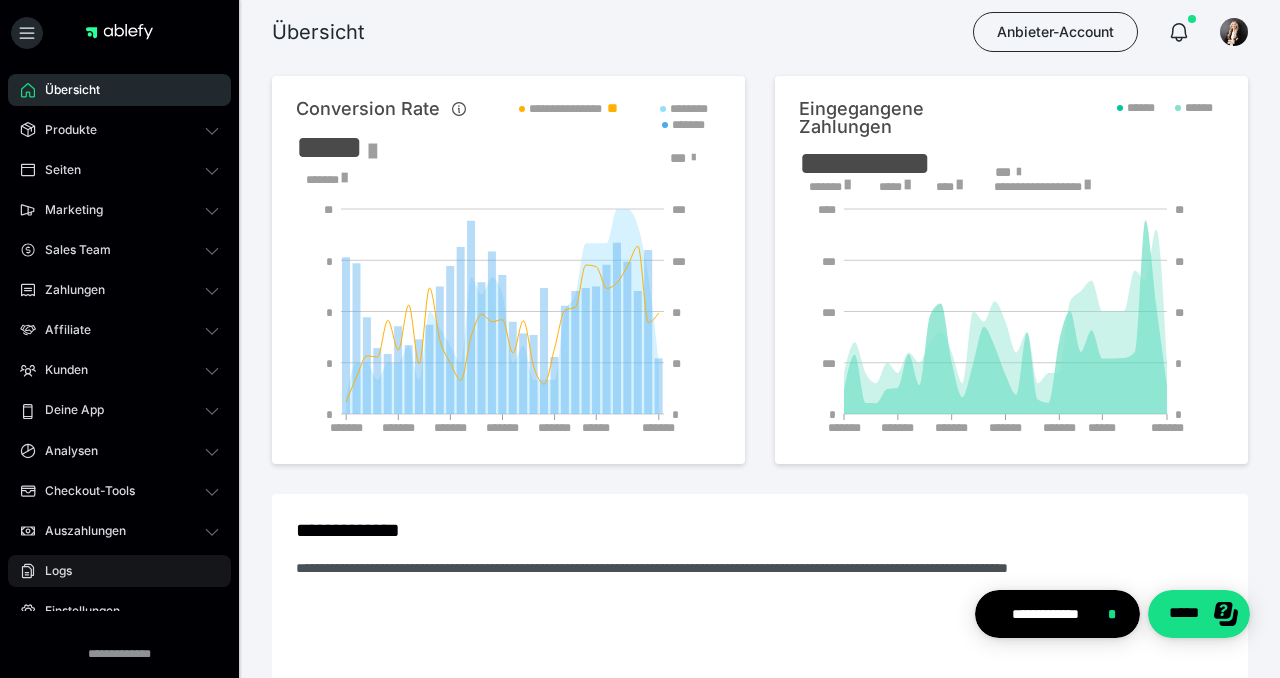 scroll, scrollTop: 61, scrollLeft: 0, axis: vertical 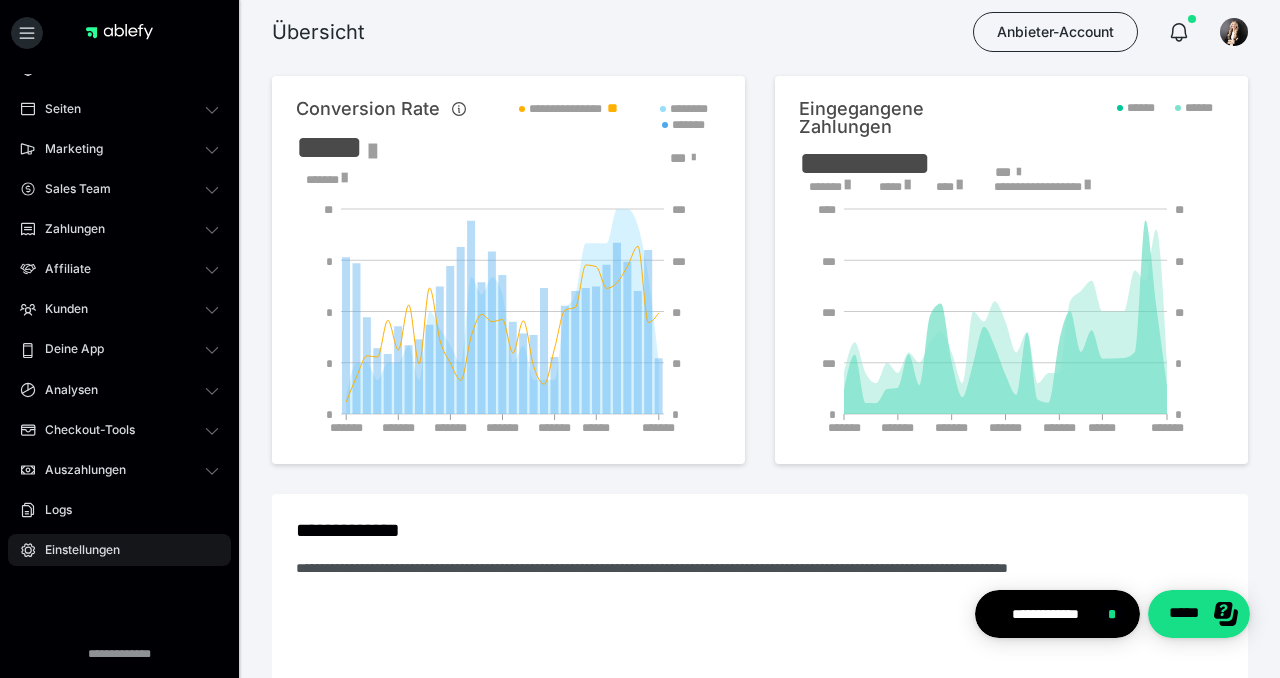 click on "Einstellungen" at bounding box center [119, 550] 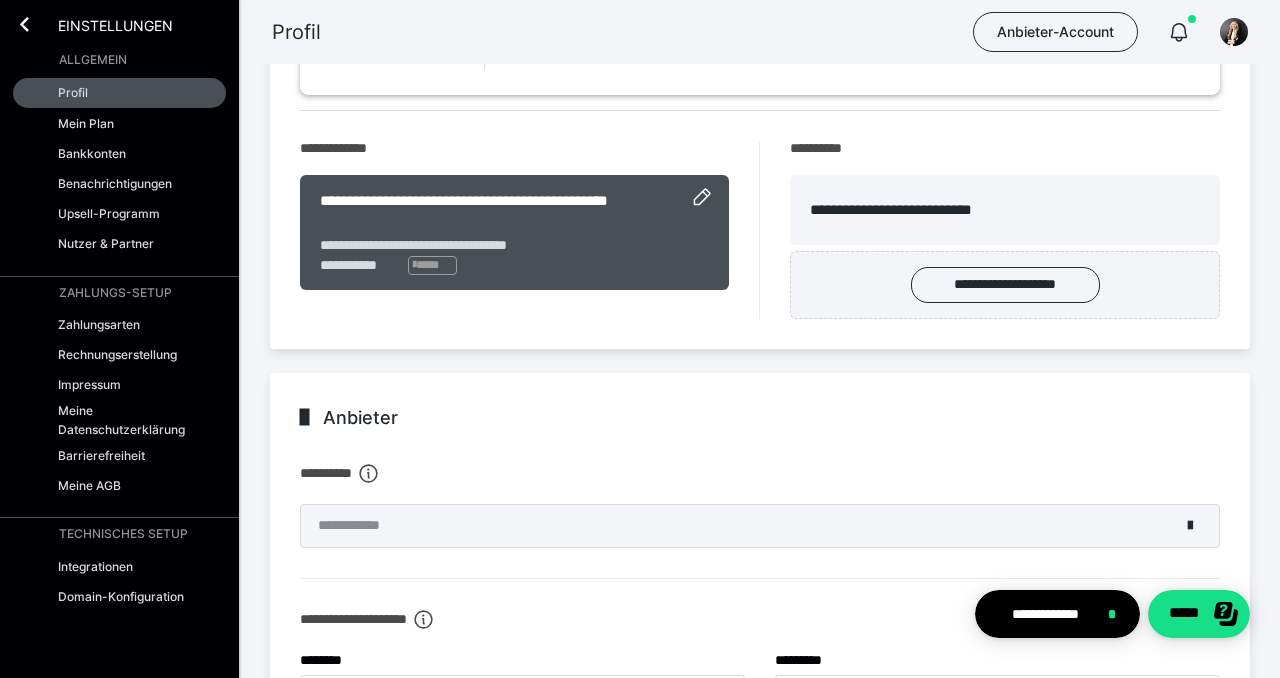 scroll, scrollTop: 255, scrollLeft: 0, axis: vertical 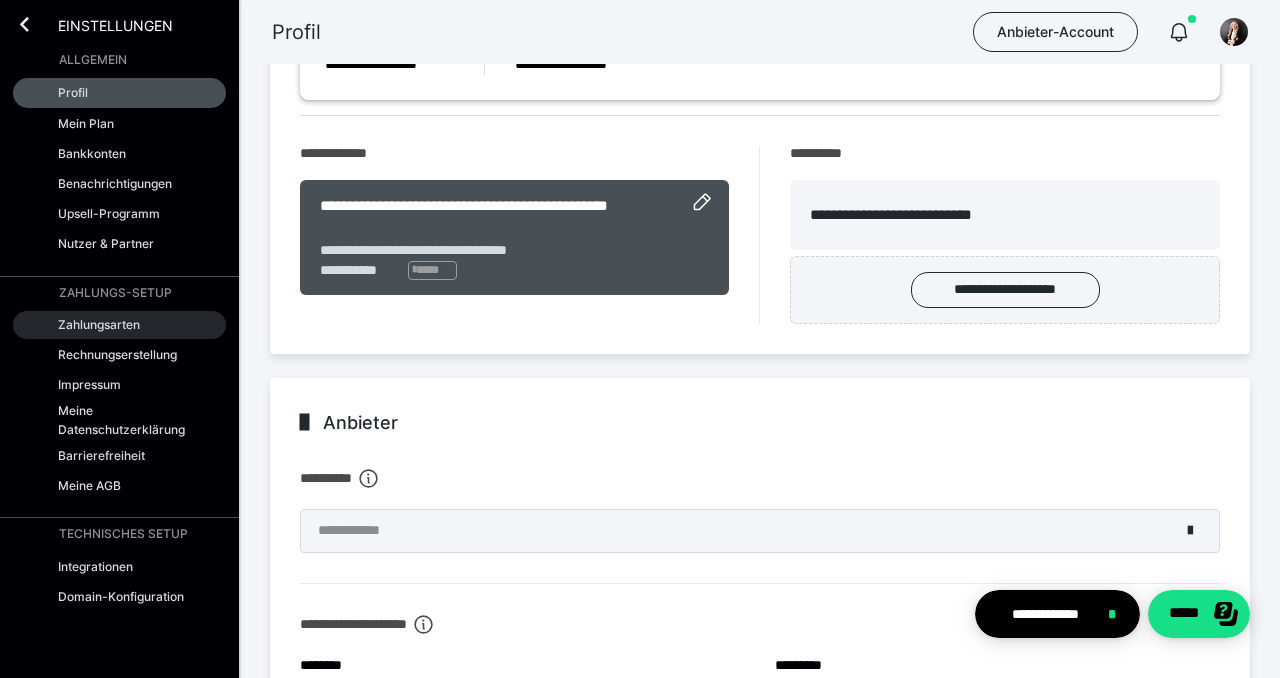 click on "Zahlungsarten" at bounding box center (119, 325) 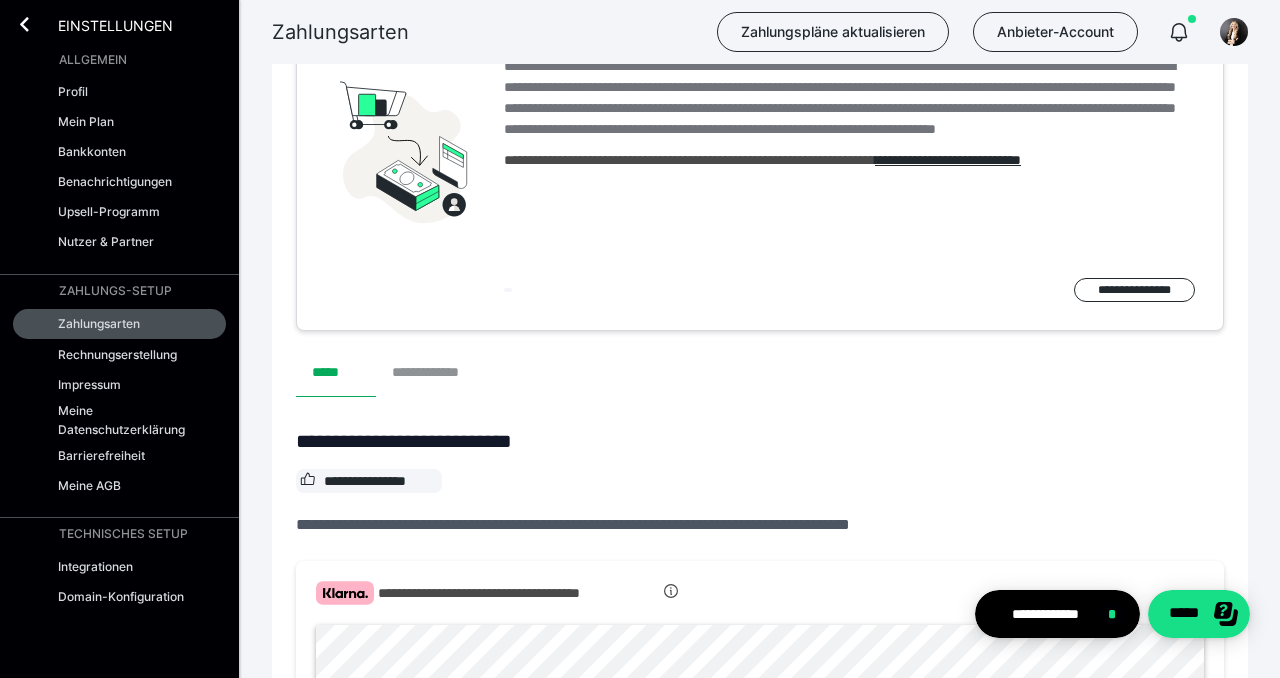 click on "**********" at bounding box center (437, 373) 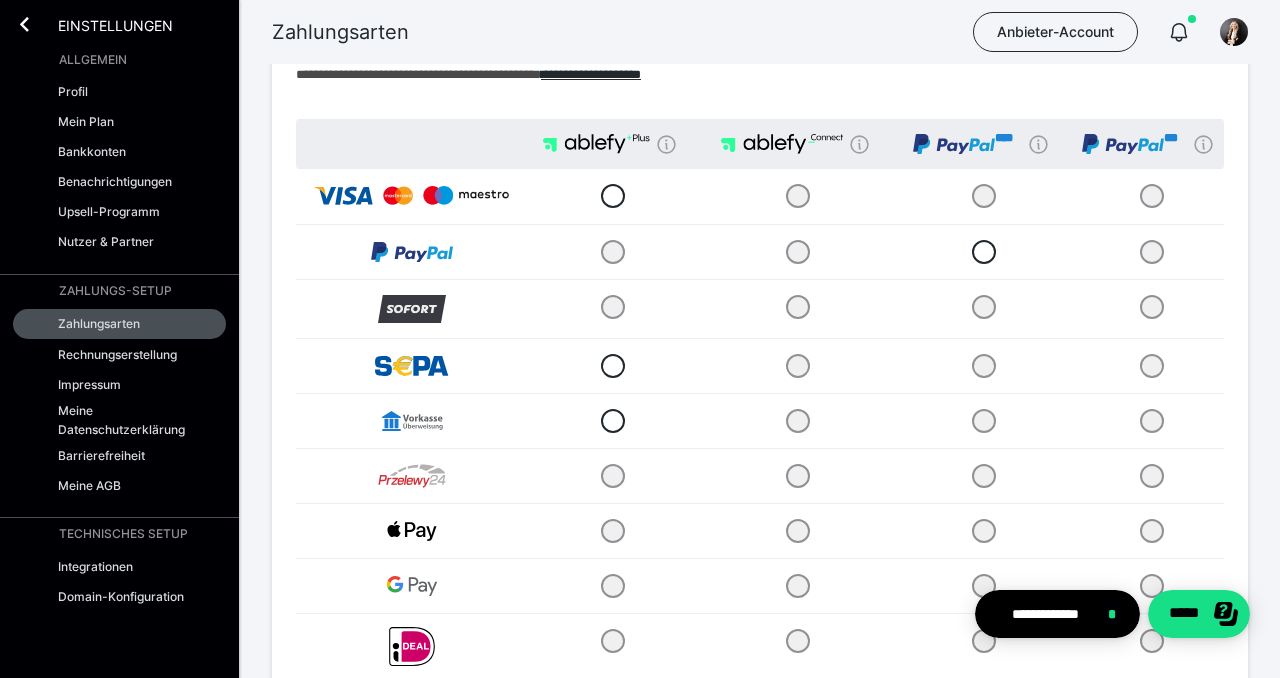 scroll, scrollTop: 138, scrollLeft: 0, axis: vertical 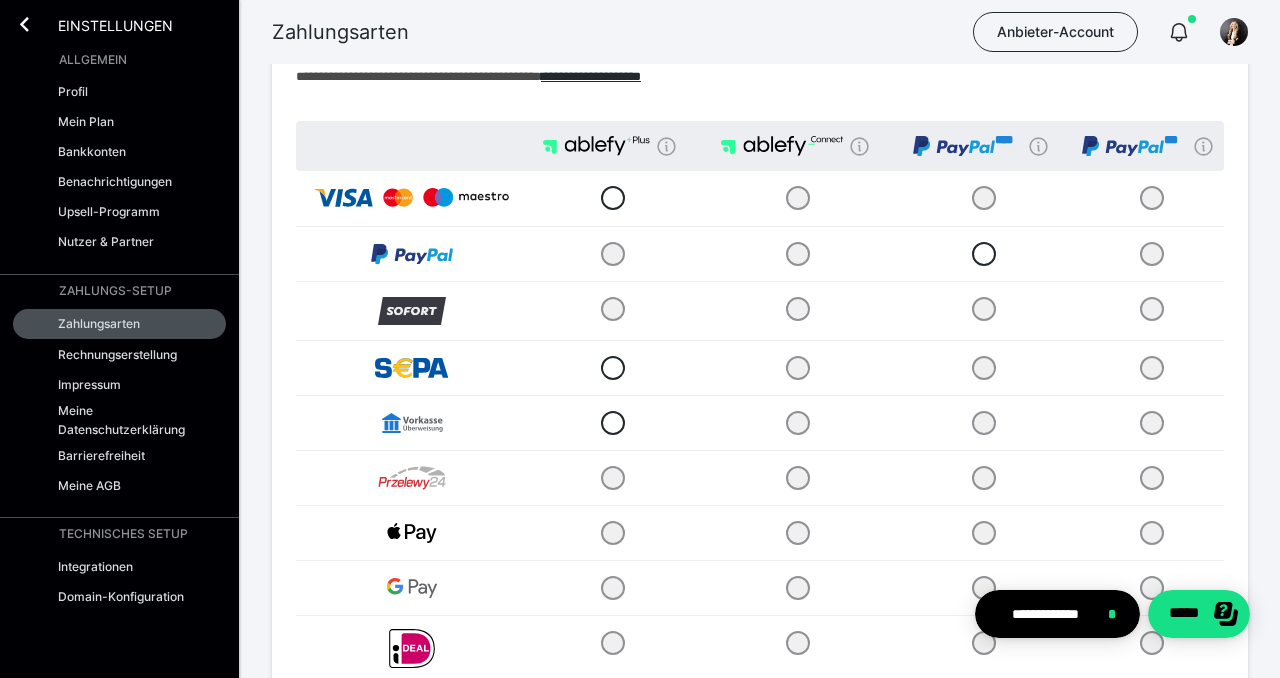 click at bounding box center [610, 253] 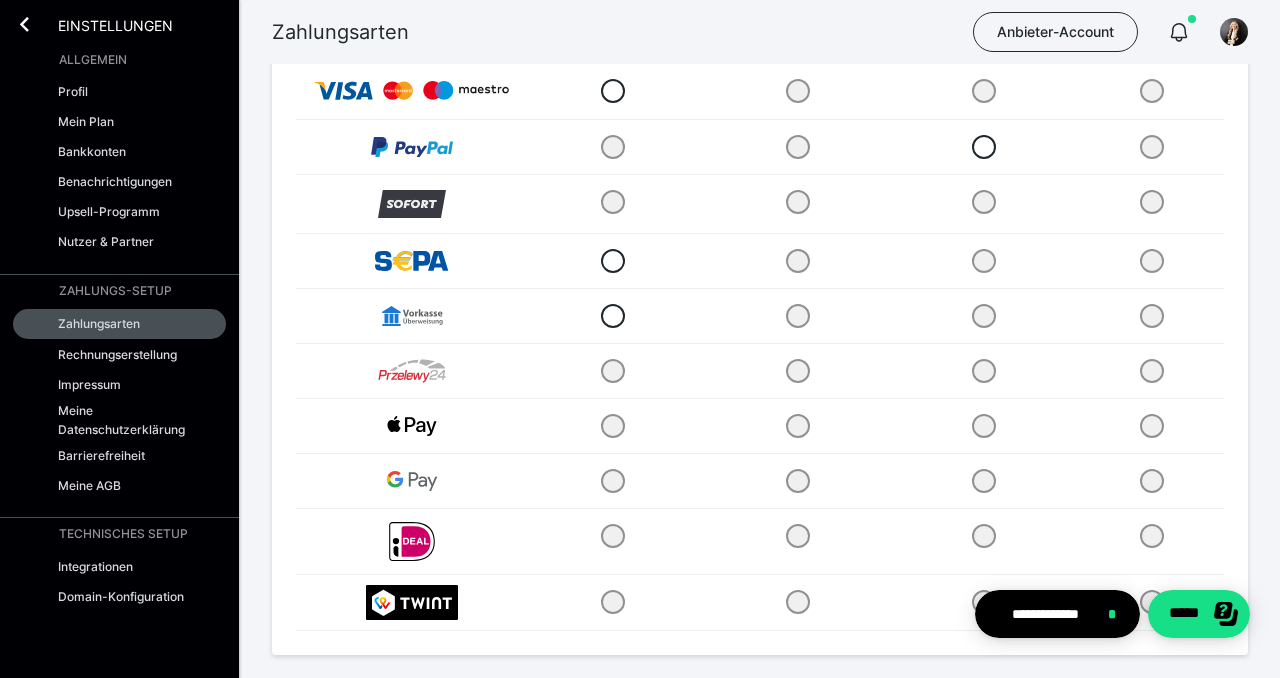 scroll, scrollTop: 337, scrollLeft: 0, axis: vertical 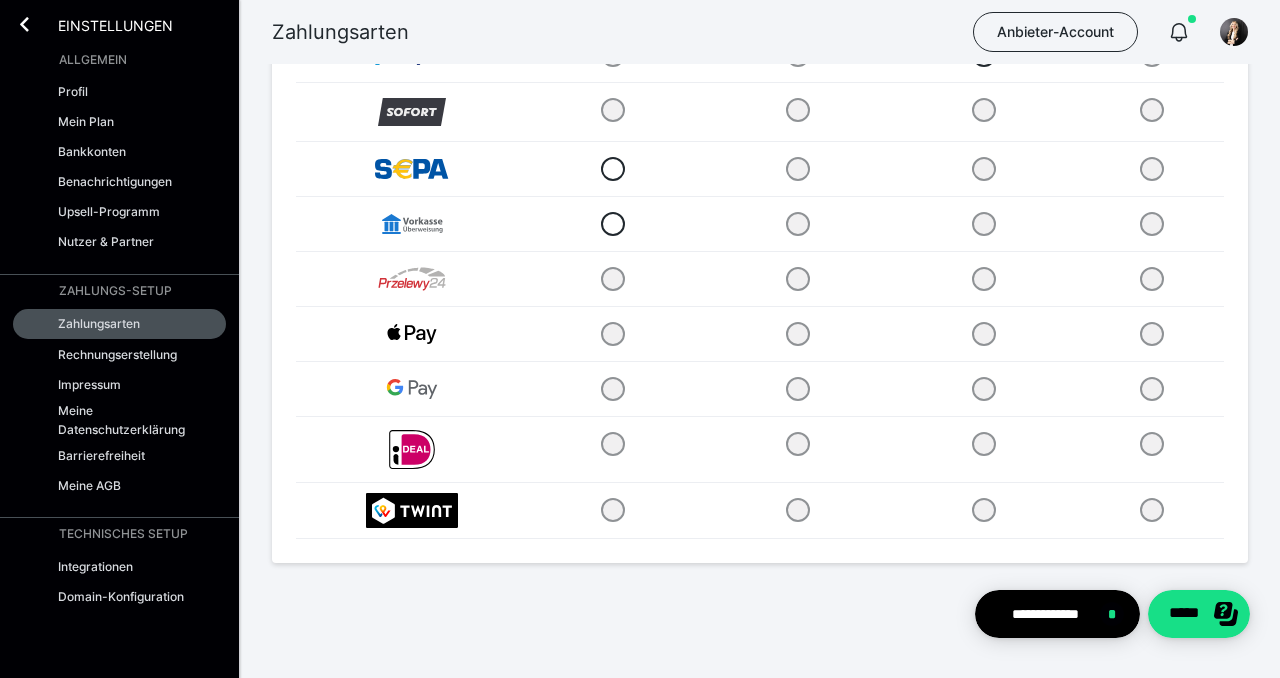 click at bounding box center [610, 510] 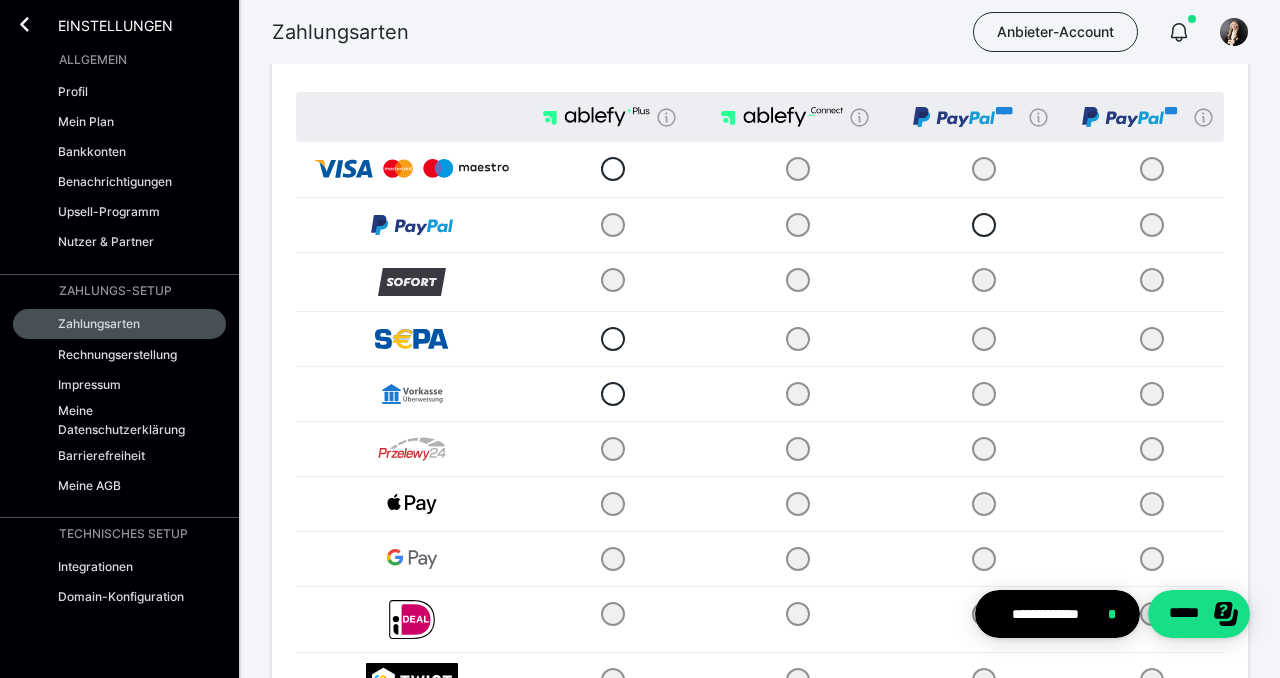 scroll, scrollTop: 73, scrollLeft: 0, axis: vertical 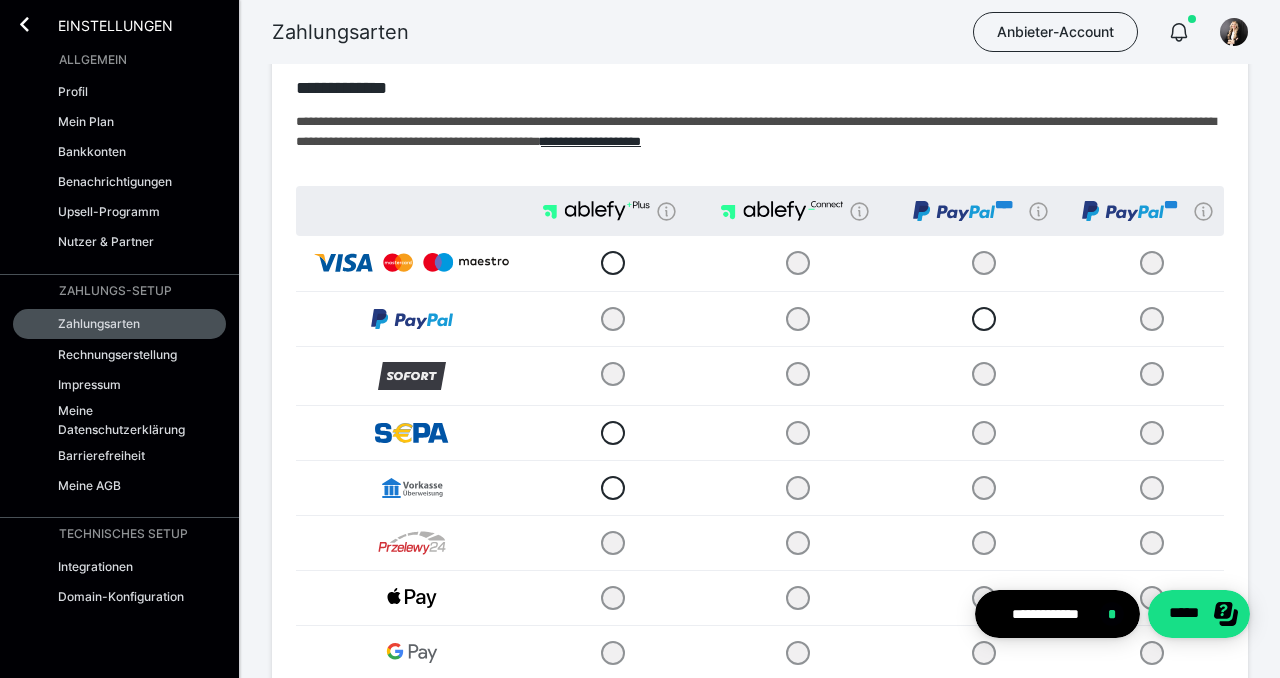click at bounding box center [795, 263] 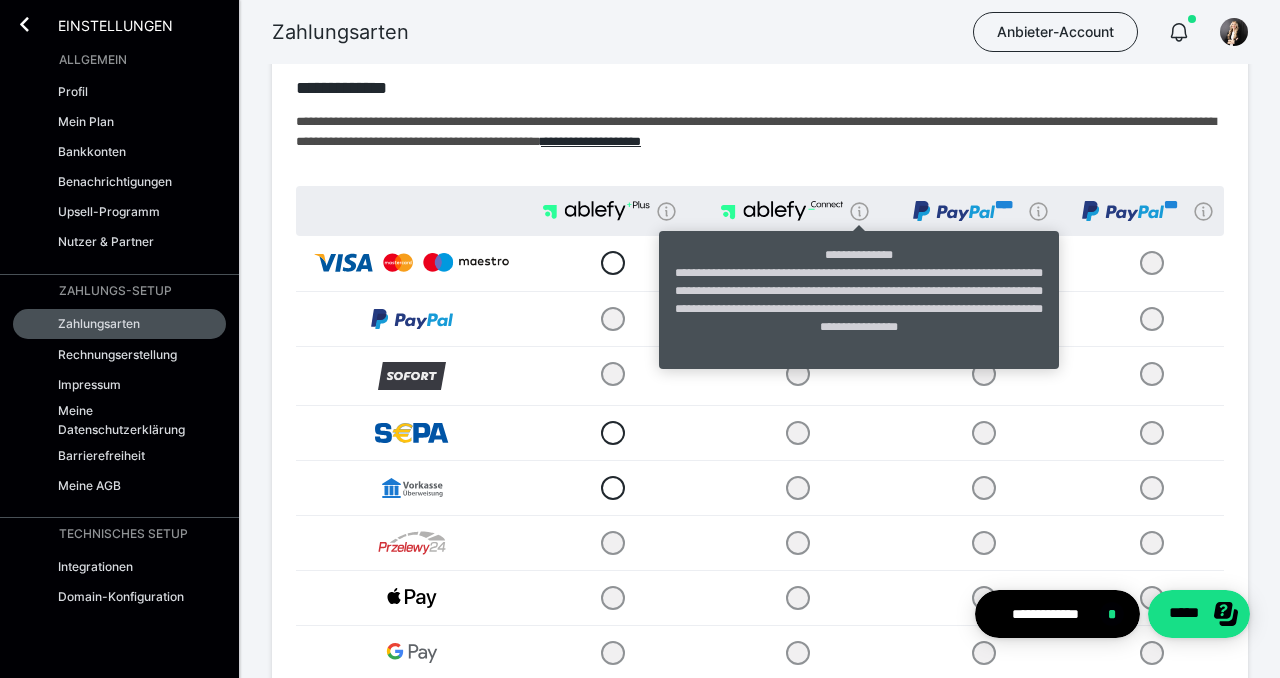 click 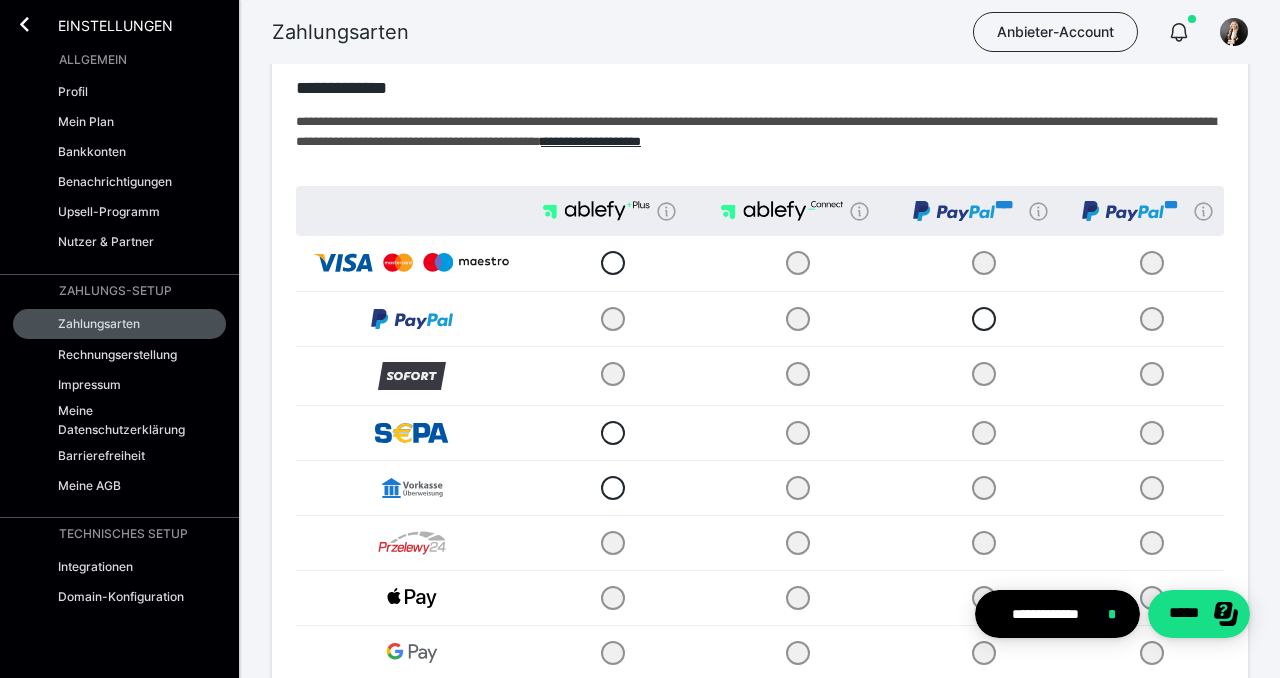 click at bounding box center [795, 263] 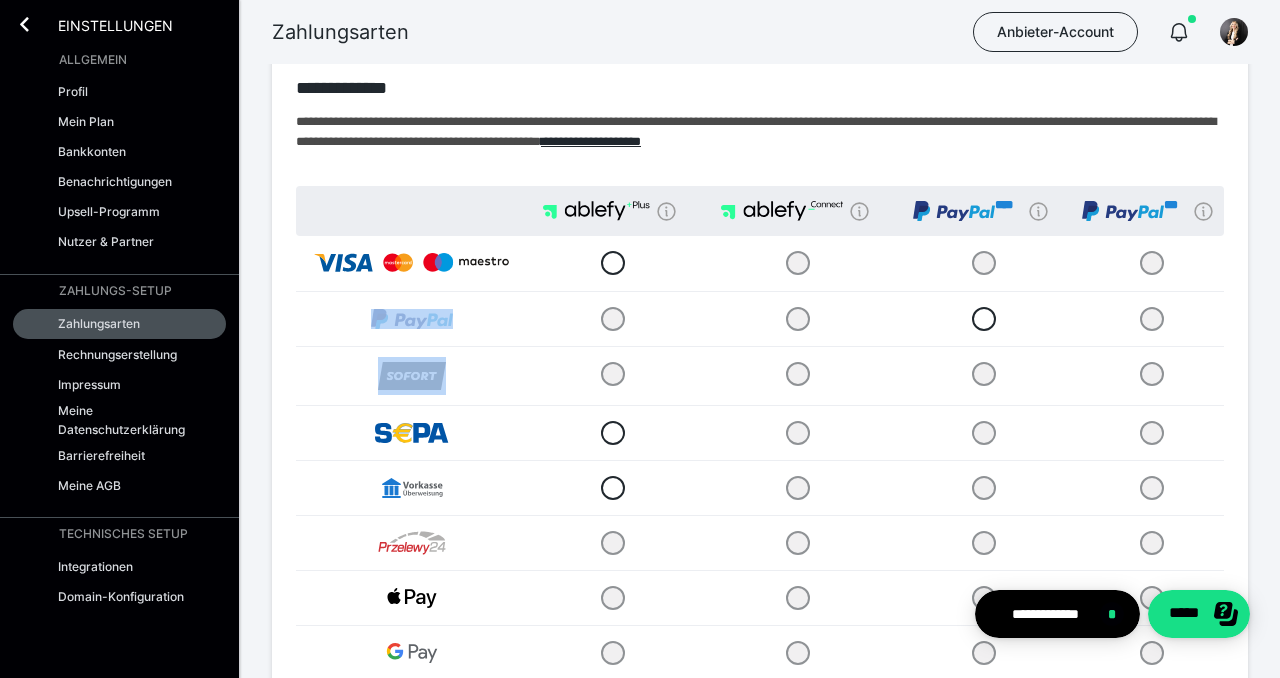 click at bounding box center (980, 263) 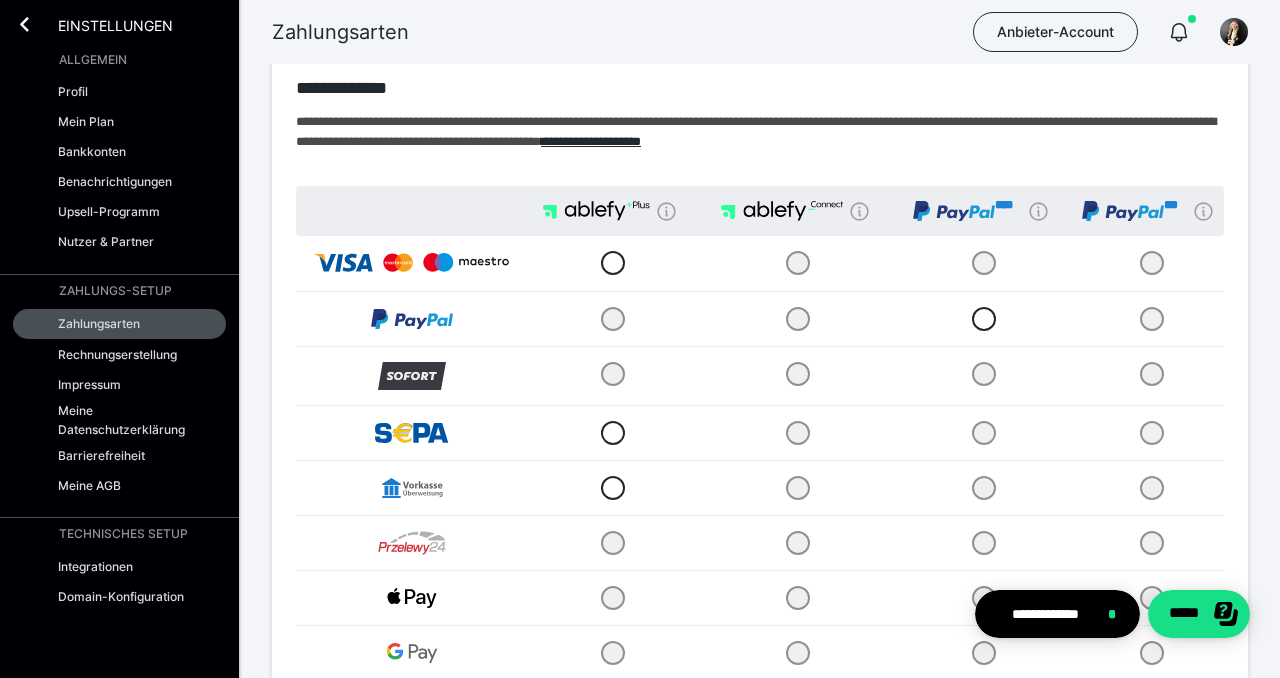 click at bounding box center [980, 263] 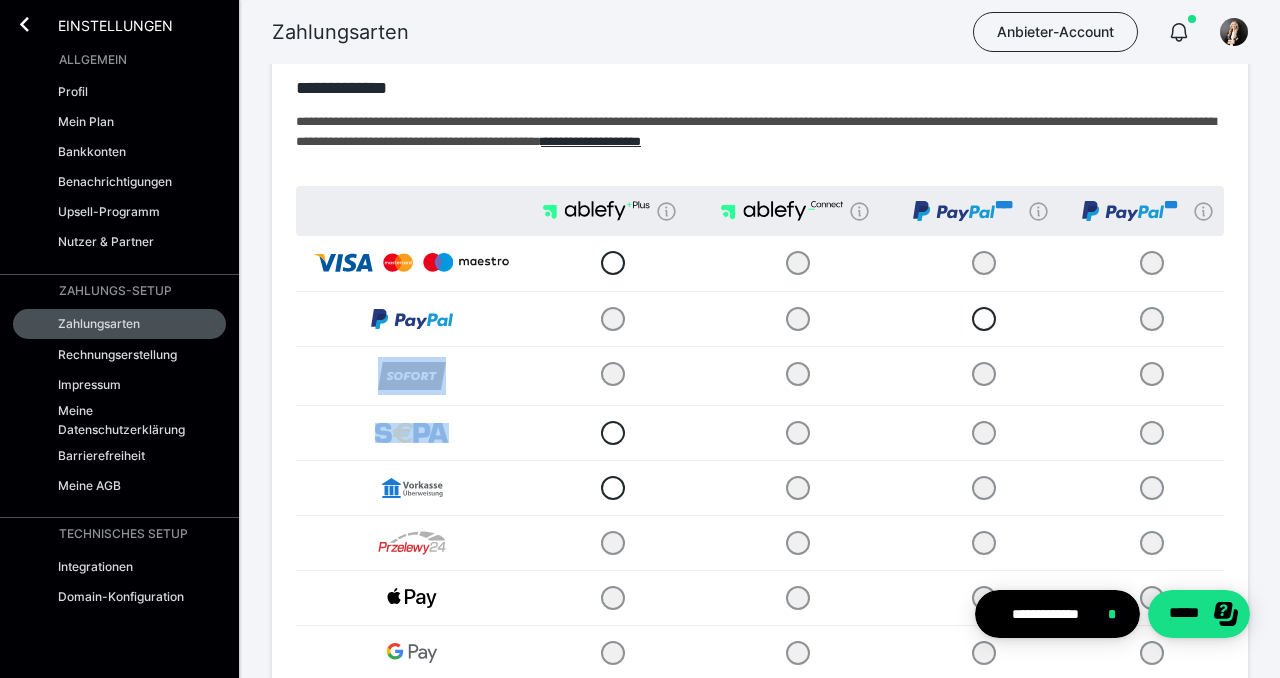 click at bounding box center [1148, 318] 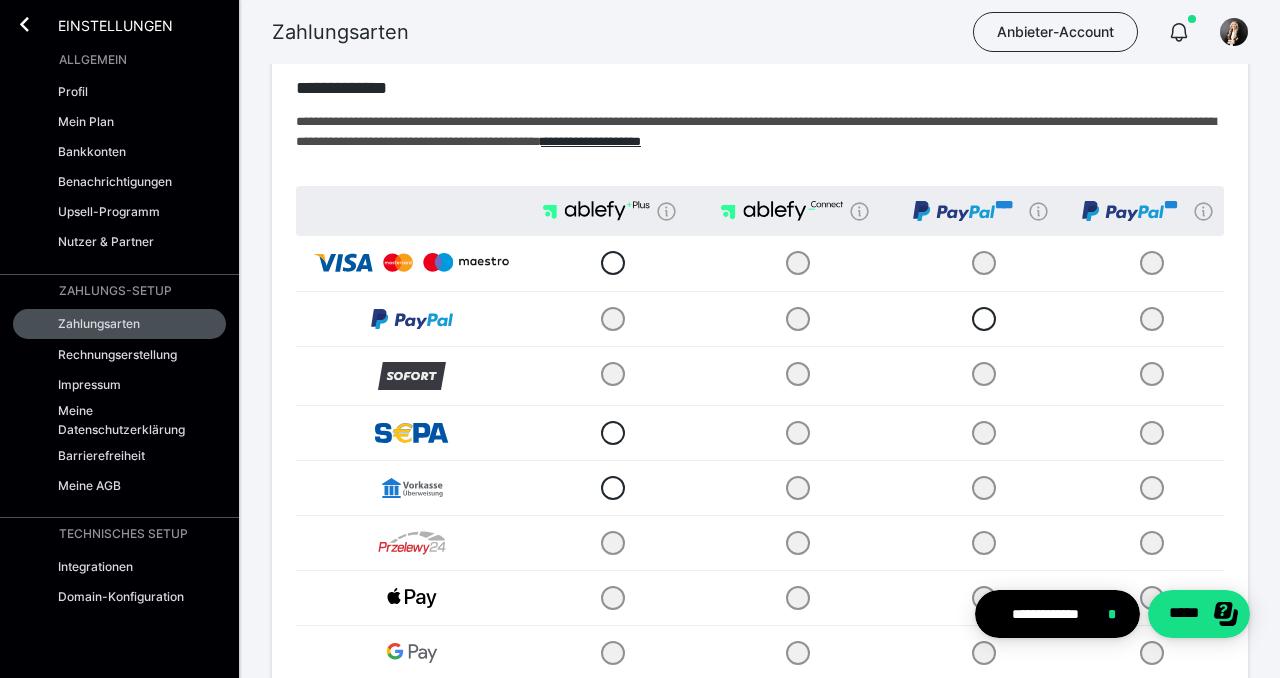 click at bounding box center [1148, 318] 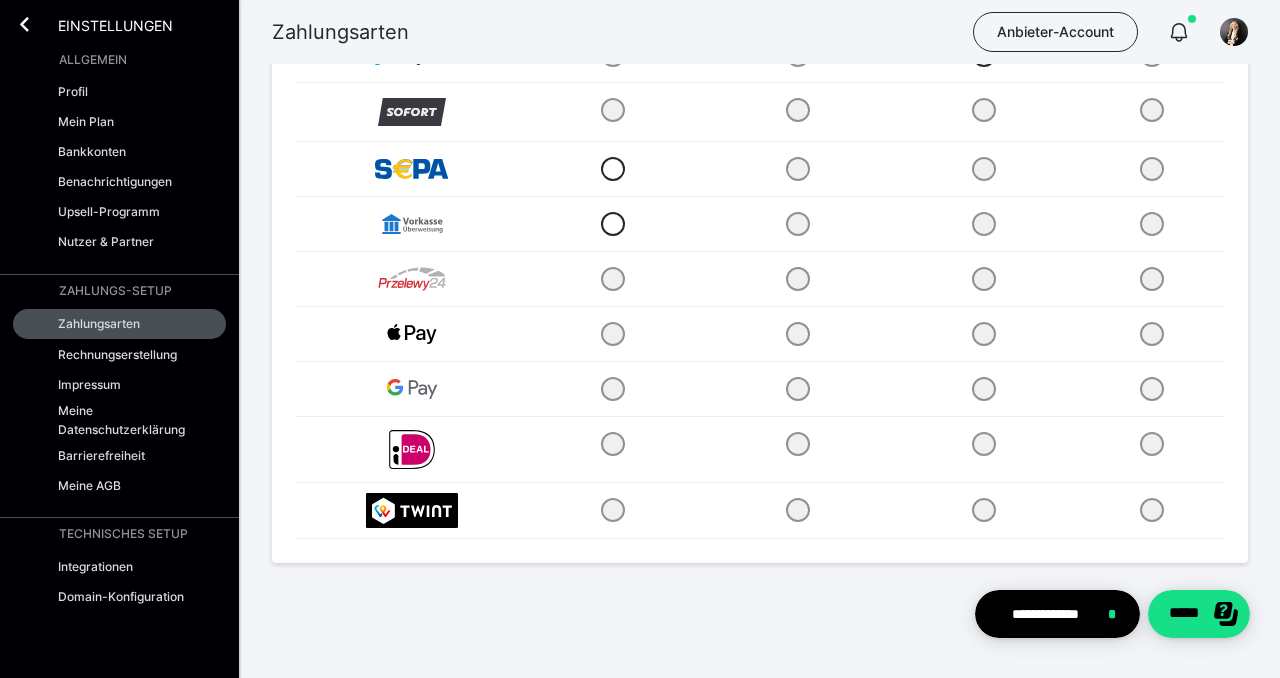 scroll, scrollTop: 0, scrollLeft: 0, axis: both 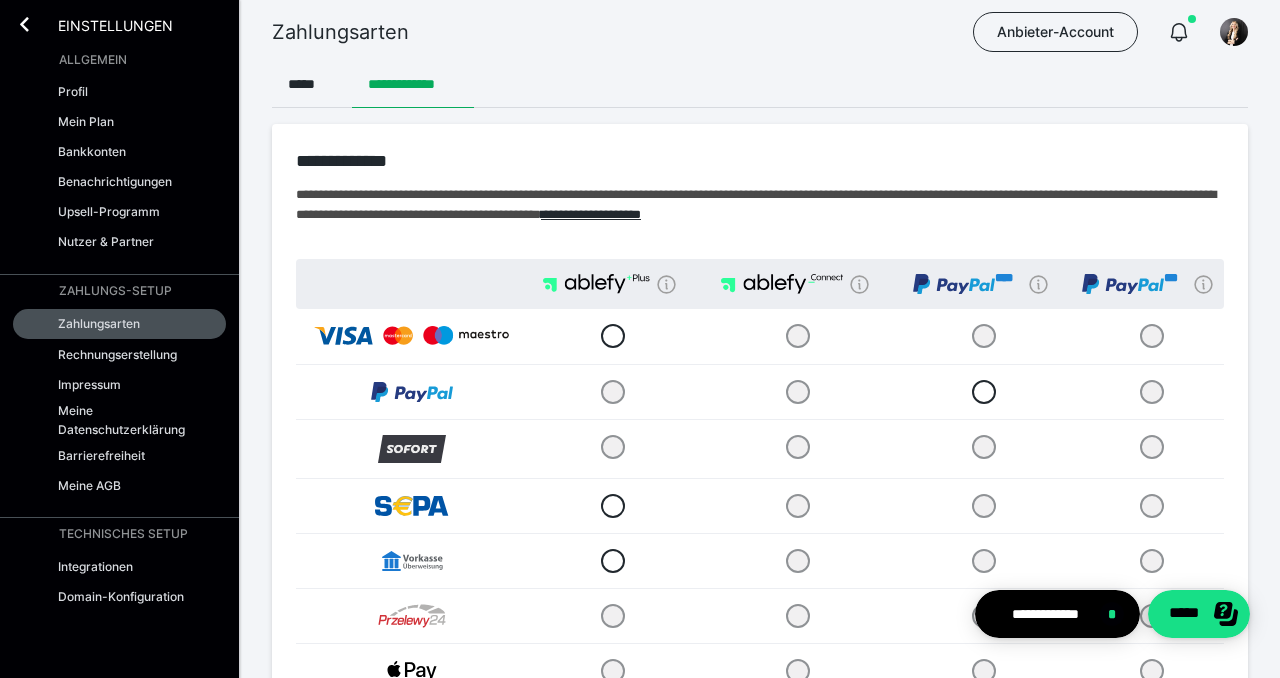 click at bounding box center [610, 391] 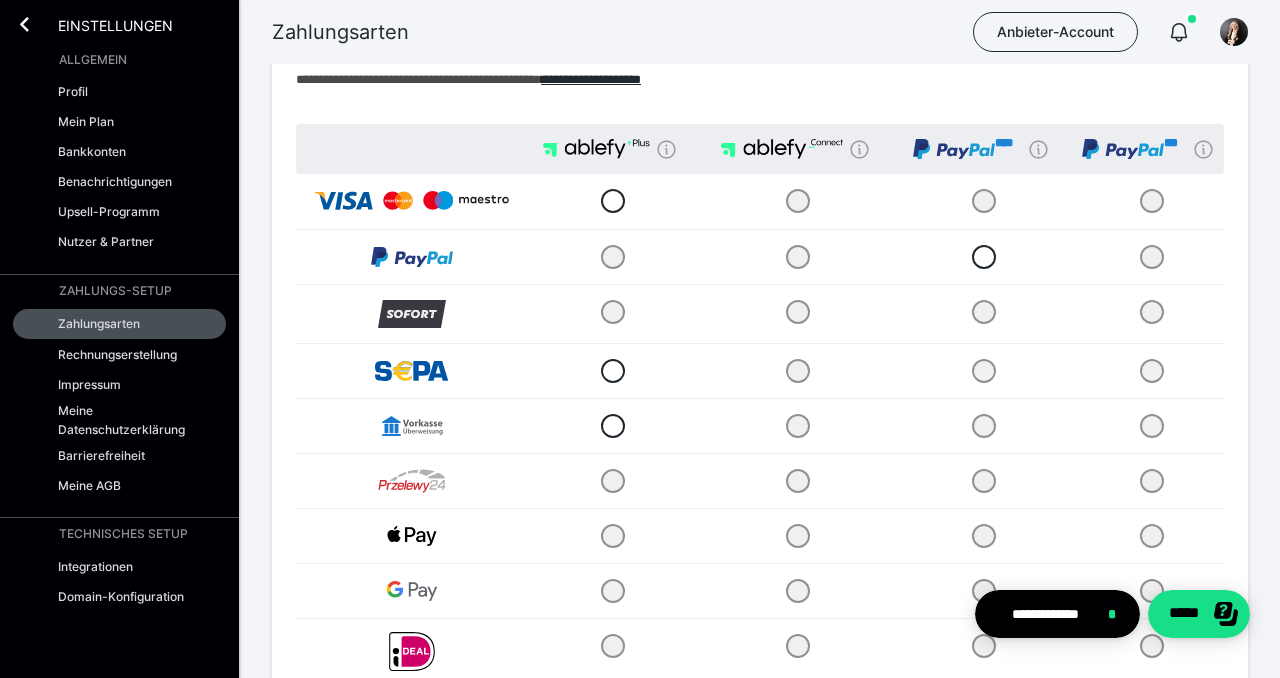 scroll, scrollTop: 140, scrollLeft: 0, axis: vertical 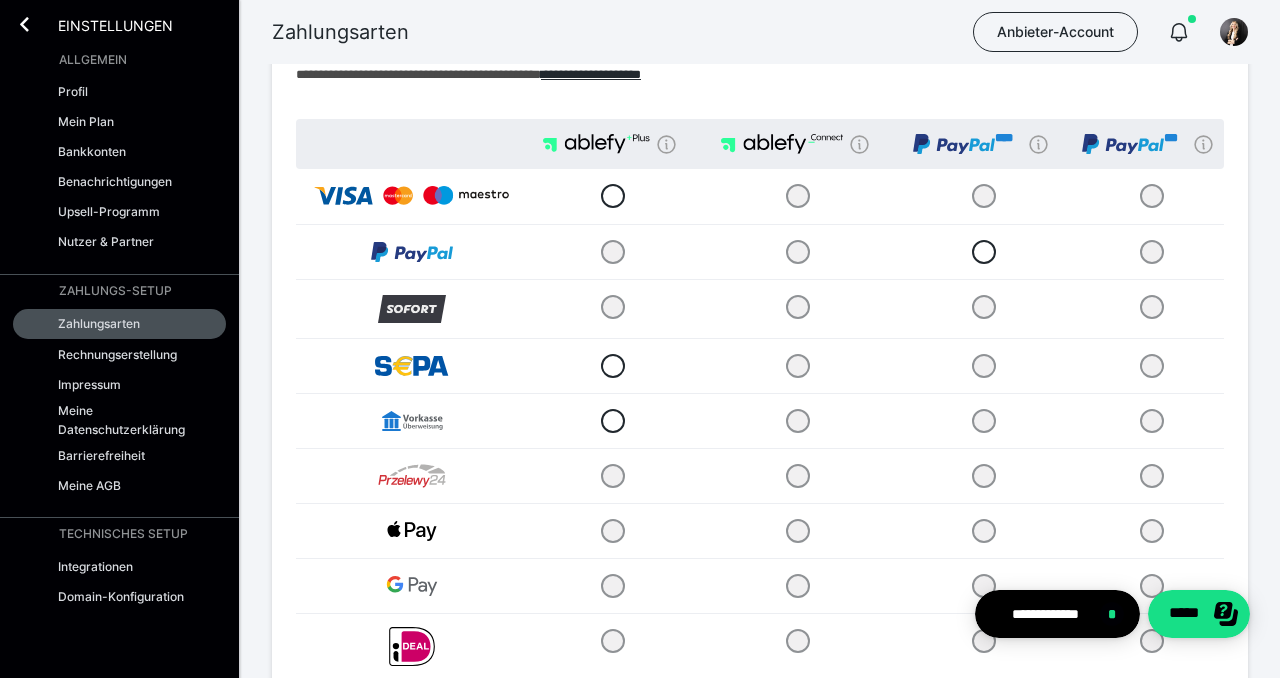 click at bounding box center [610, 475] 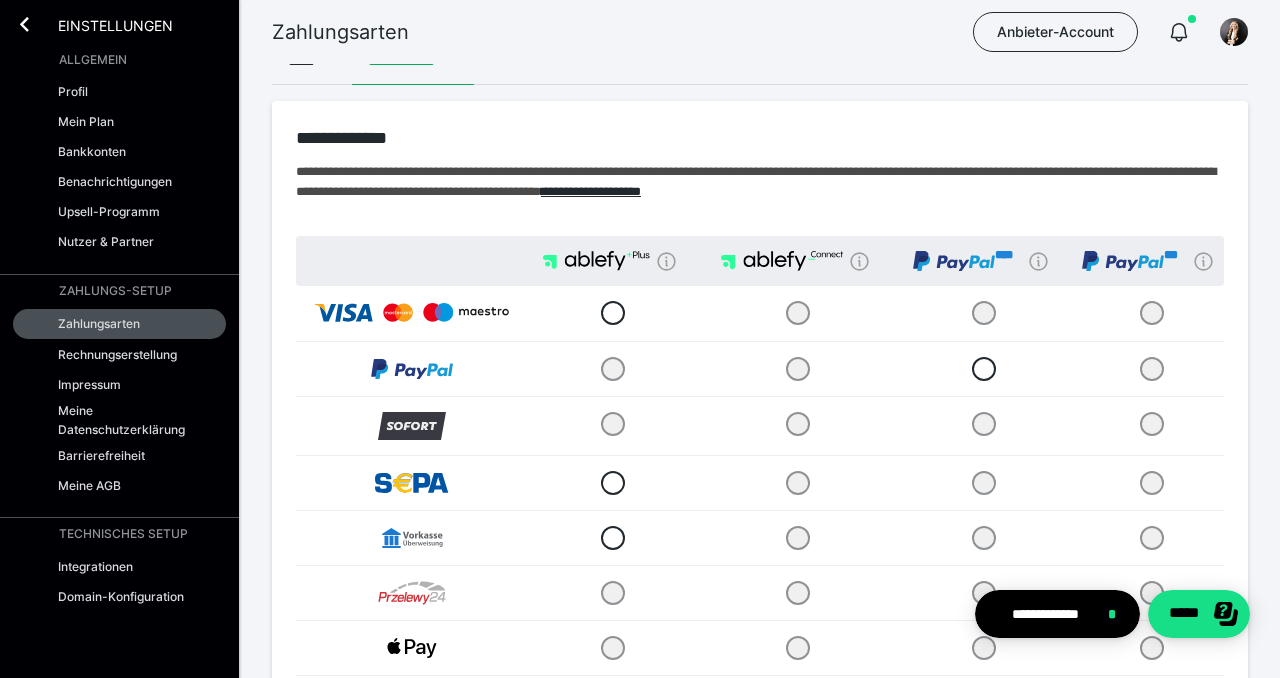 scroll, scrollTop: 0, scrollLeft: 0, axis: both 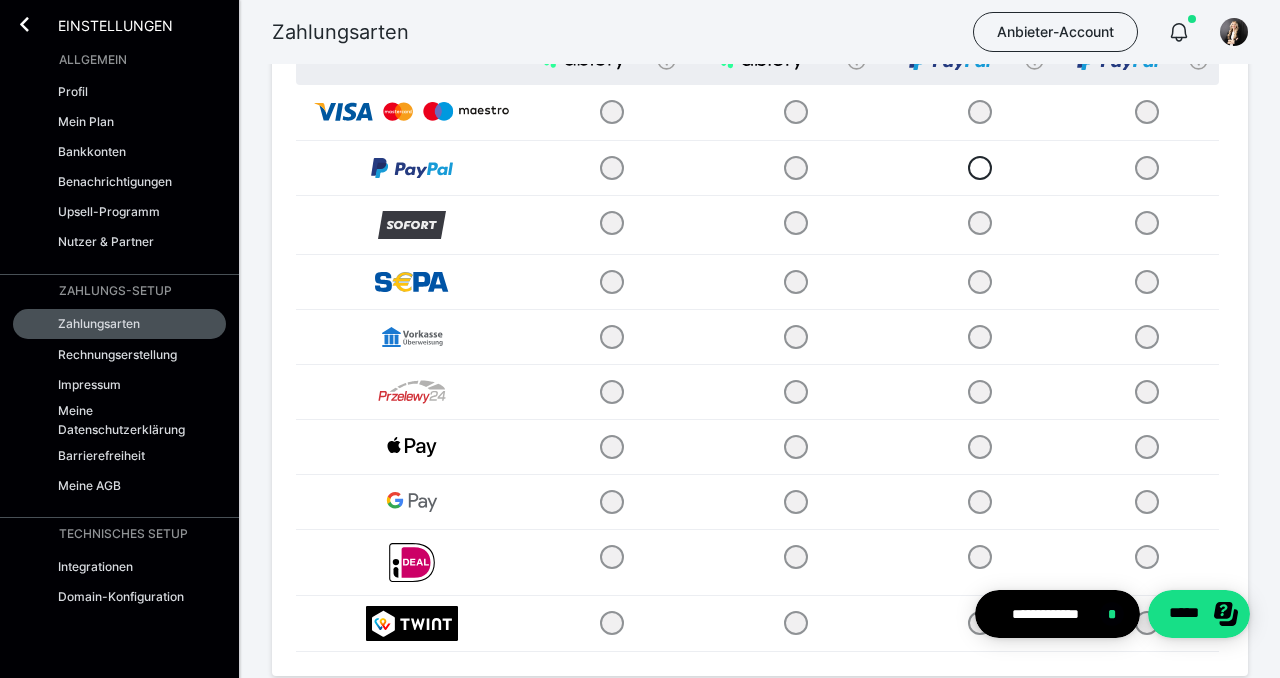 click at bounding box center (609, 281) 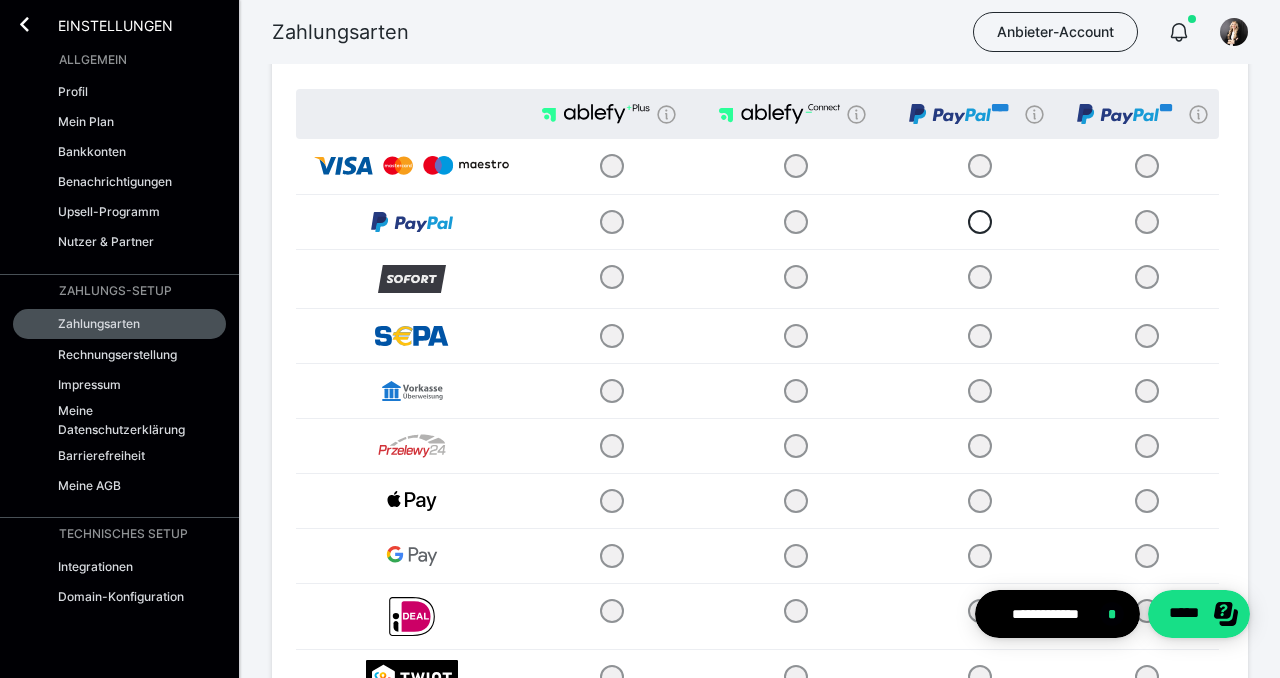 scroll, scrollTop: 168, scrollLeft: 0, axis: vertical 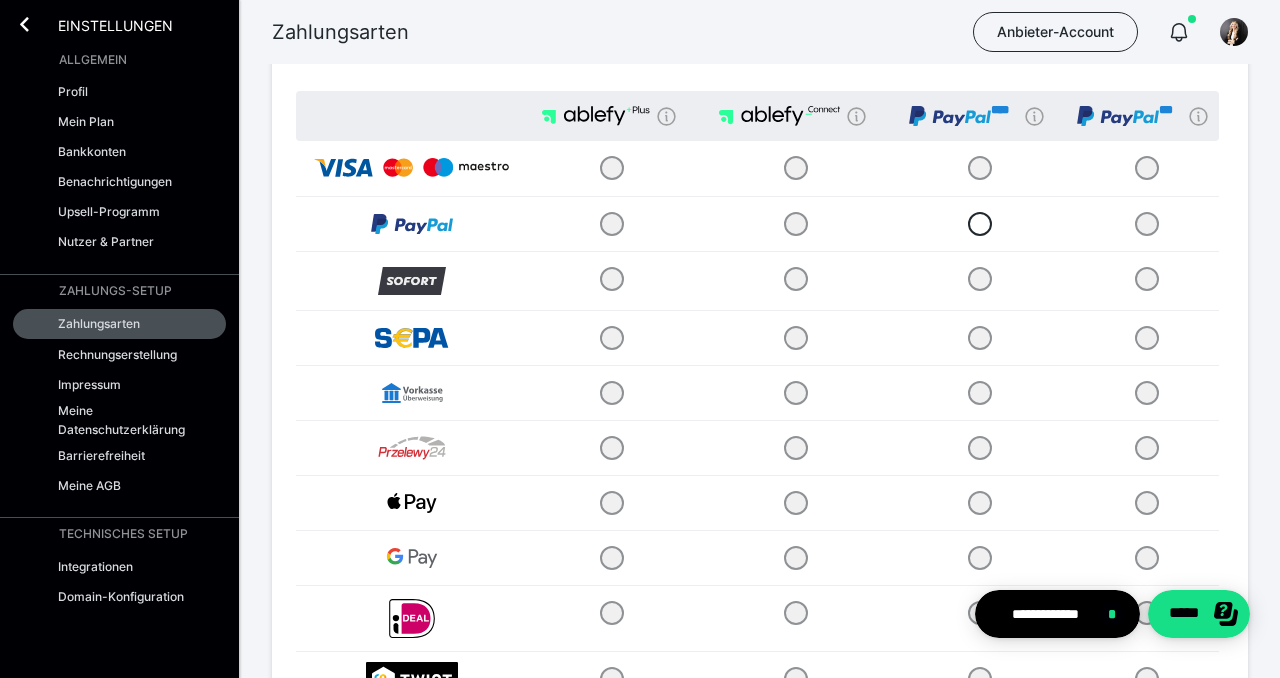 click at bounding box center [609, 168] 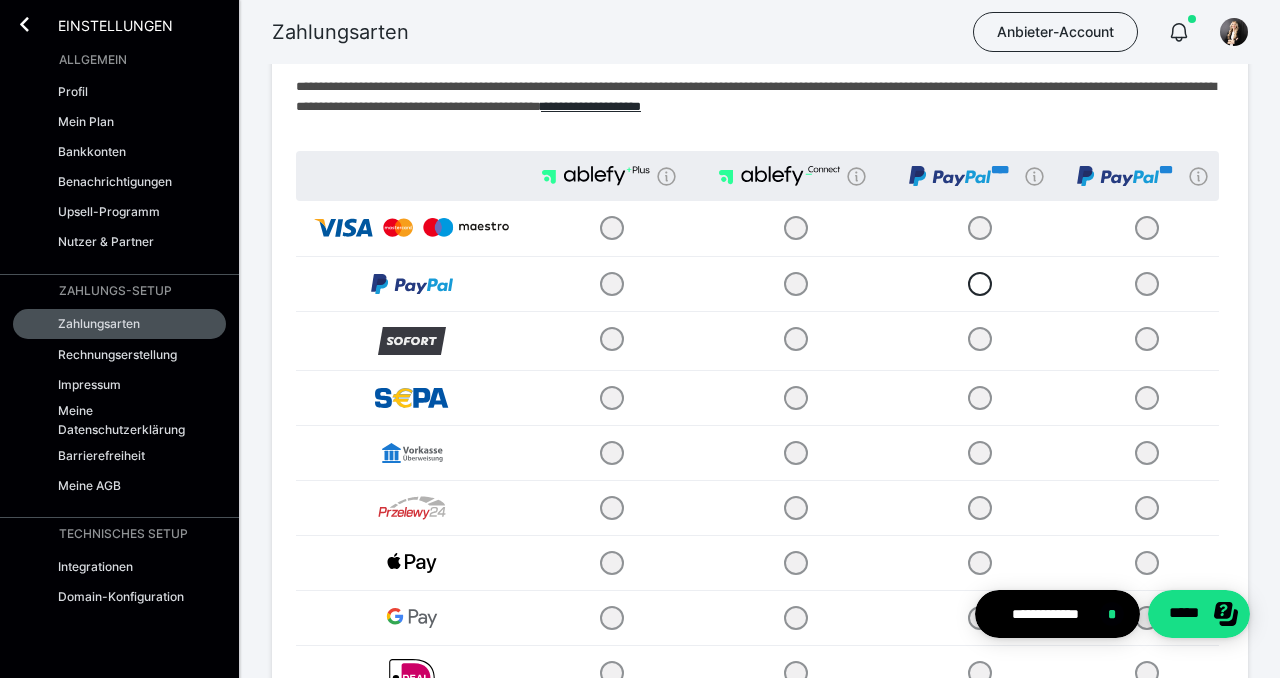 scroll, scrollTop: 104, scrollLeft: 0, axis: vertical 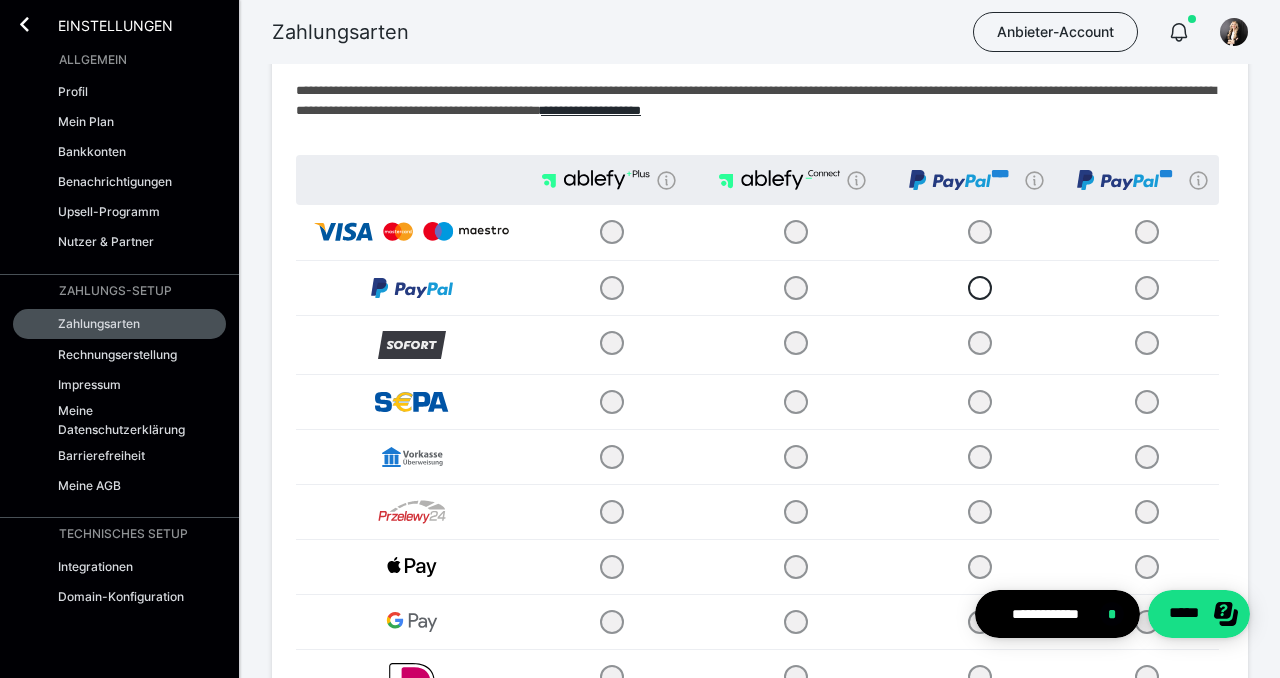 click at bounding box center (609, 287) 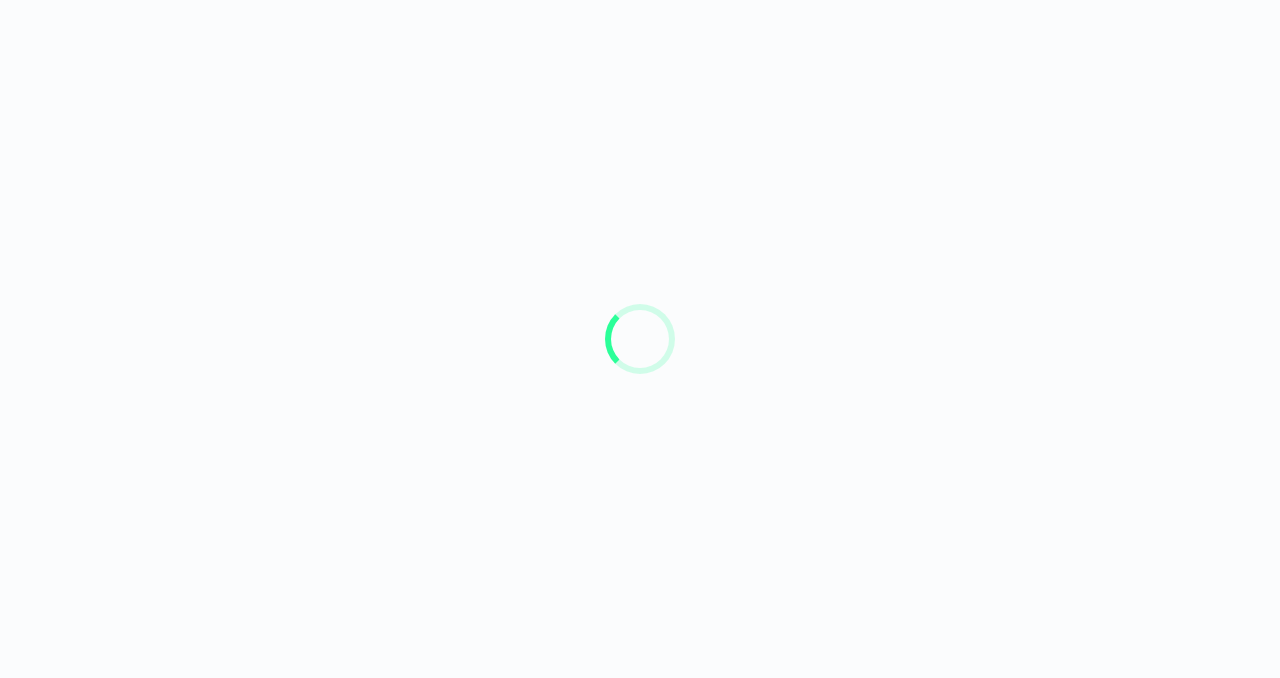 scroll, scrollTop: 0, scrollLeft: 0, axis: both 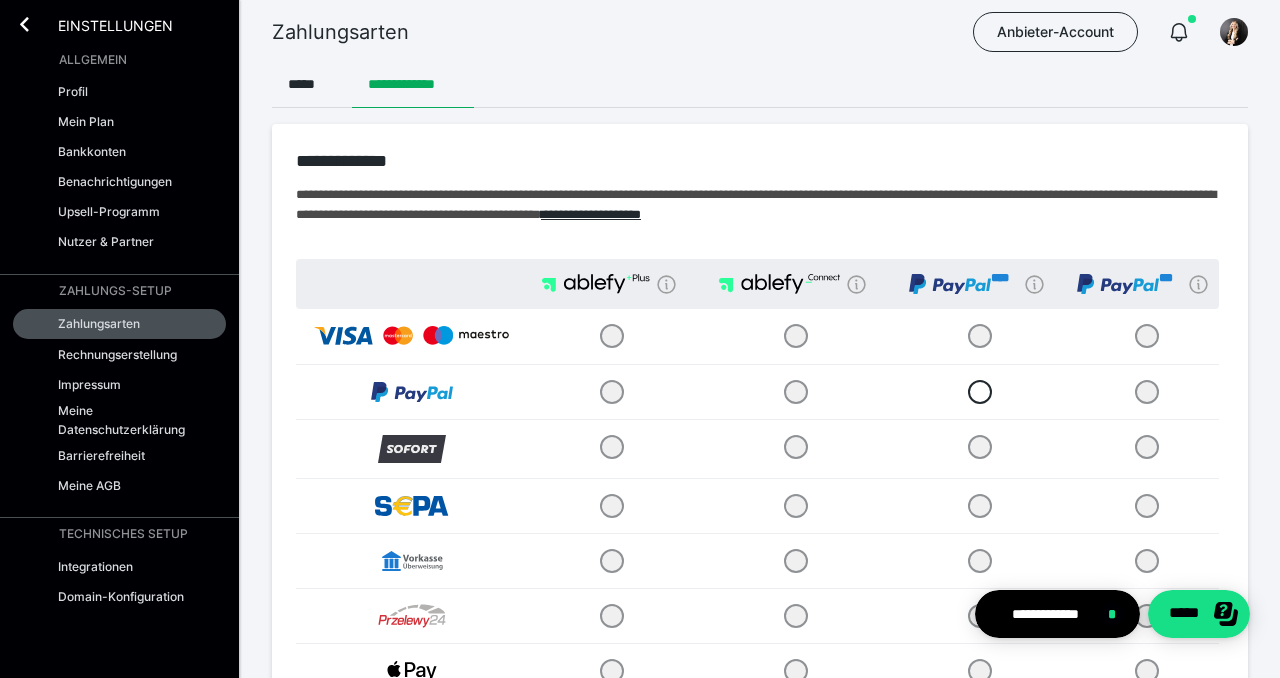 click at bounding box center [609, 391] 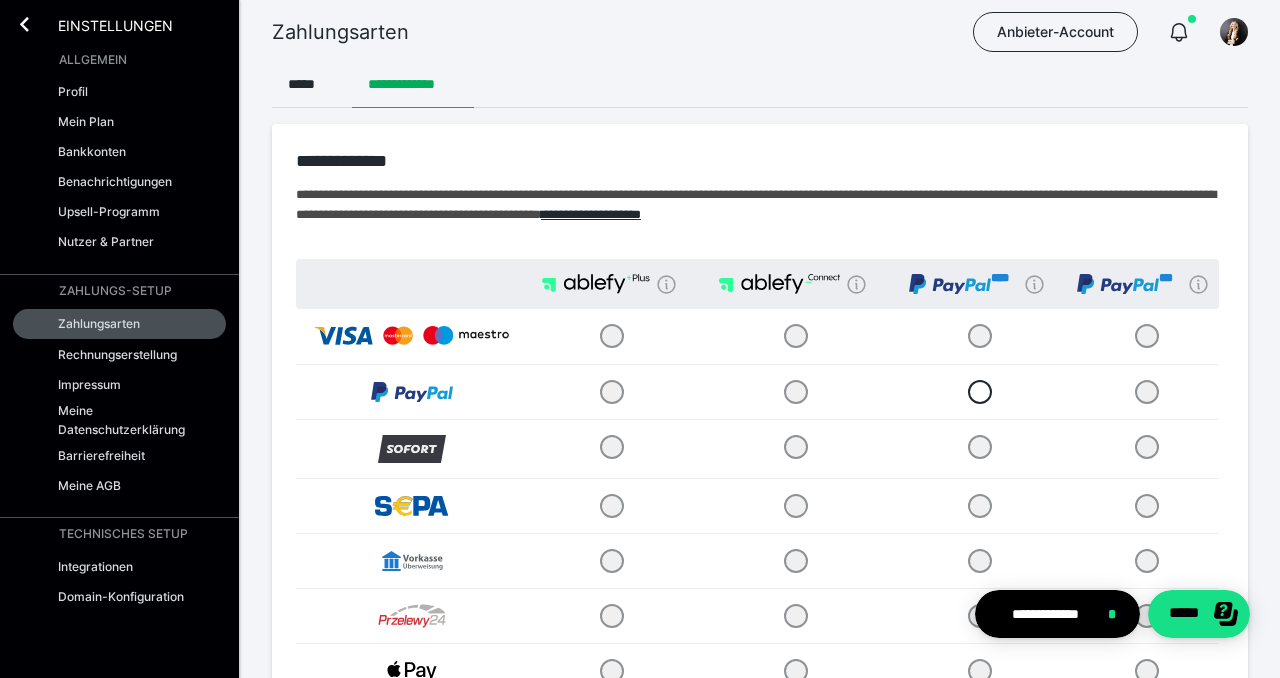 click at bounding box center [609, 505] 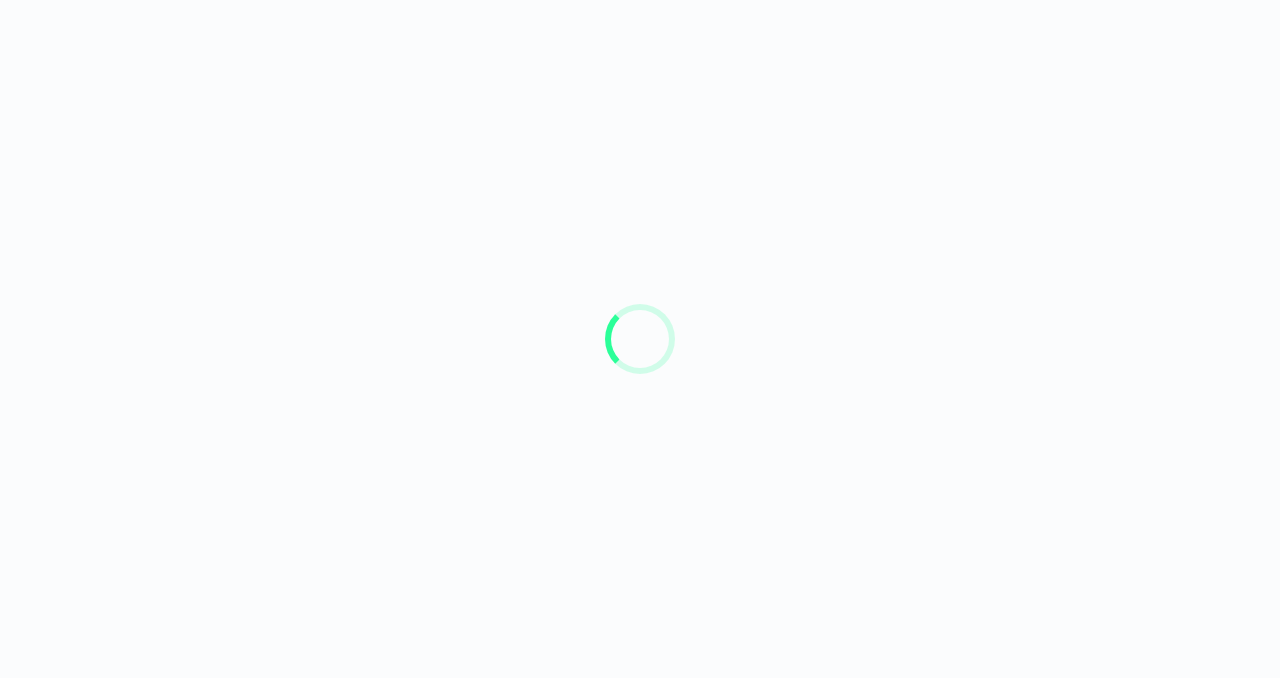 scroll, scrollTop: 0, scrollLeft: 0, axis: both 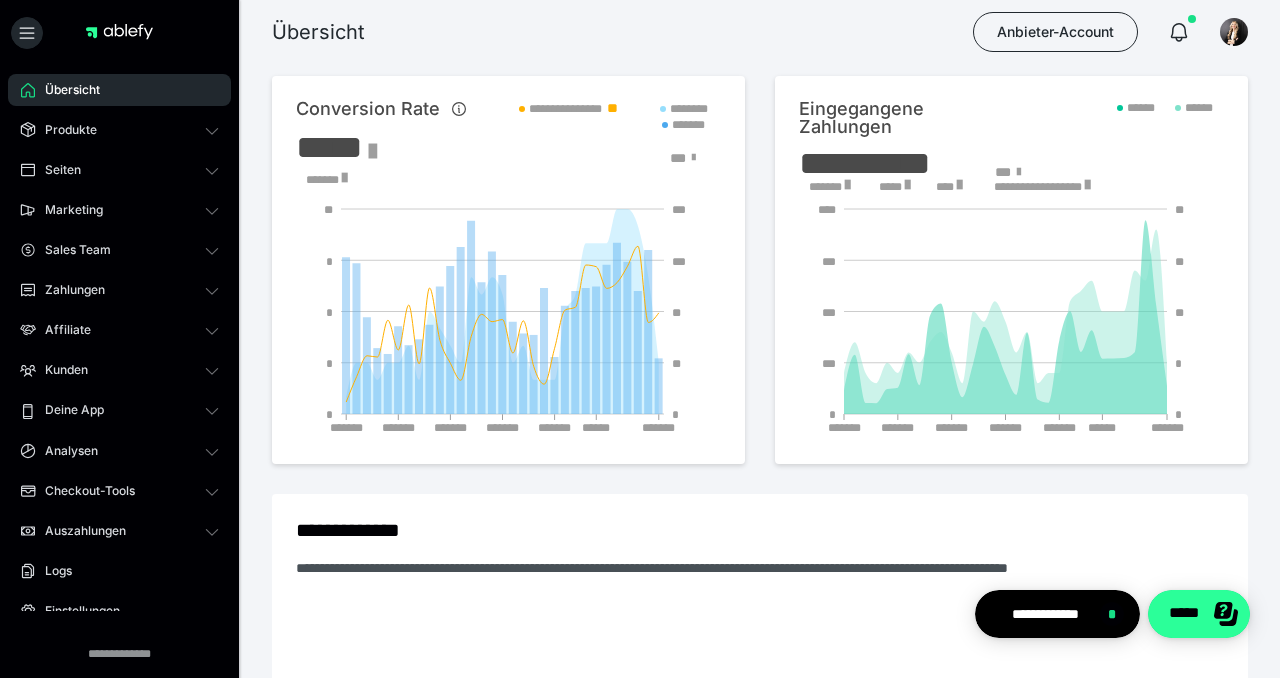 click on "*****" at bounding box center (1199, 614) 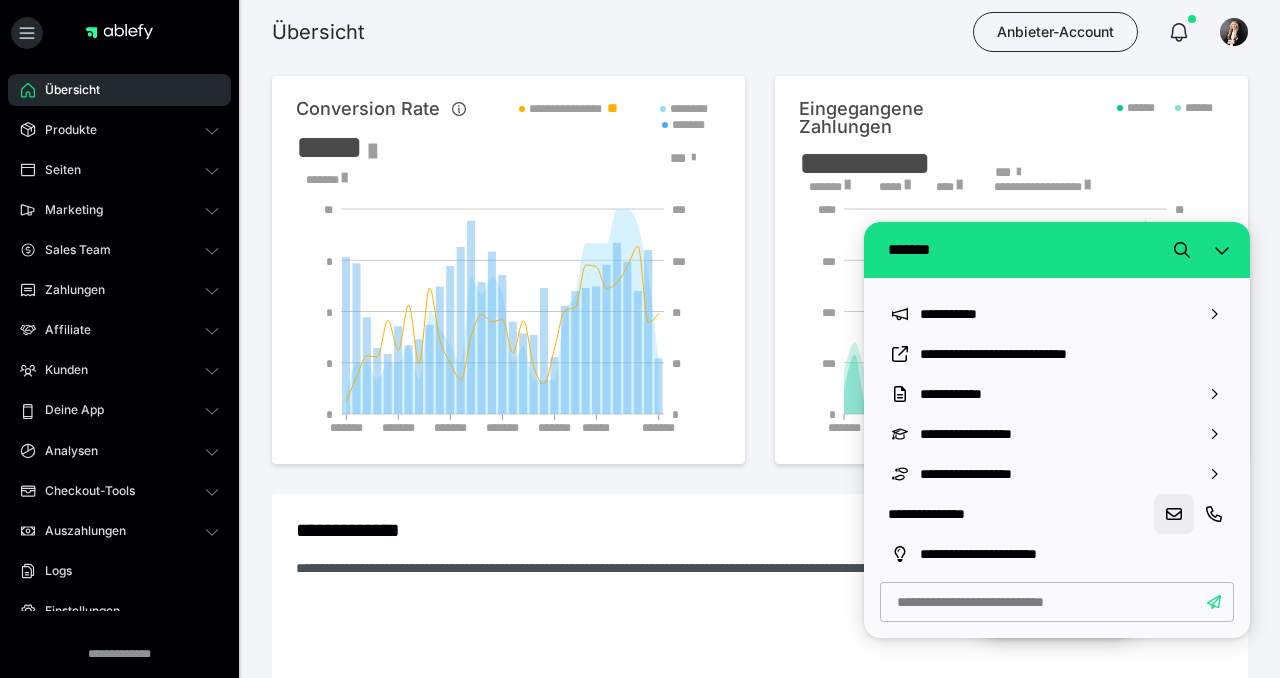 click 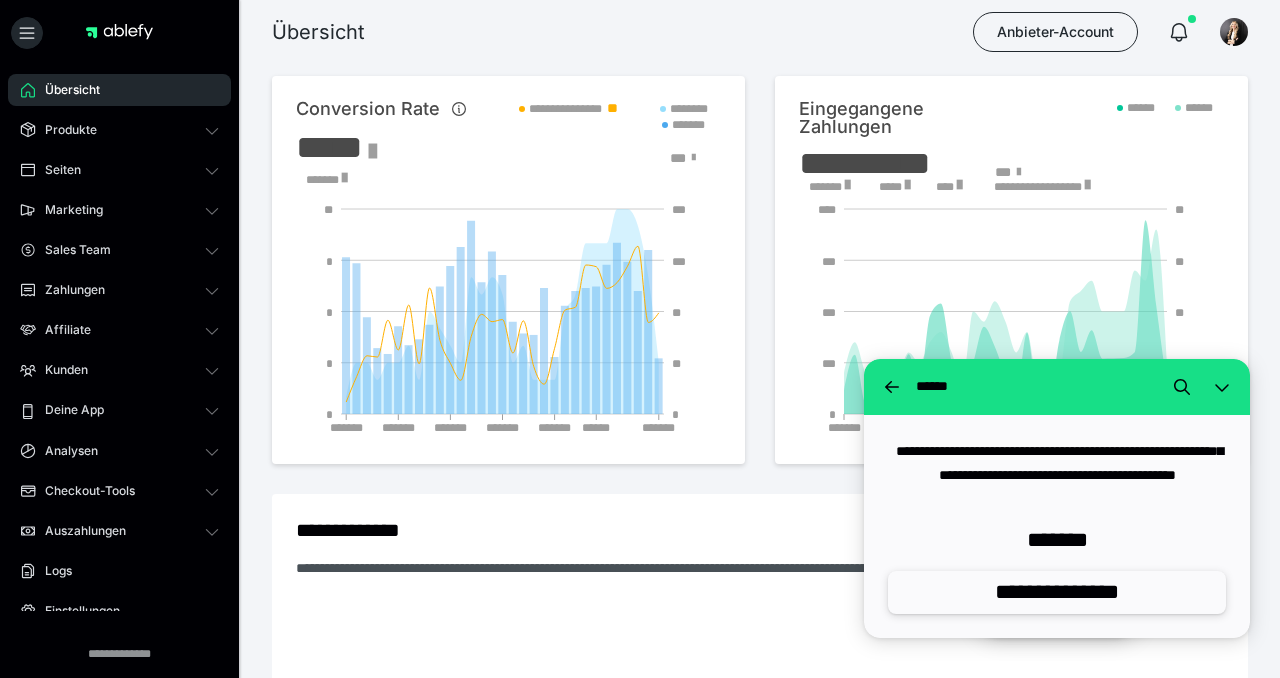 click on "**********" at bounding box center (1057, 592) 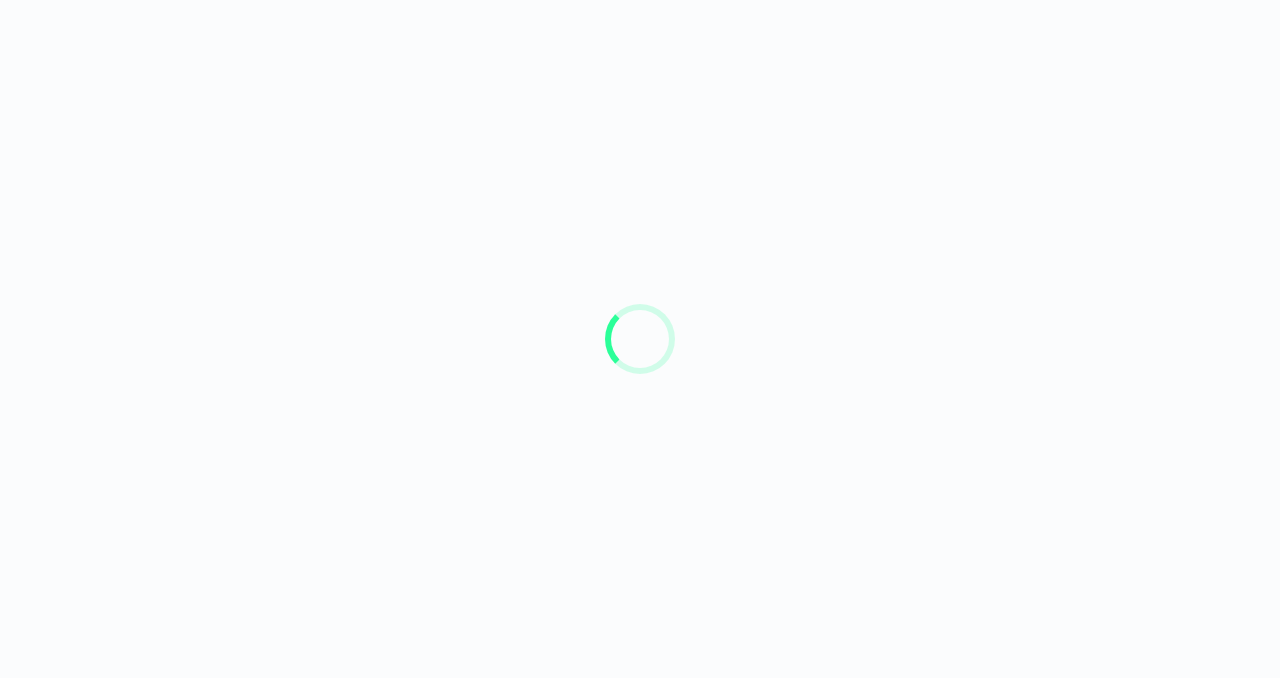 scroll, scrollTop: 0, scrollLeft: 0, axis: both 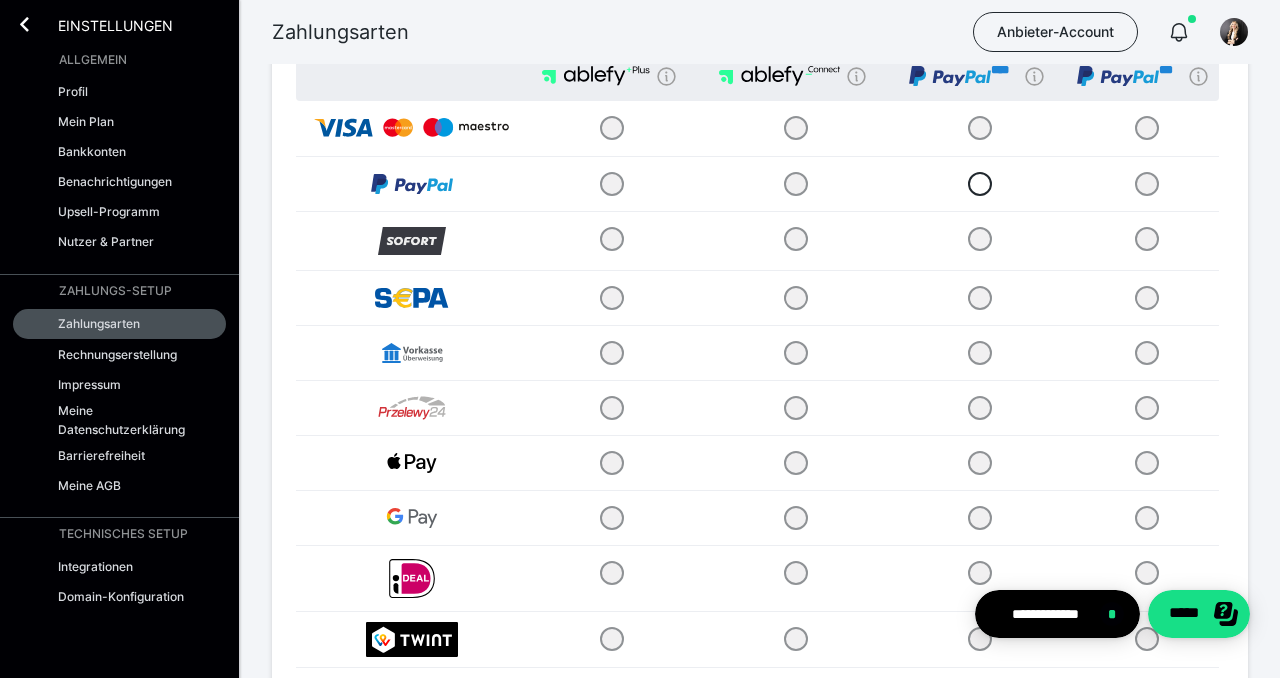click at bounding box center (609, 407) 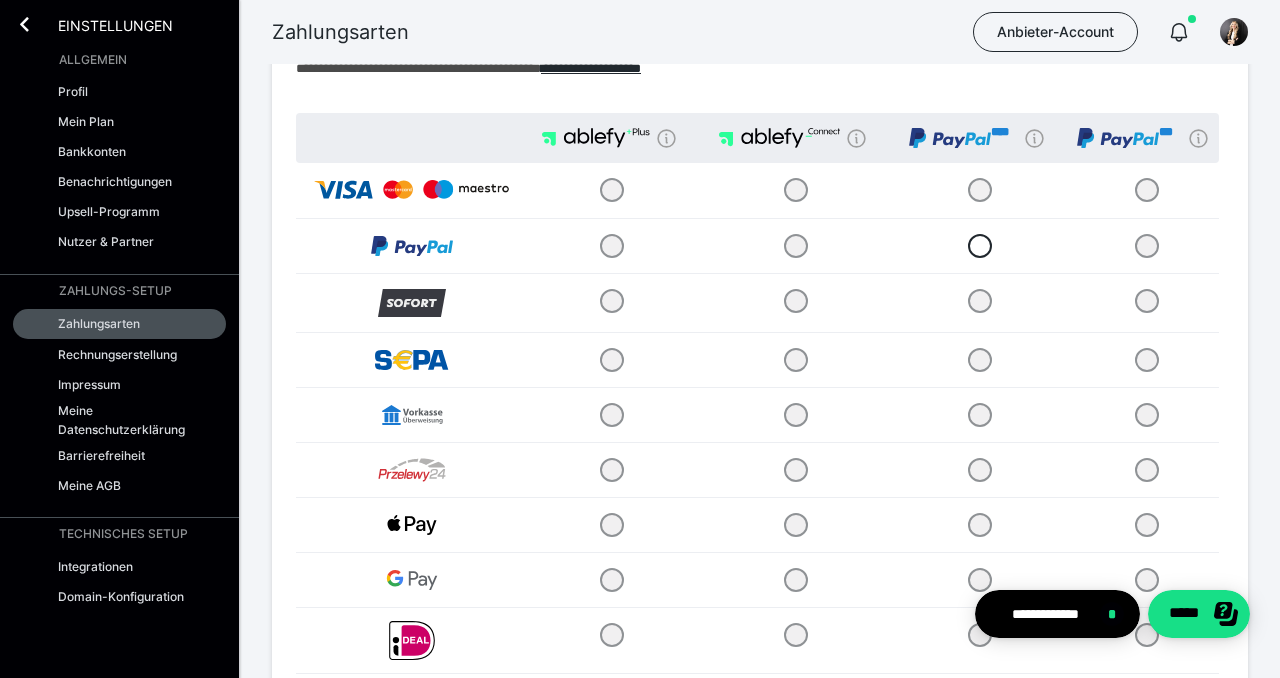 scroll, scrollTop: 152, scrollLeft: 0, axis: vertical 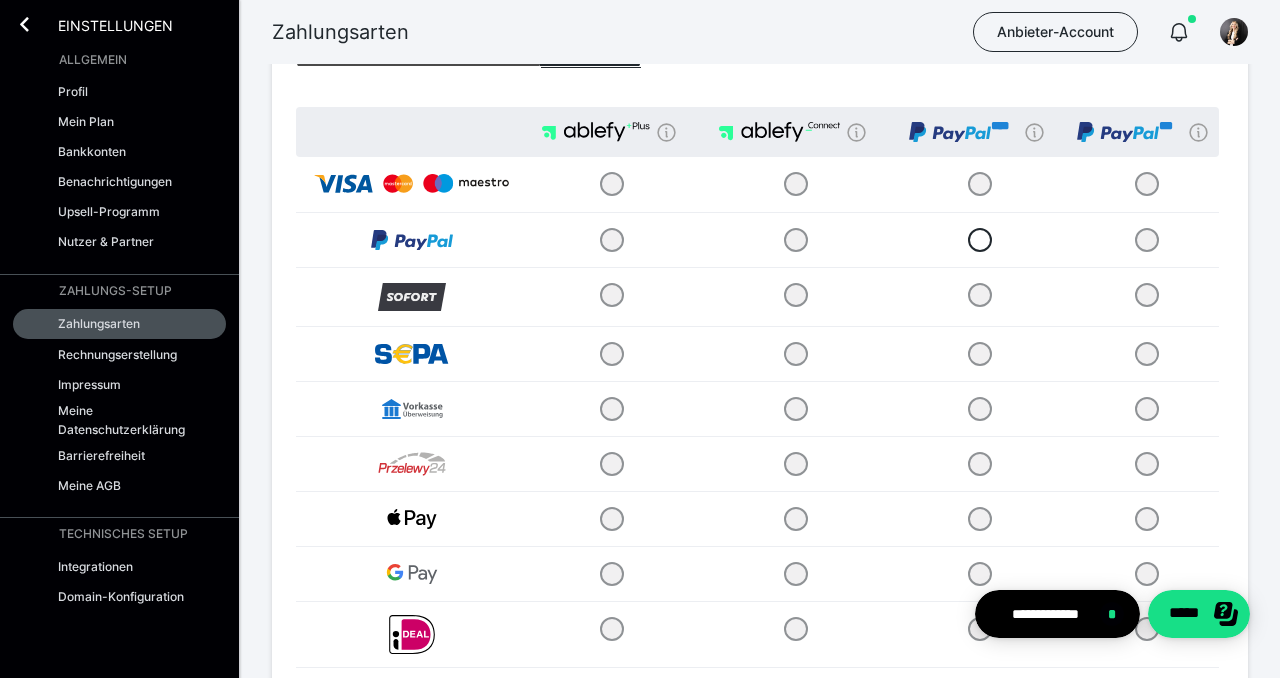 click at bounding box center (1143, 239) 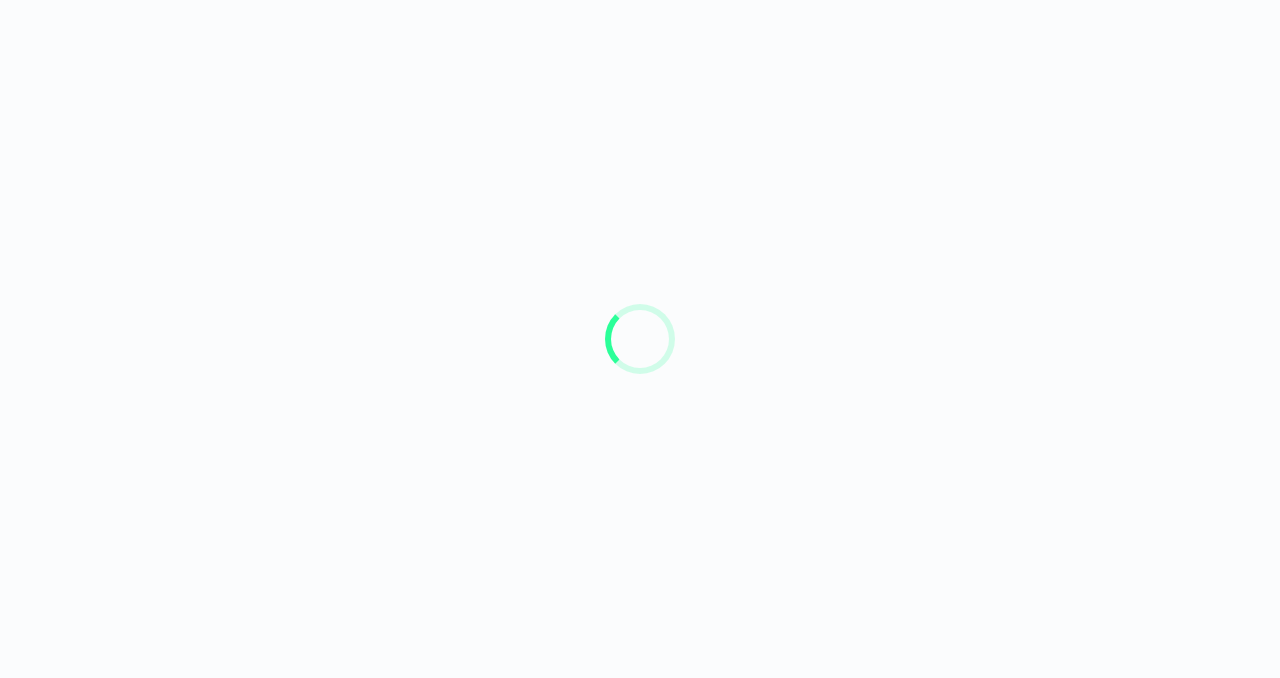 scroll, scrollTop: 0, scrollLeft: 0, axis: both 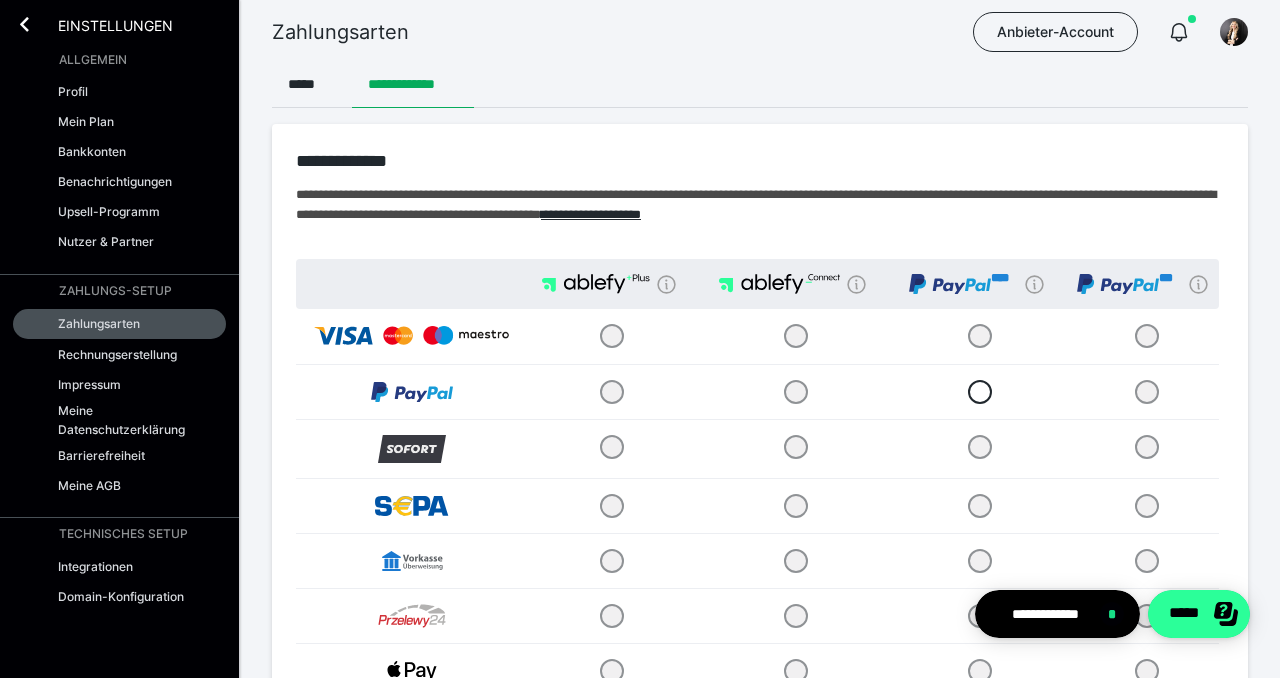 click on "*****" 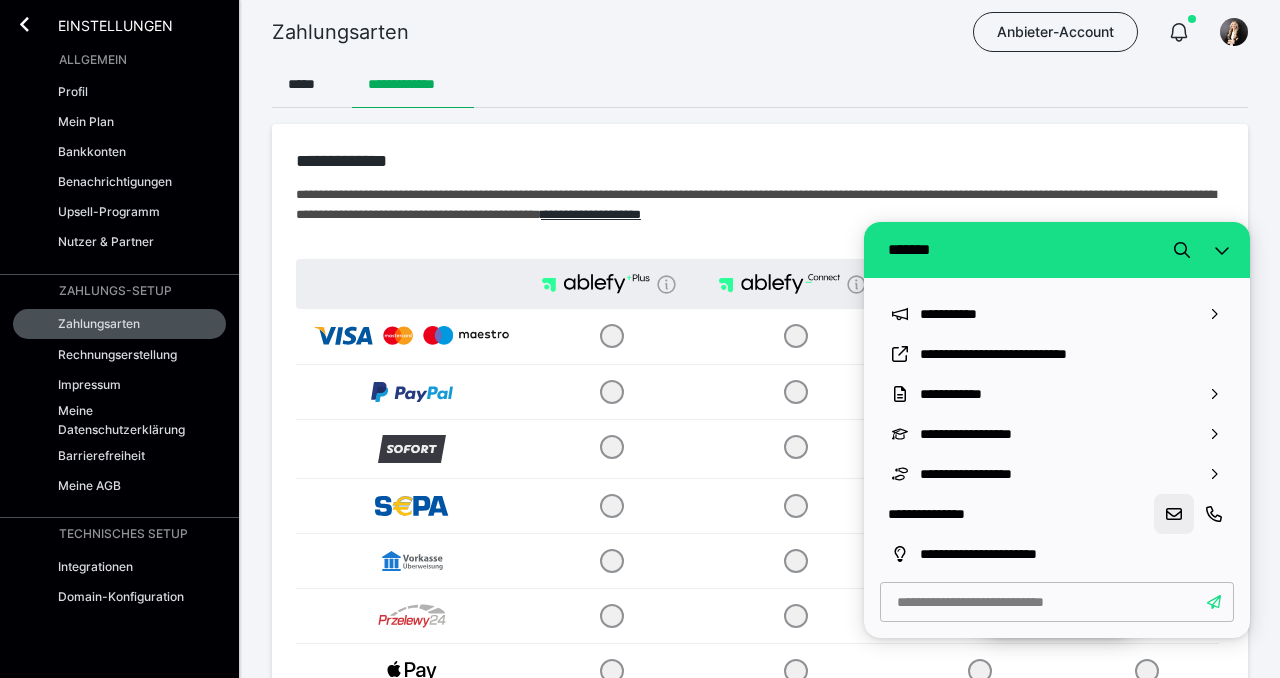 click 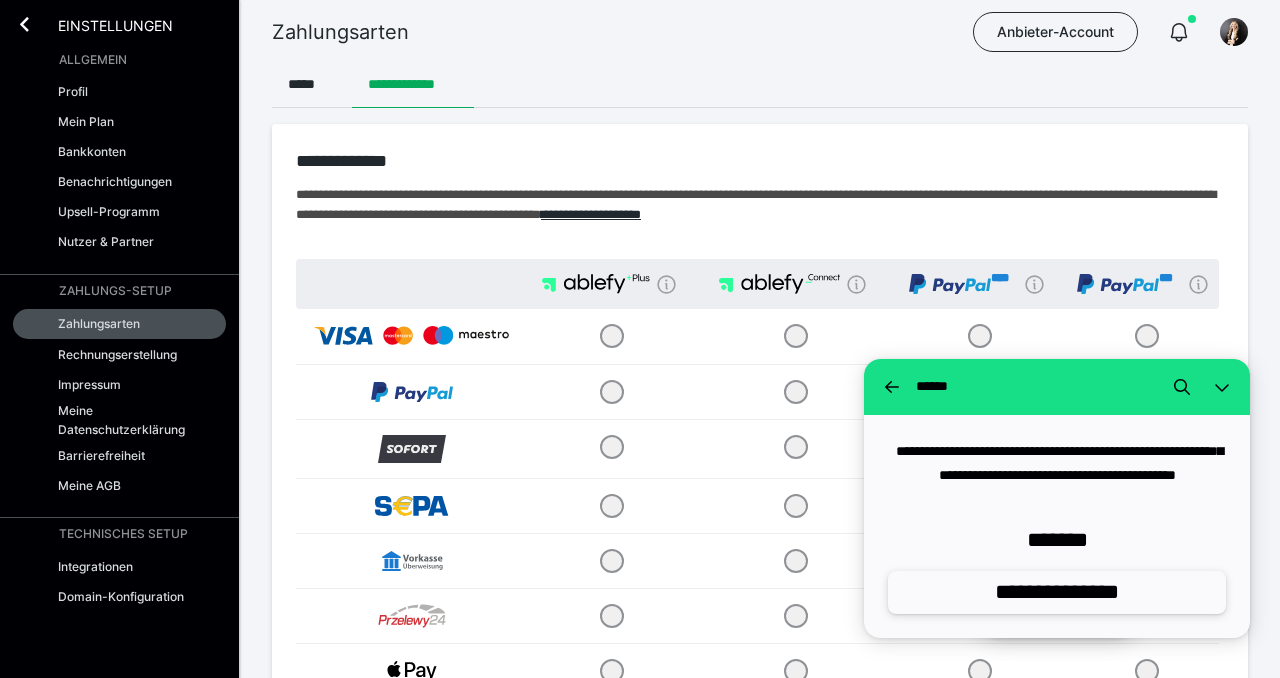 click on "**********" at bounding box center (1057, 592) 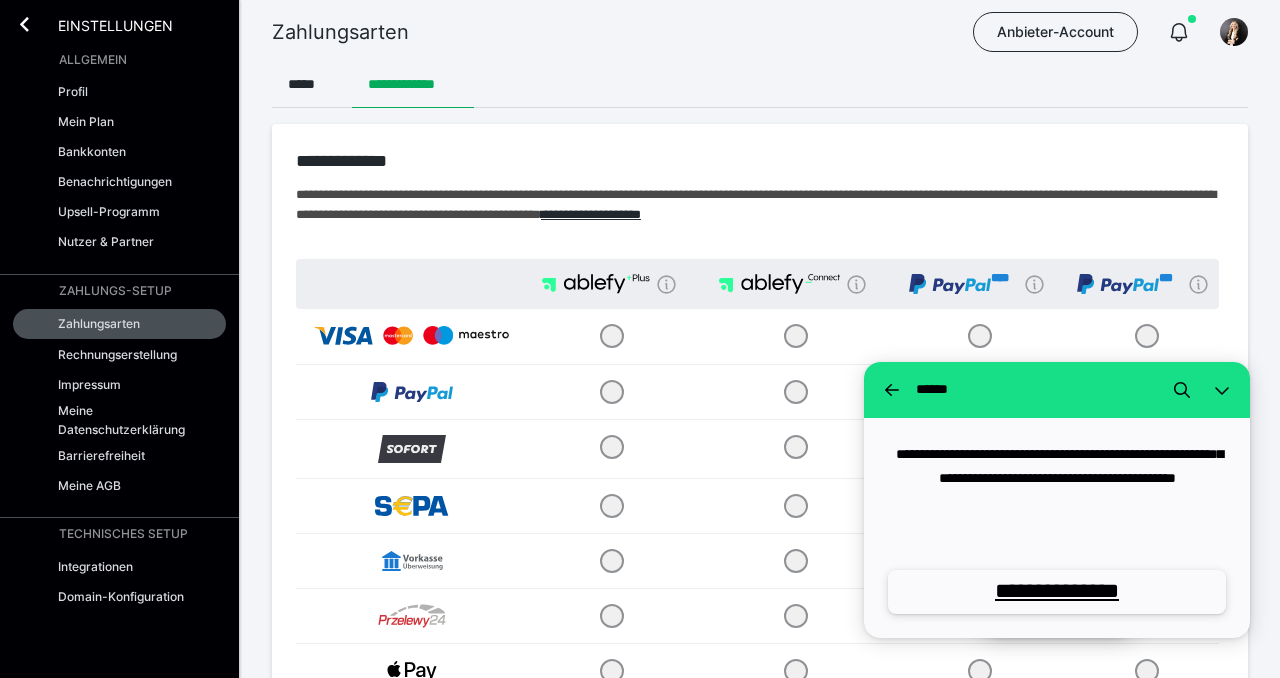 click on "**********" at bounding box center (760, 84) 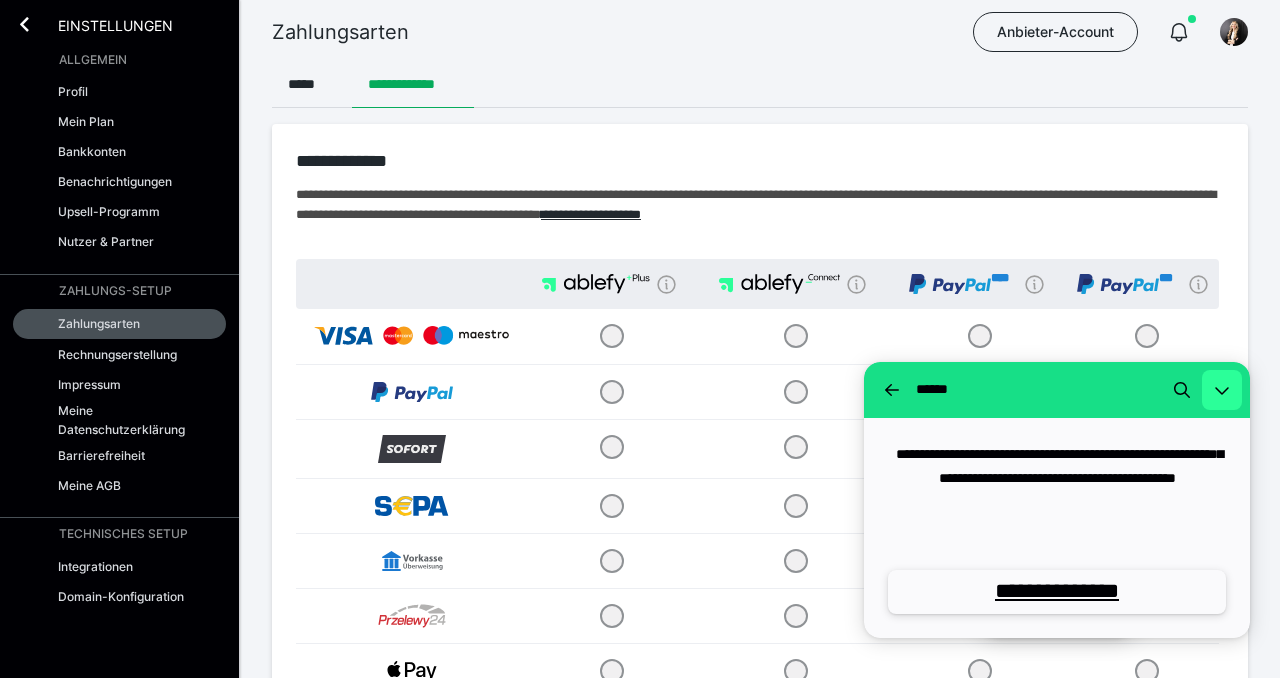 click 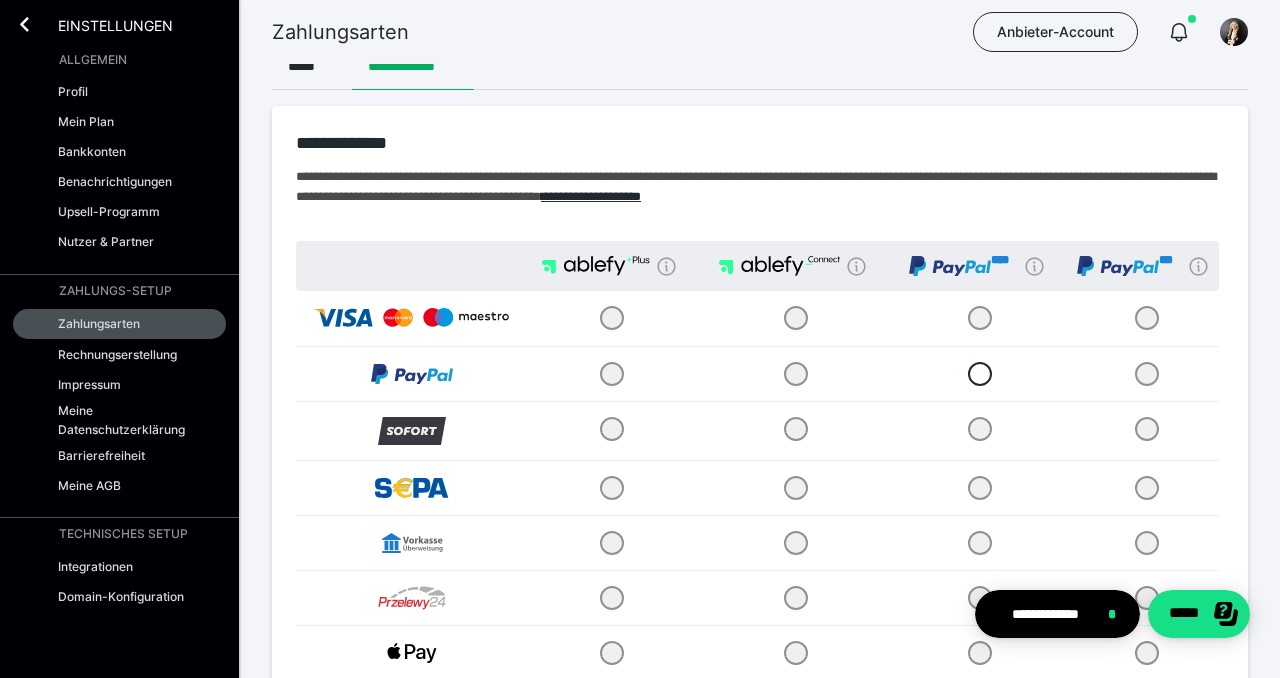 scroll, scrollTop: 0, scrollLeft: 0, axis: both 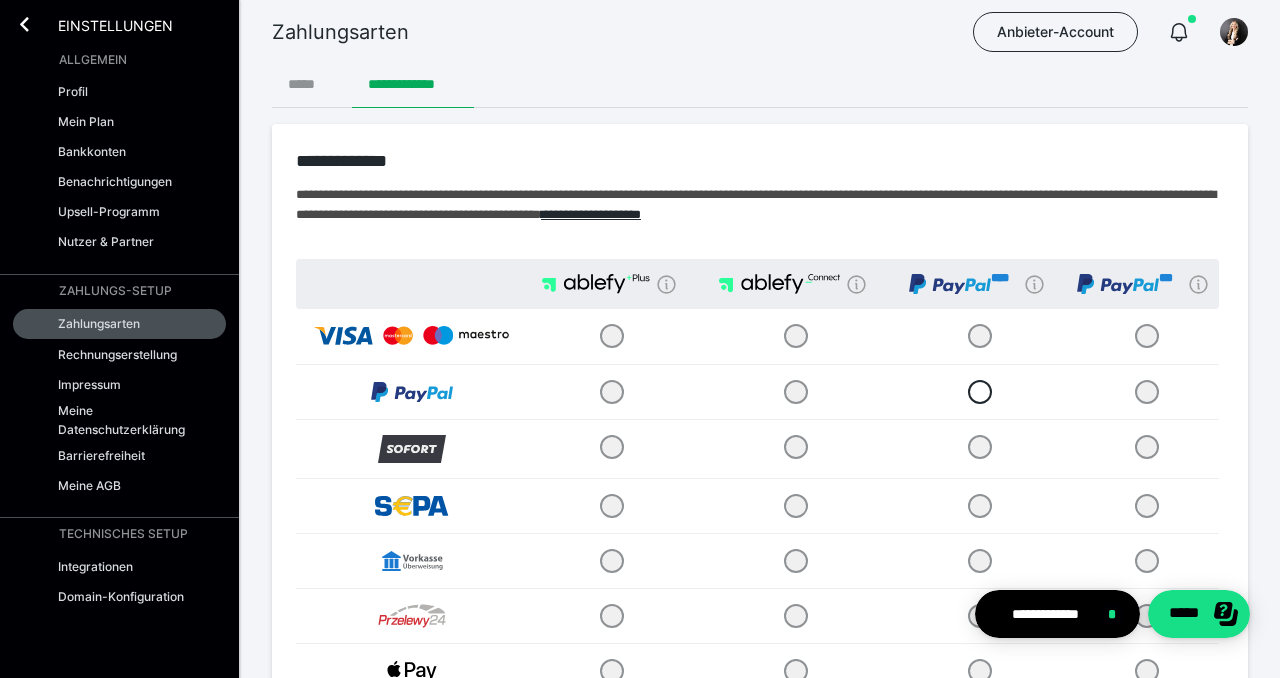 click on "*****" at bounding box center (312, 84) 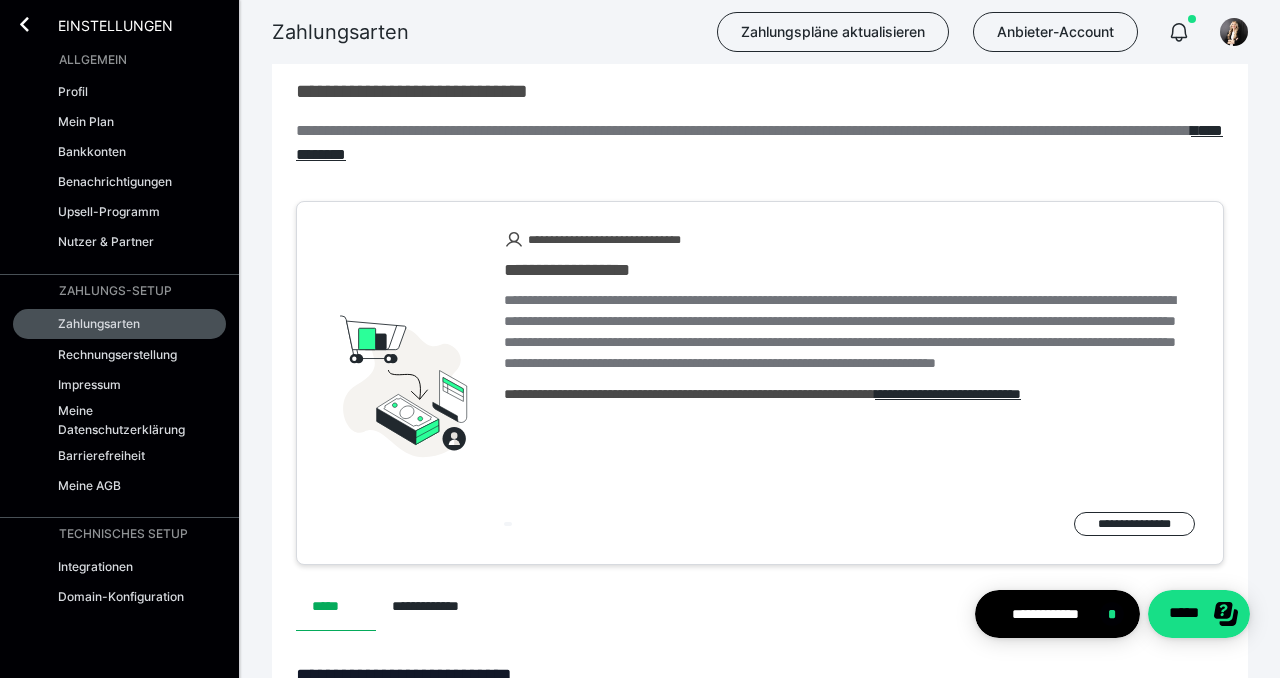 scroll, scrollTop: 29, scrollLeft: 0, axis: vertical 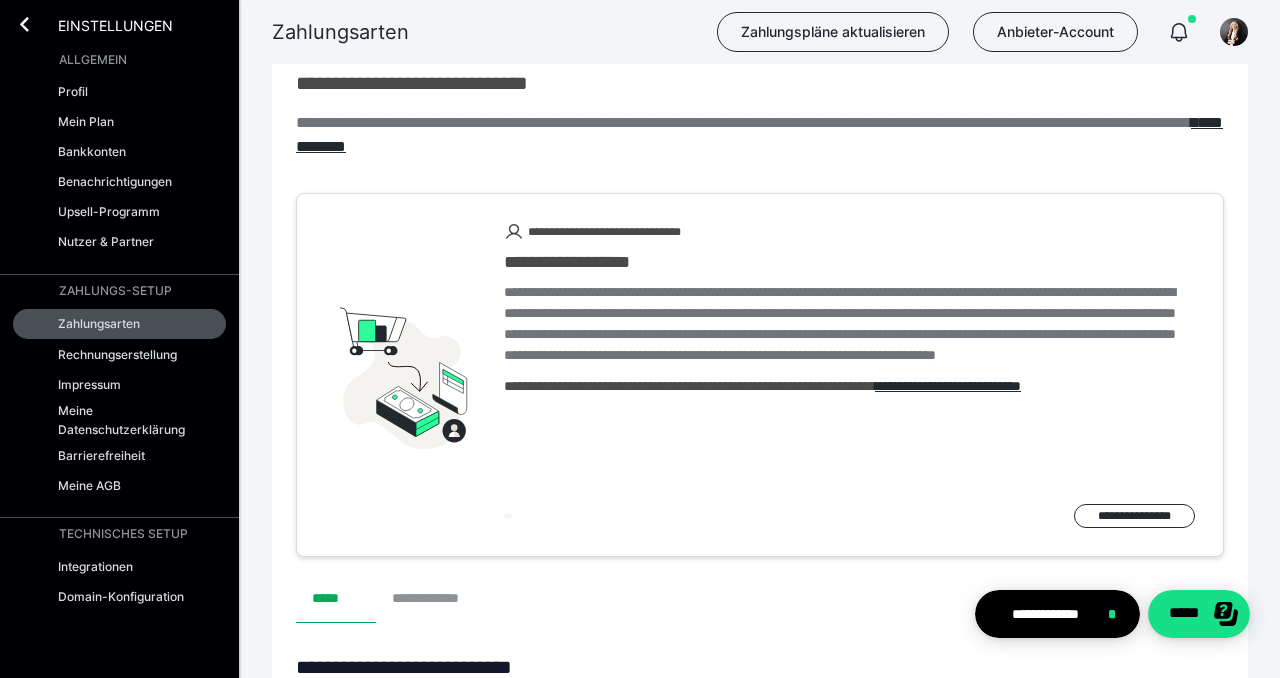 click on "**********" at bounding box center [437, 599] 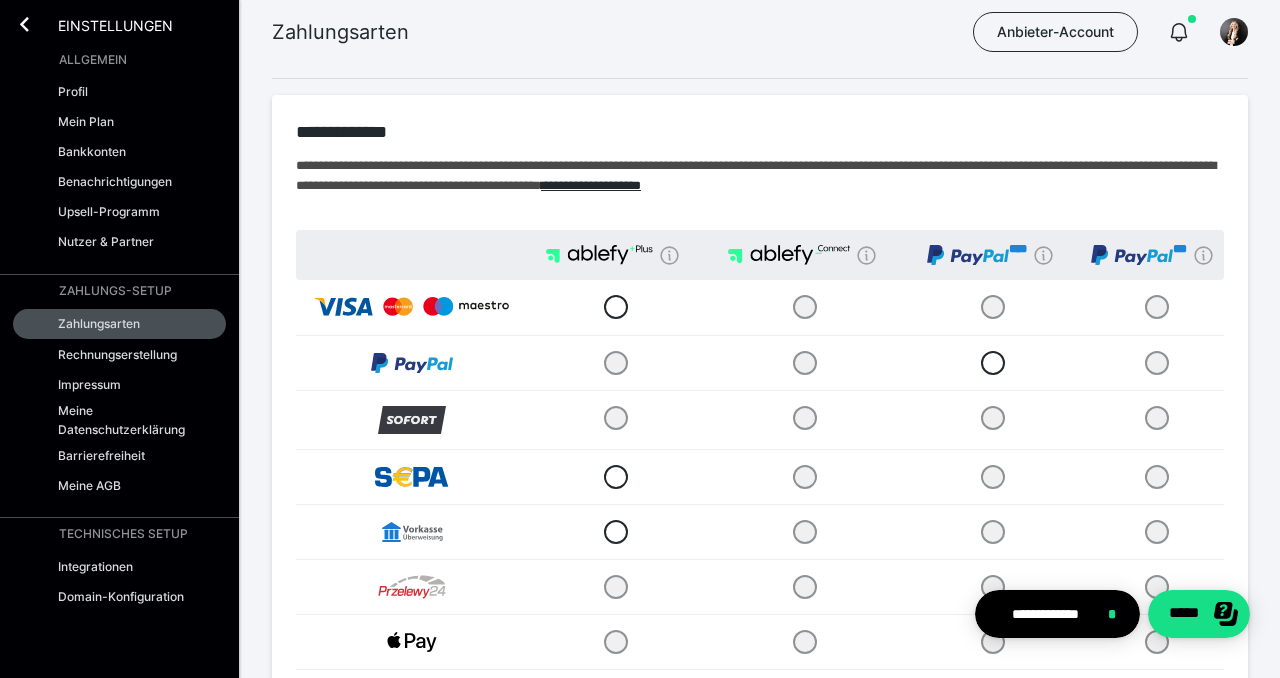 scroll, scrollTop: 0, scrollLeft: 0, axis: both 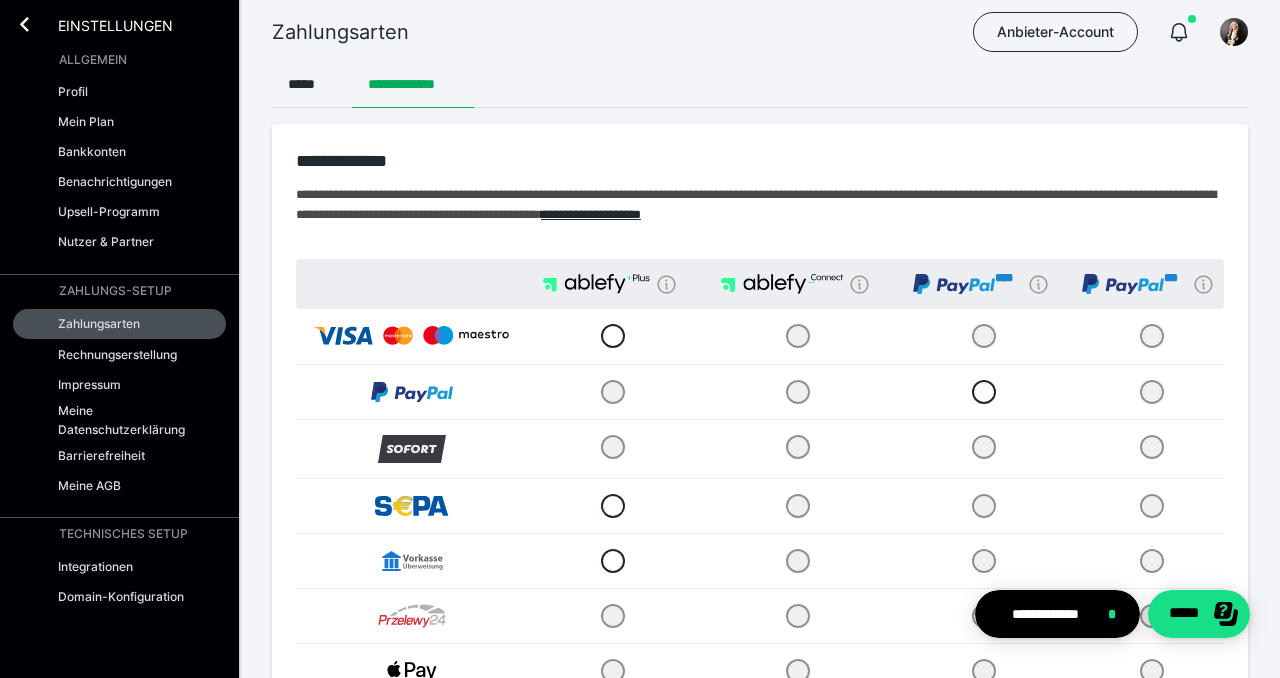 click at bounding box center (610, 391) 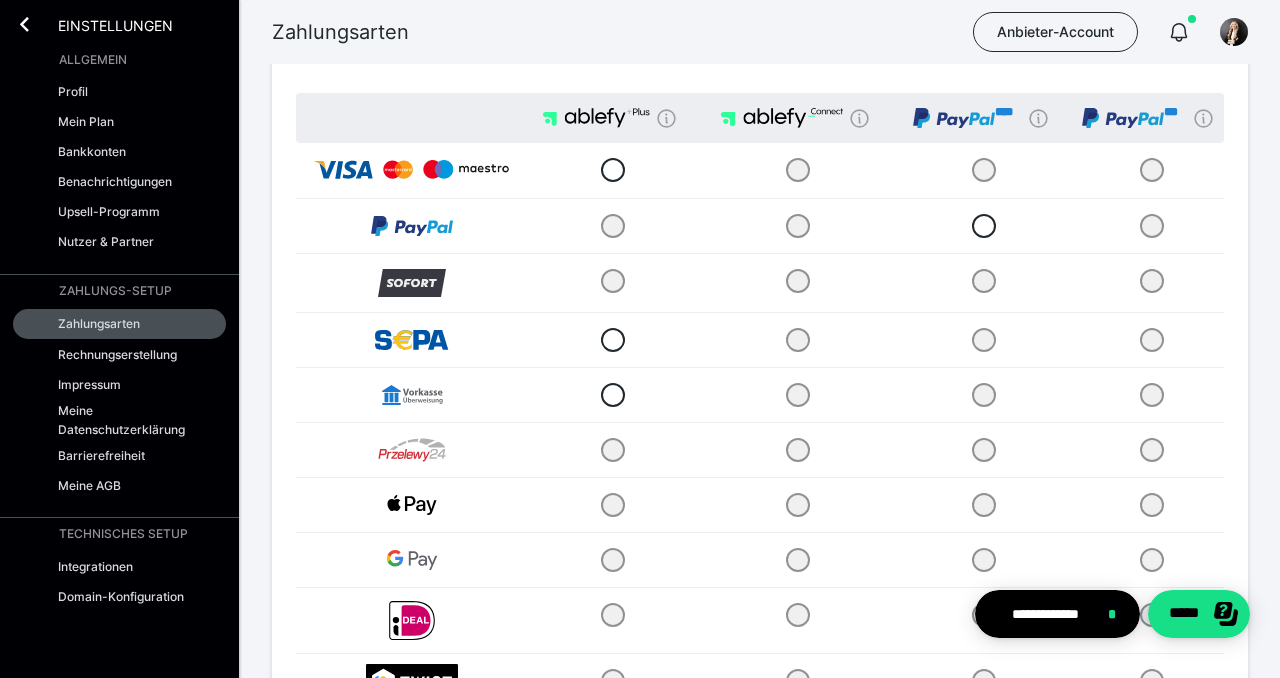 scroll, scrollTop: 164, scrollLeft: 0, axis: vertical 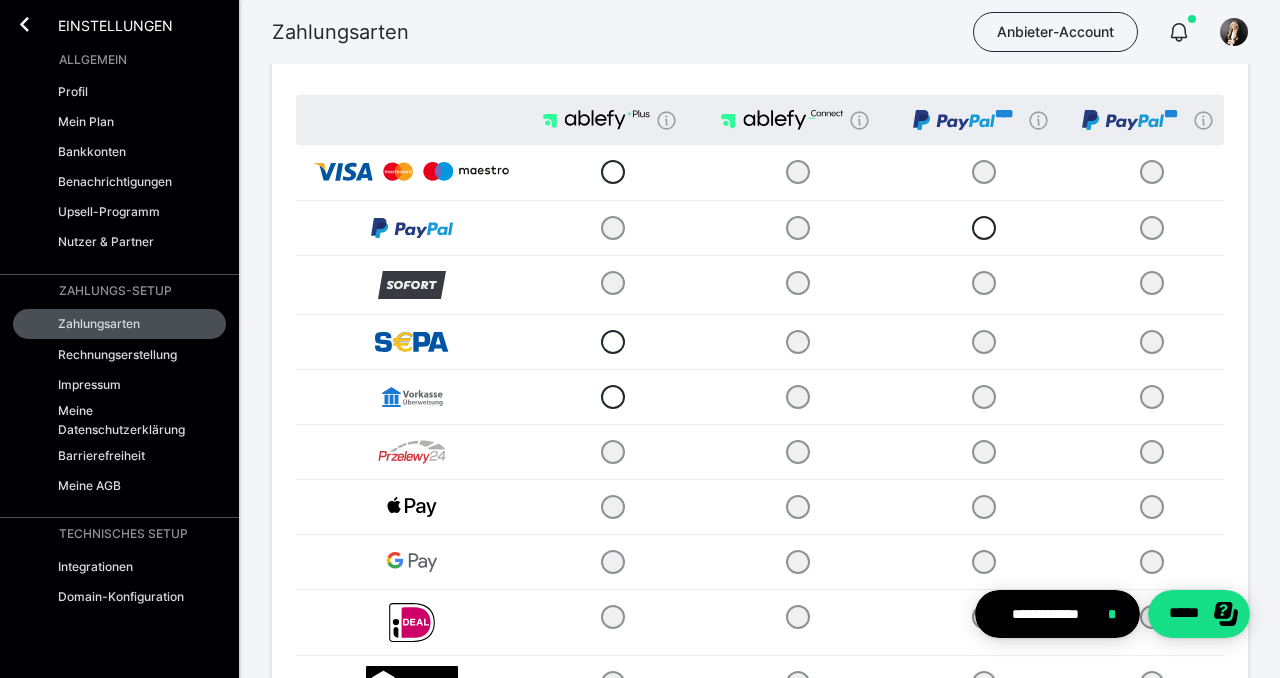 click at bounding box center [610, 227] 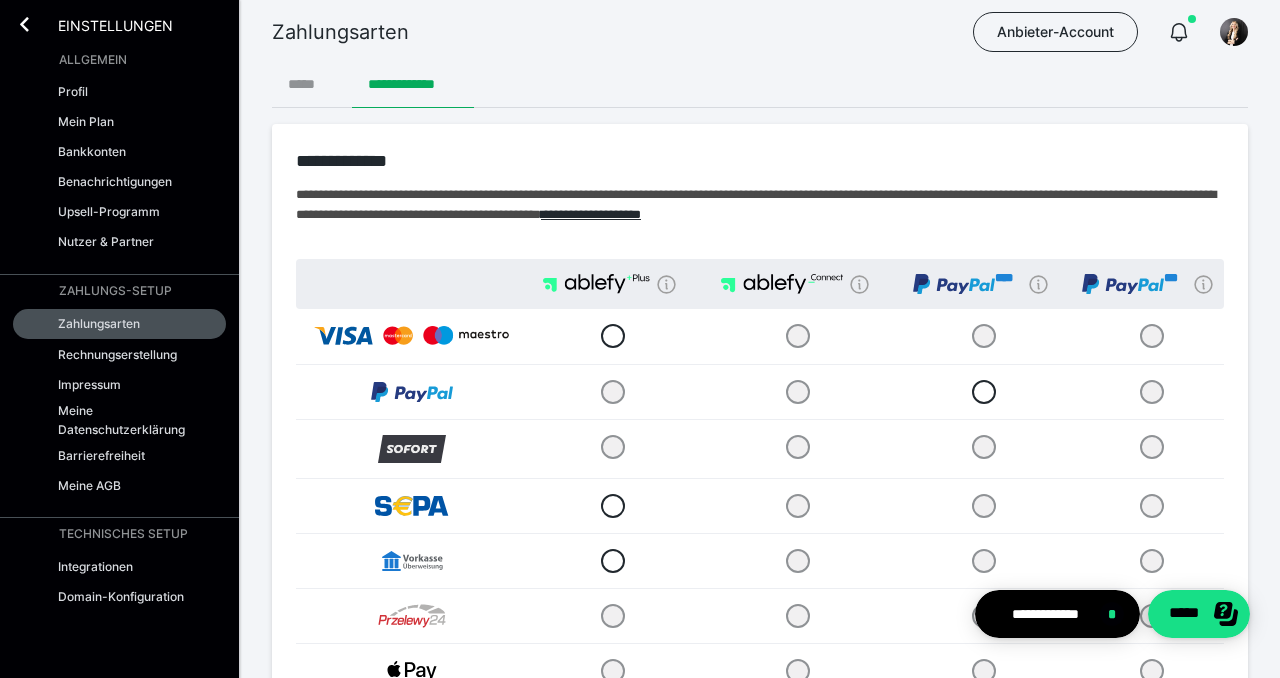 click on "*****" at bounding box center (312, 84) 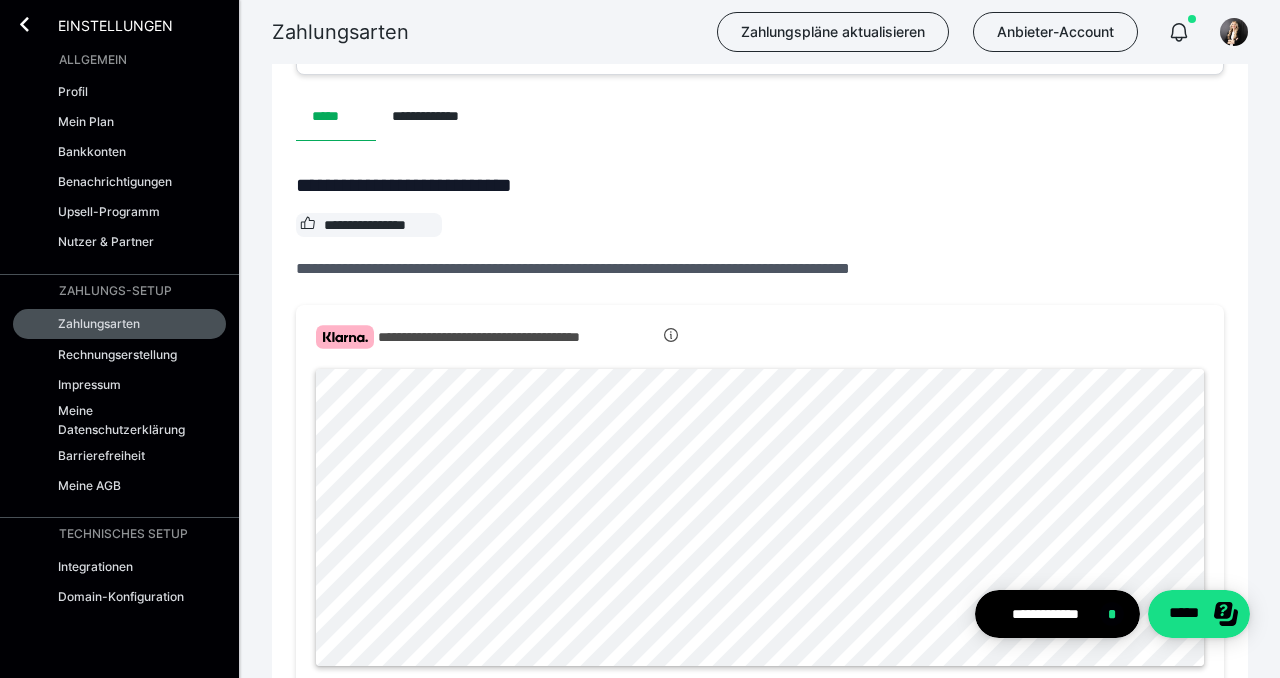 scroll, scrollTop: 528, scrollLeft: 0, axis: vertical 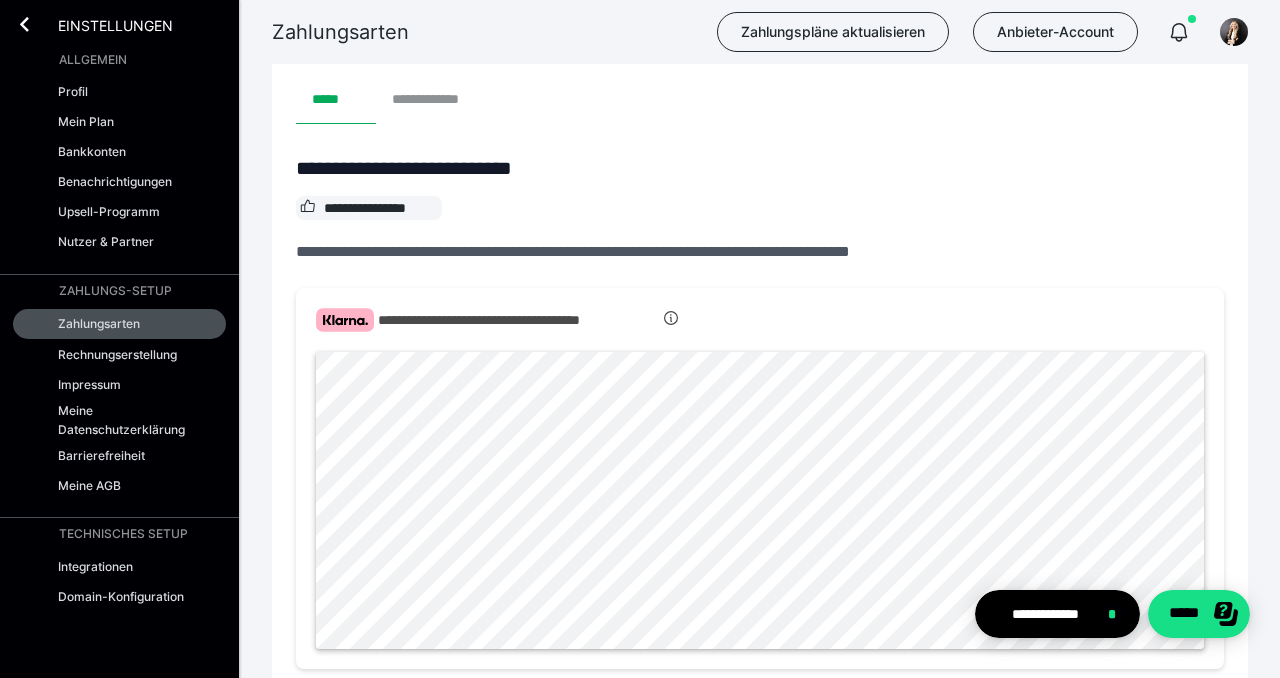 click on "**********" at bounding box center [437, 100] 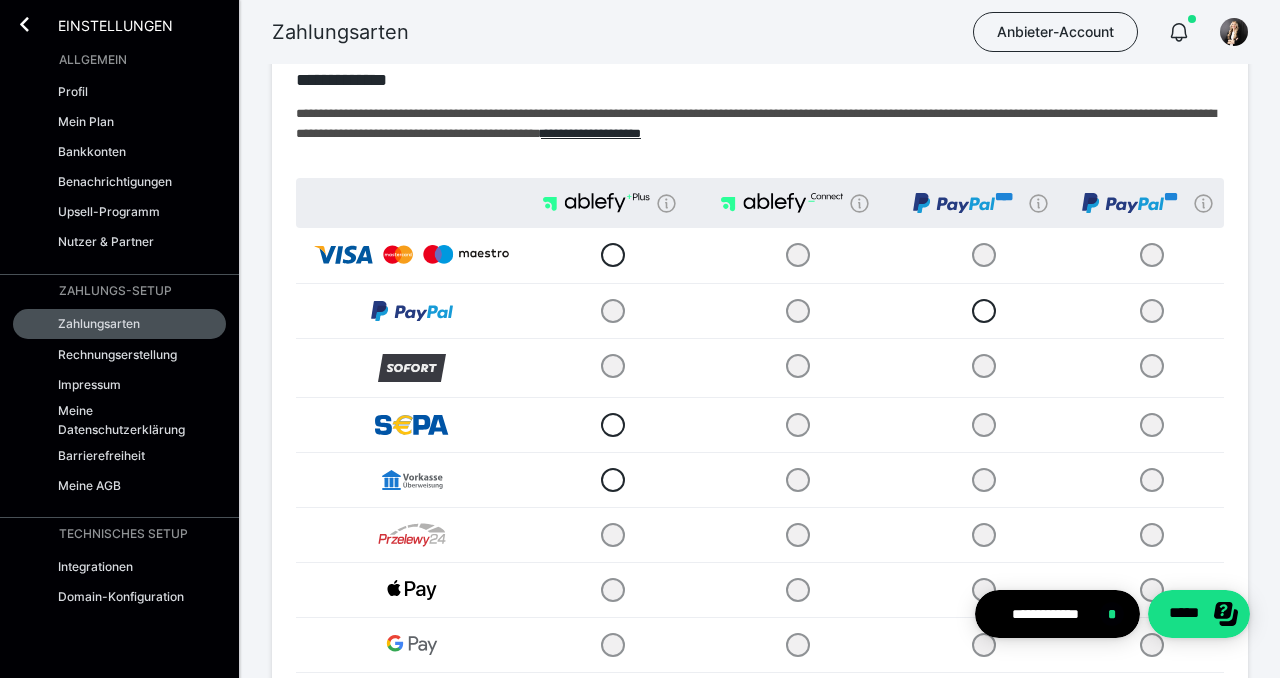 scroll, scrollTop: 100, scrollLeft: 0, axis: vertical 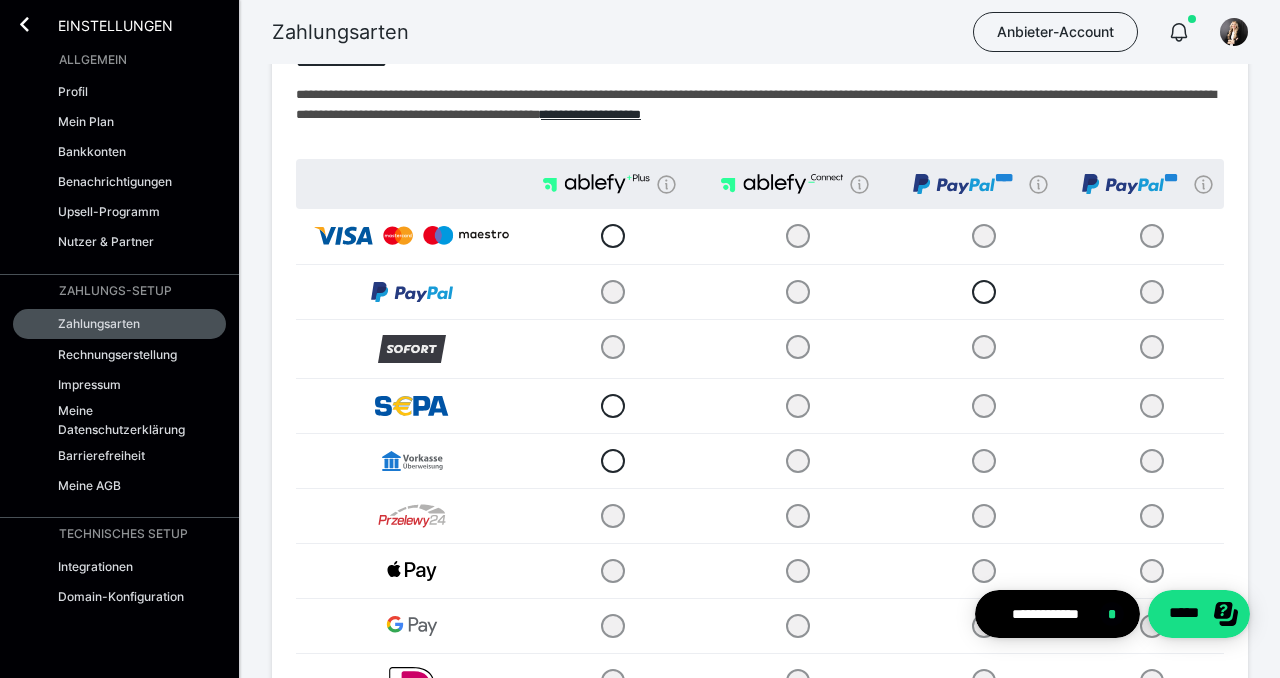 click at bounding box center [610, 291] 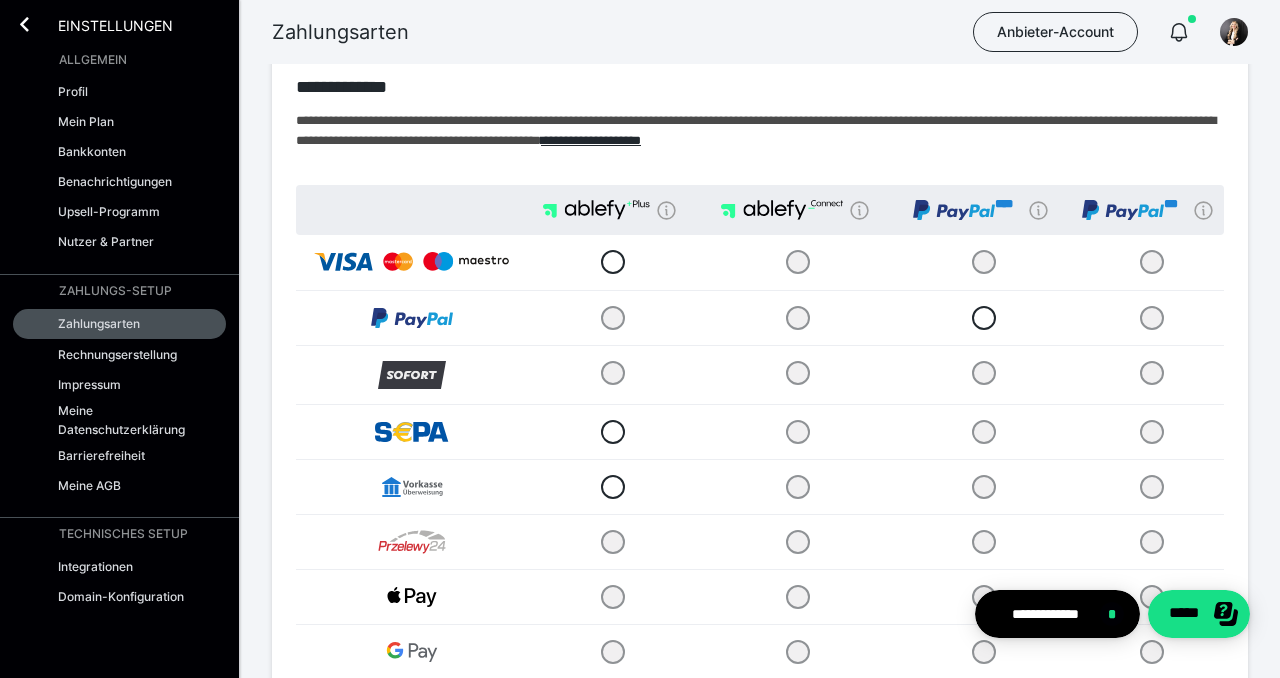 scroll, scrollTop: 66, scrollLeft: 0, axis: vertical 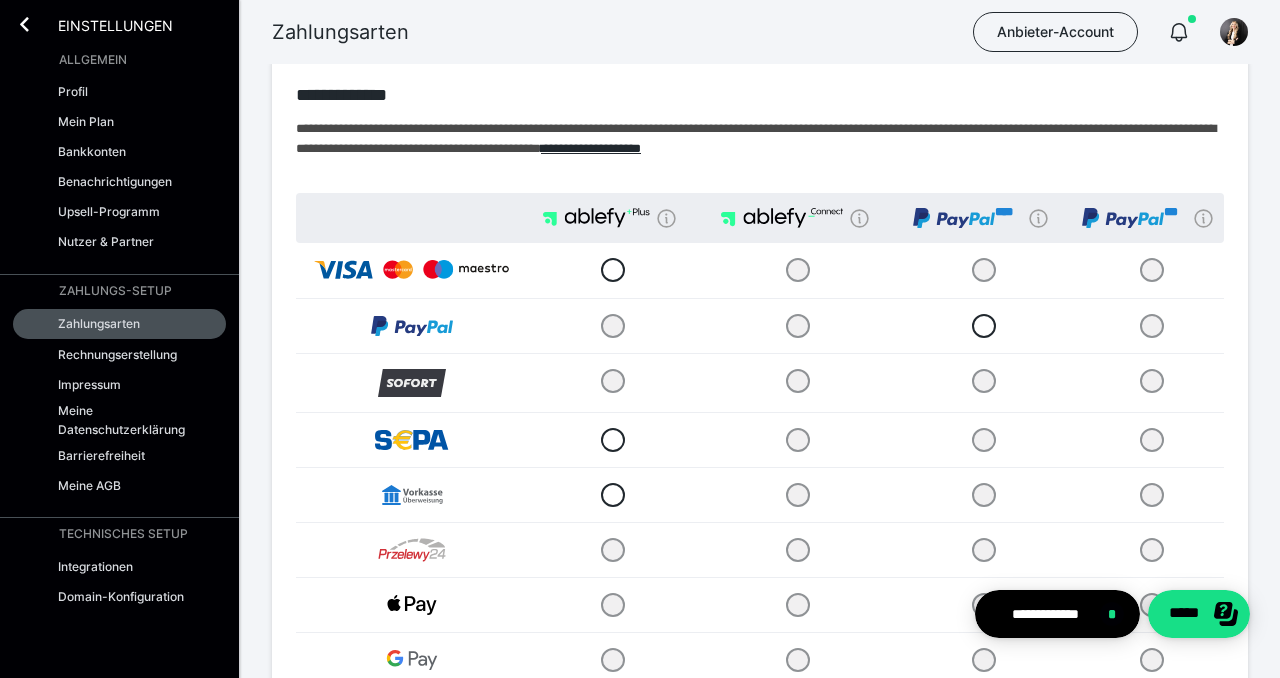 click at bounding box center [1148, 325] 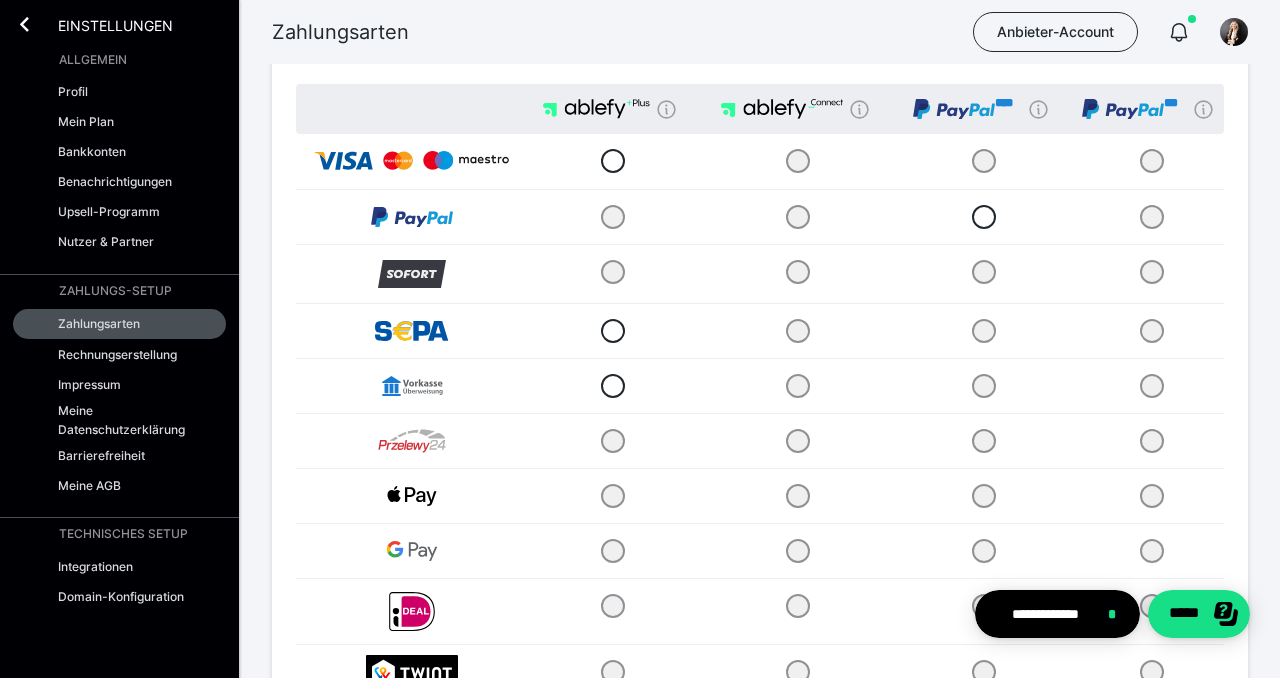 scroll, scrollTop: 187, scrollLeft: 0, axis: vertical 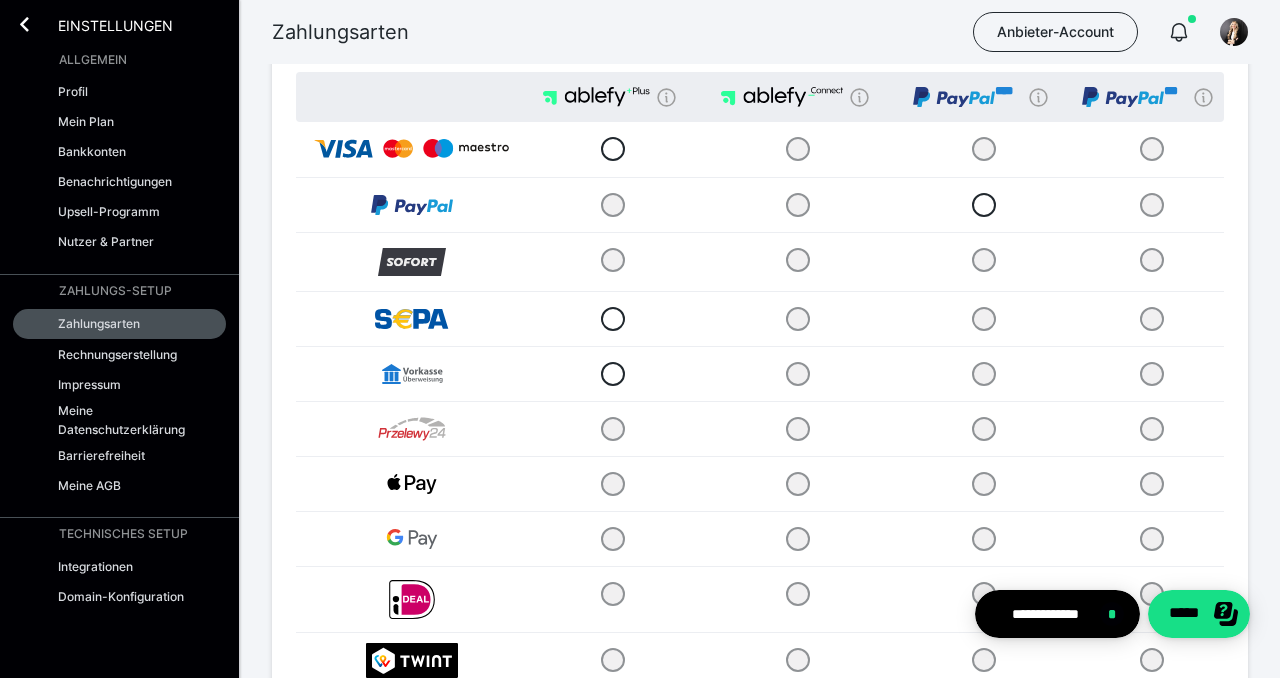 click at bounding box center [795, 483] 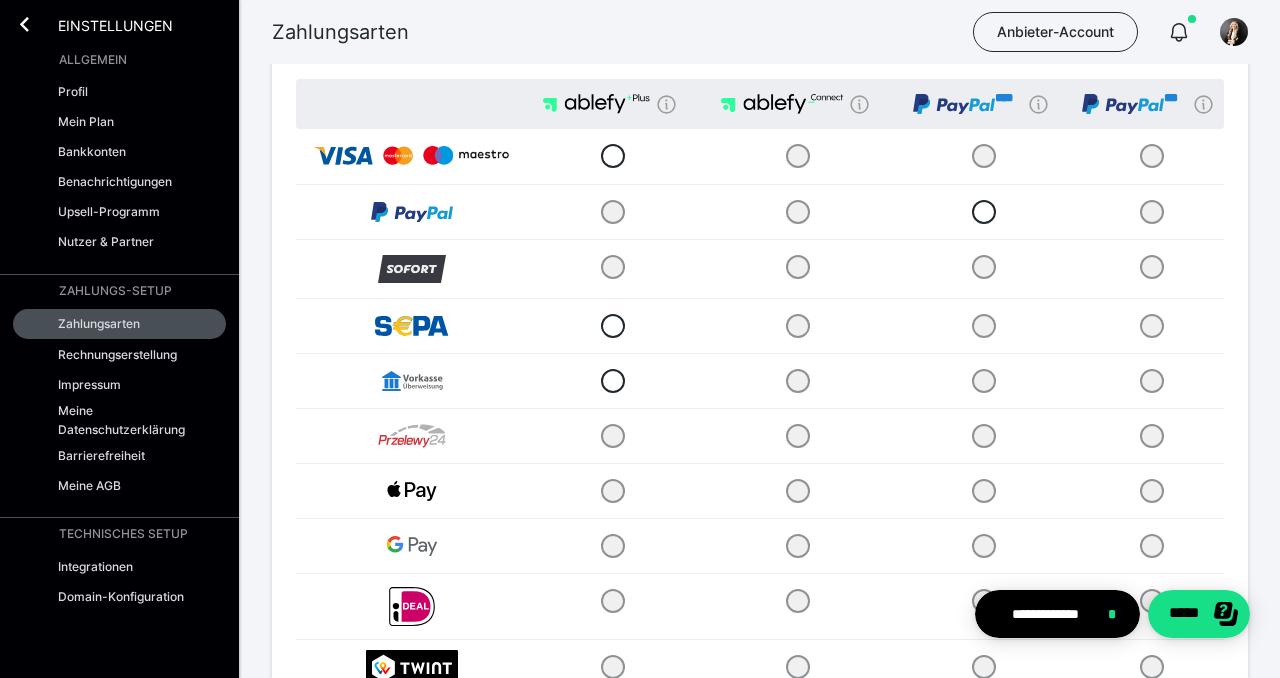 scroll, scrollTop: 173, scrollLeft: 0, axis: vertical 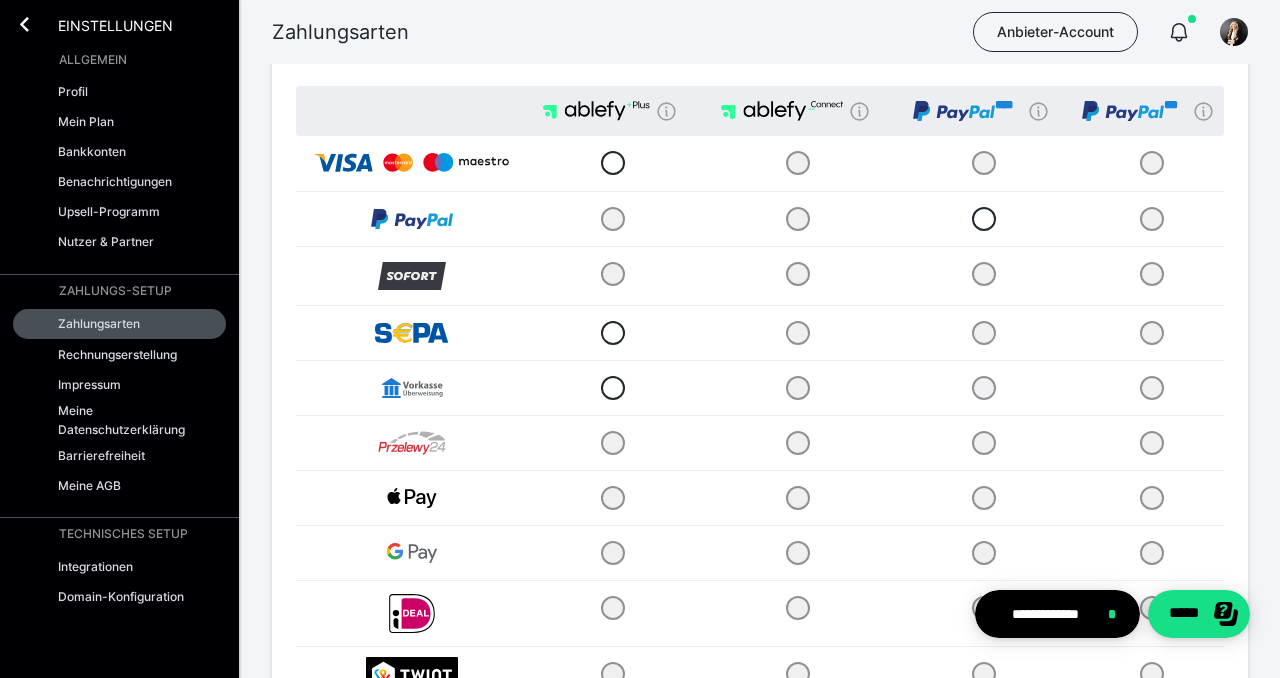 click at bounding box center [795, 218] 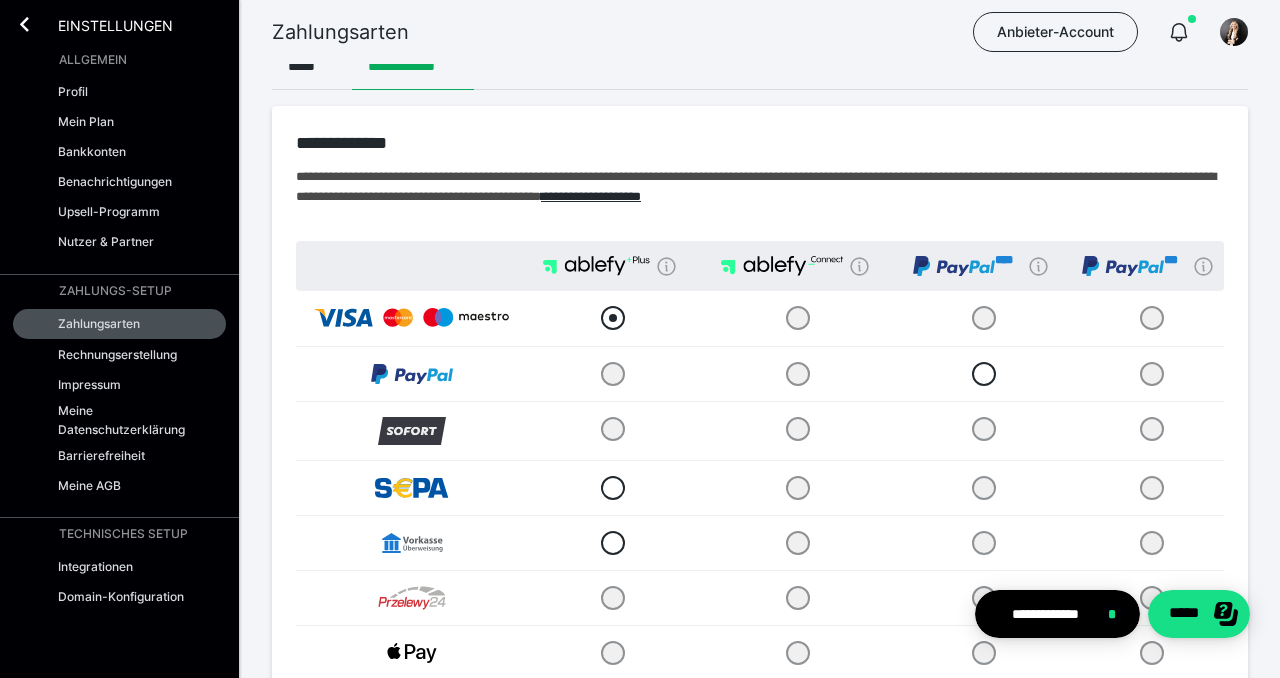 scroll, scrollTop: 20, scrollLeft: 0, axis: vertical 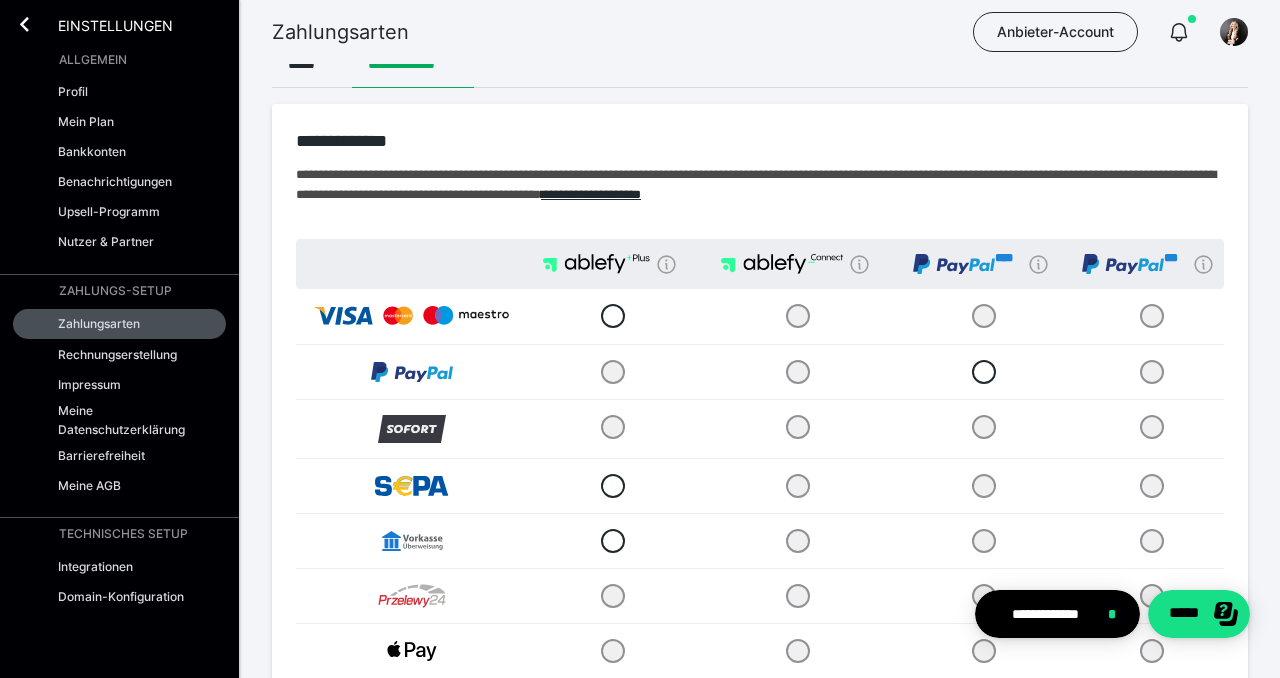 click on "Einstellungen" at bounding box center (119, 22) 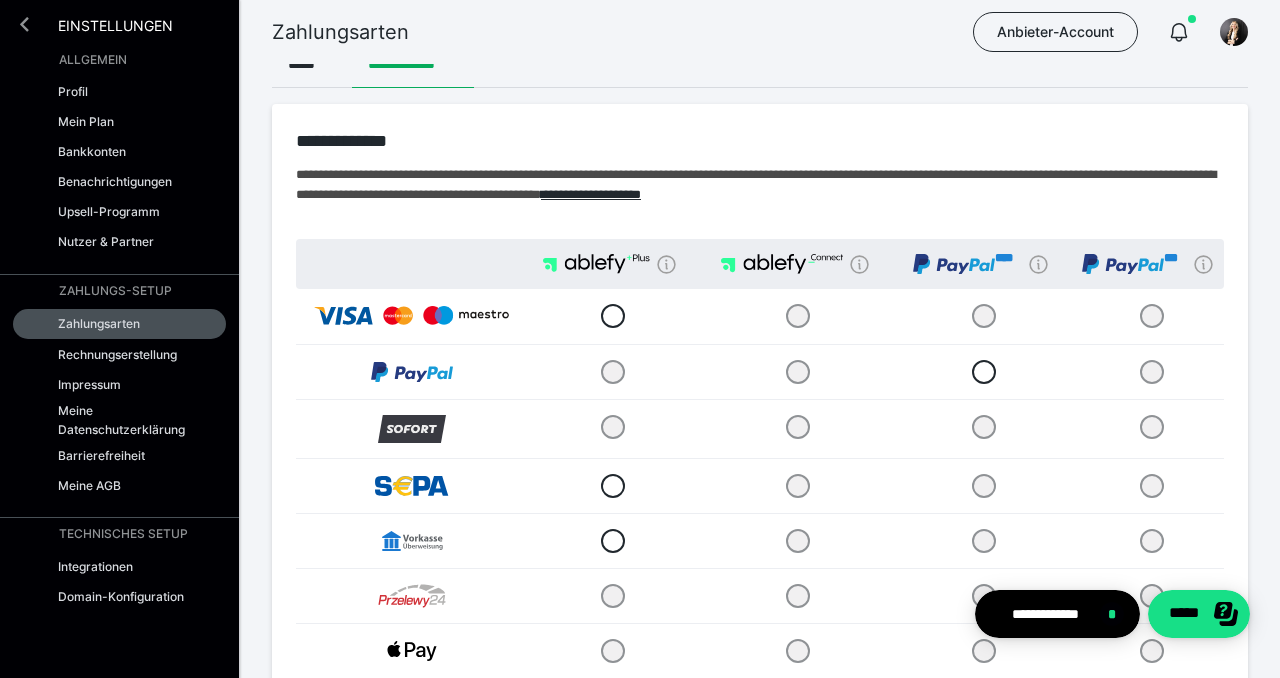 click at bounding box center (24, 24) 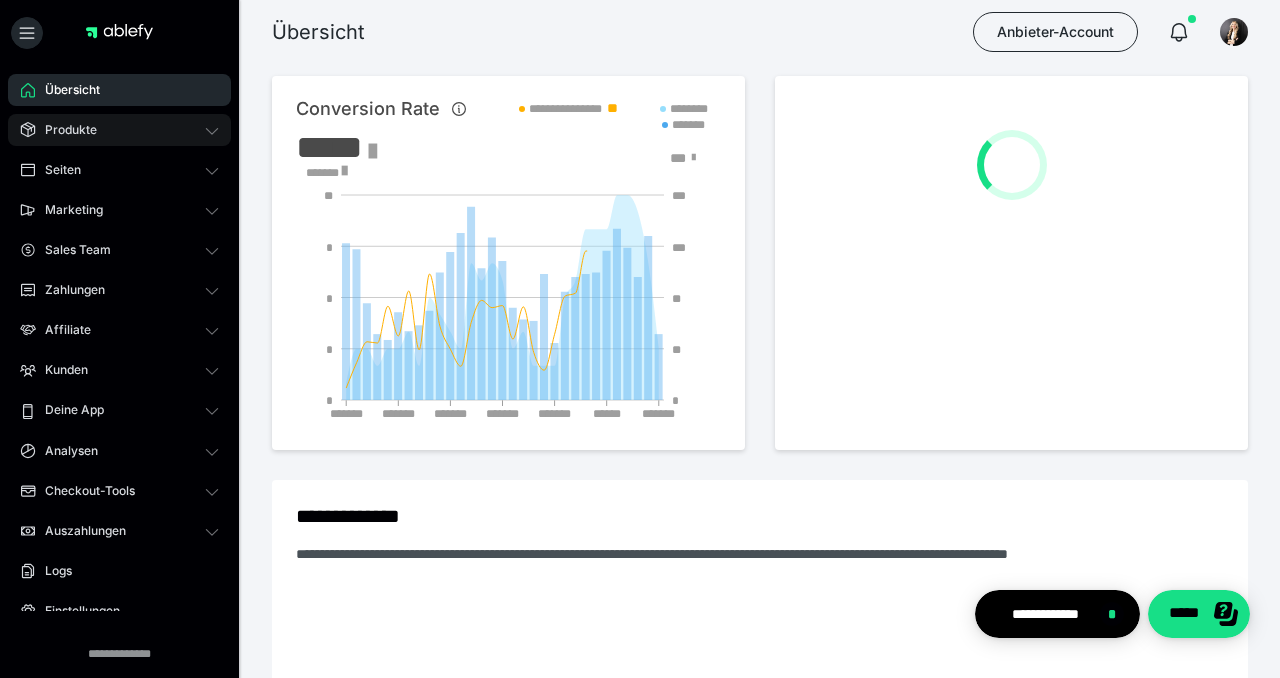 click on "Produkte" at bounding box center [119, 130] 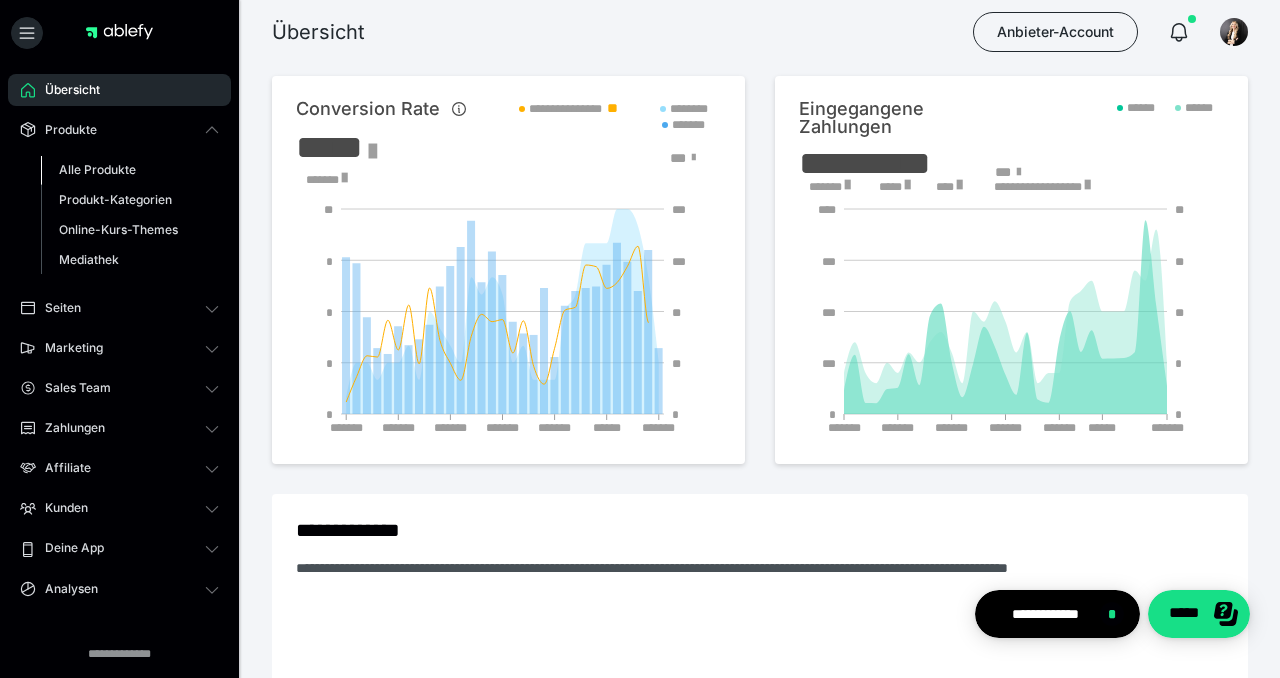 click on "Alle Produkte" at bounding box center [97, 169] 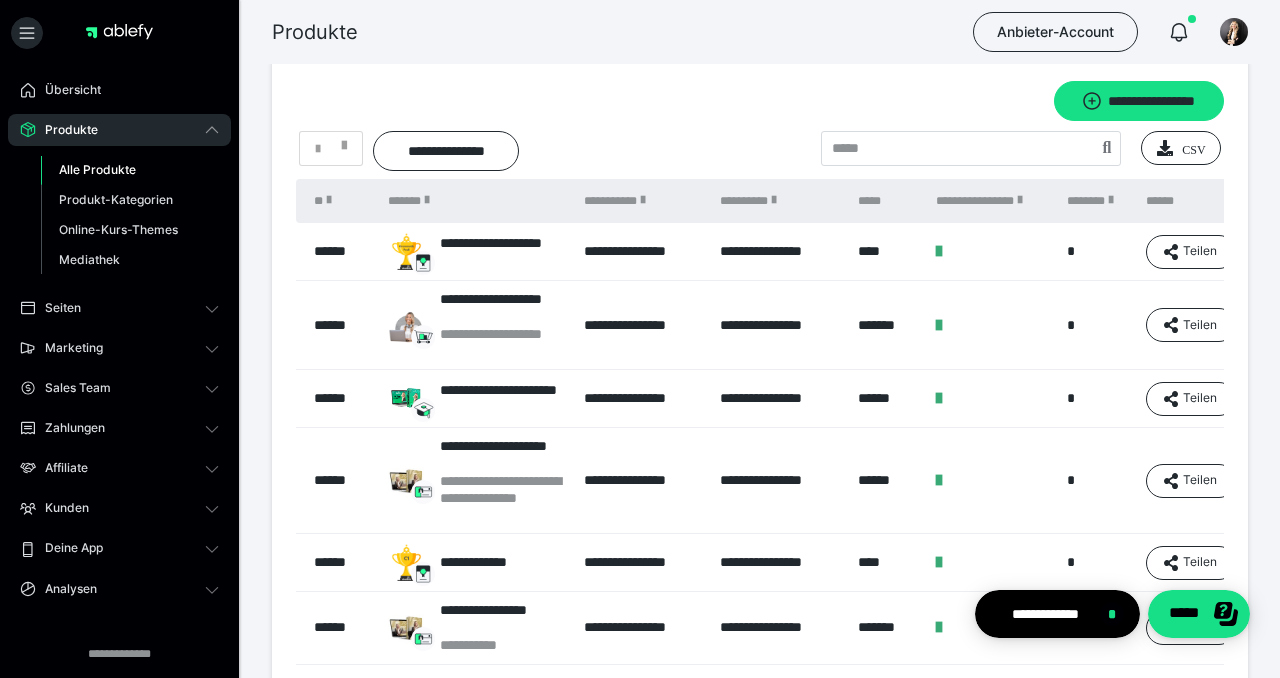 scroll, scrollTop: 20, scrollLeft: 0, axis: vertical 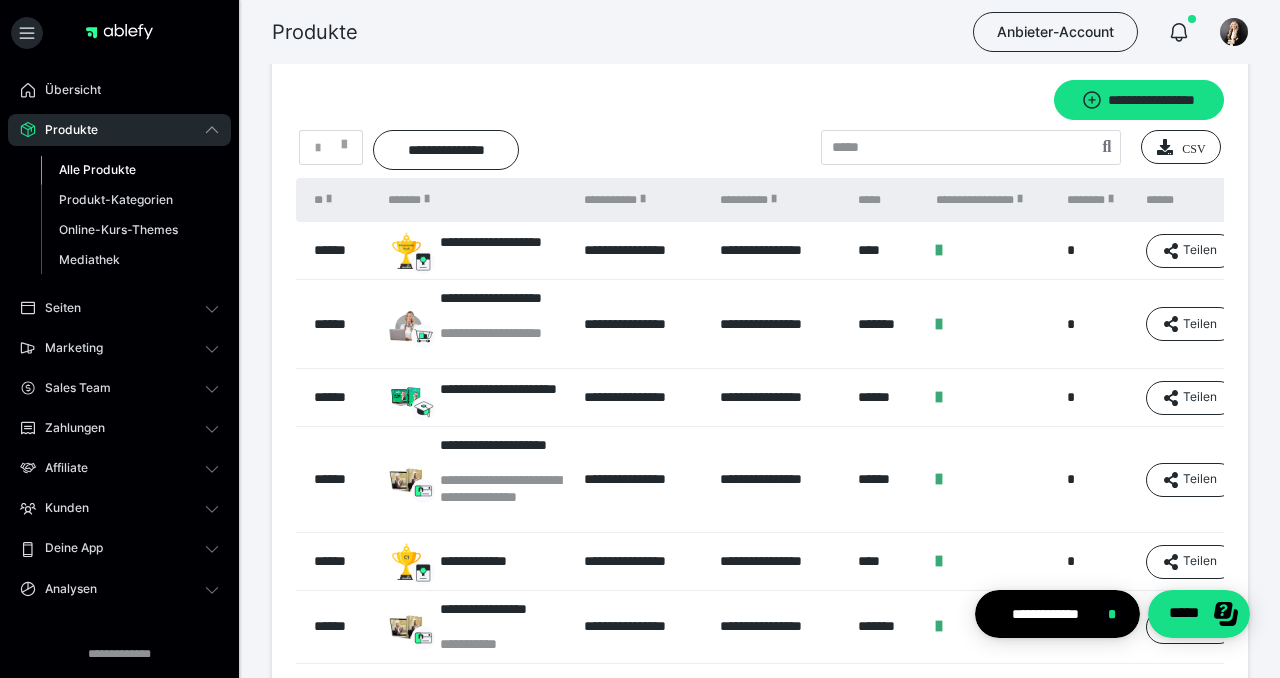 click on "**********" at bounding box center (642, 398) 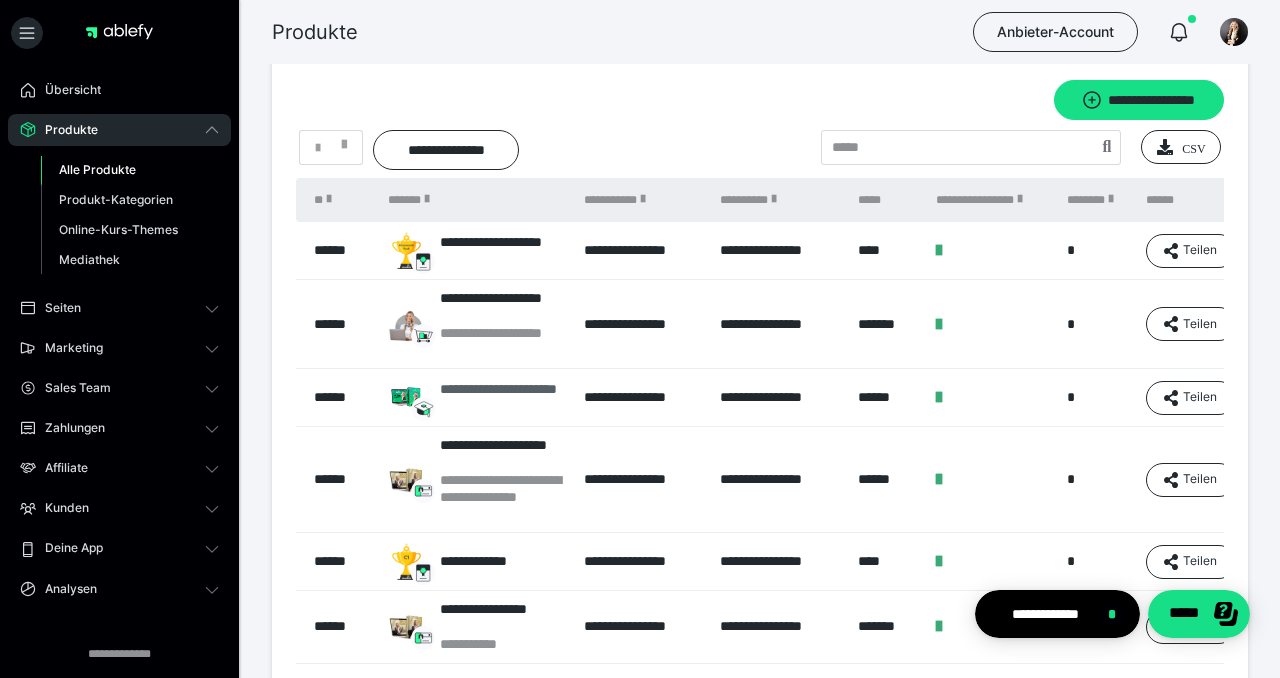 click on "**********" at bounding box center (502, 398) 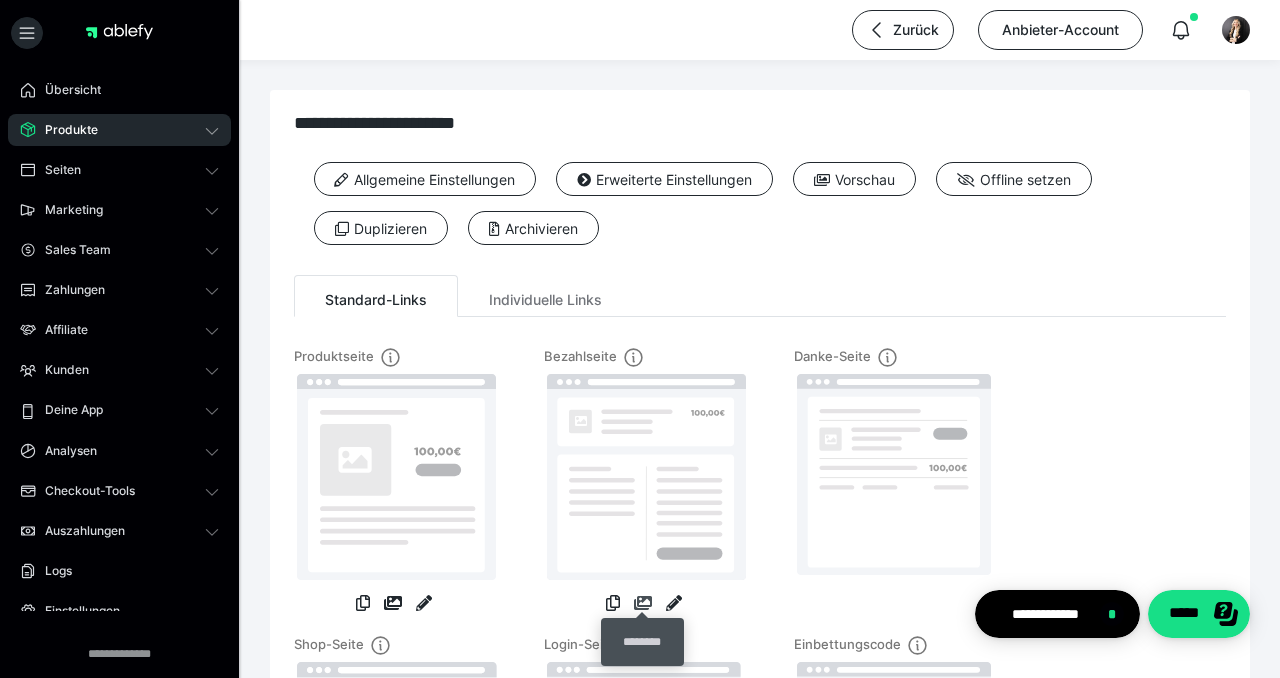 click at bounding box center (643, 603) 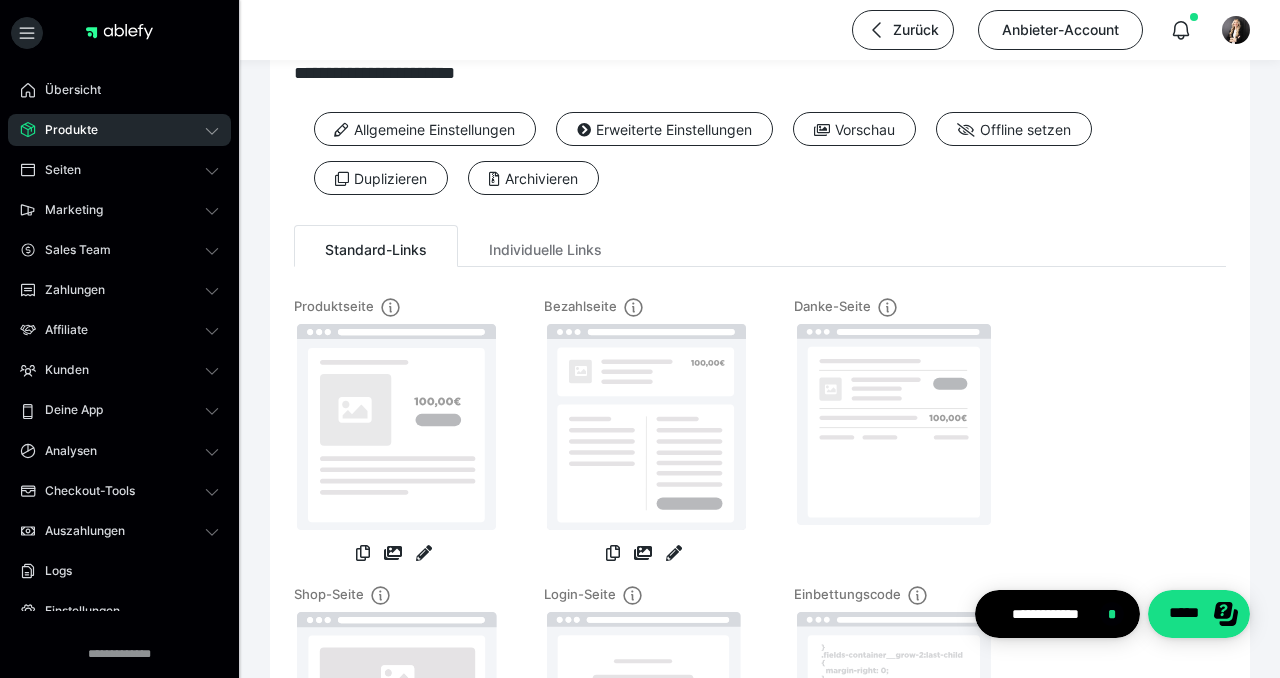 scroll, scrollTop: 118, scrollLeft: 0, axis: vertical 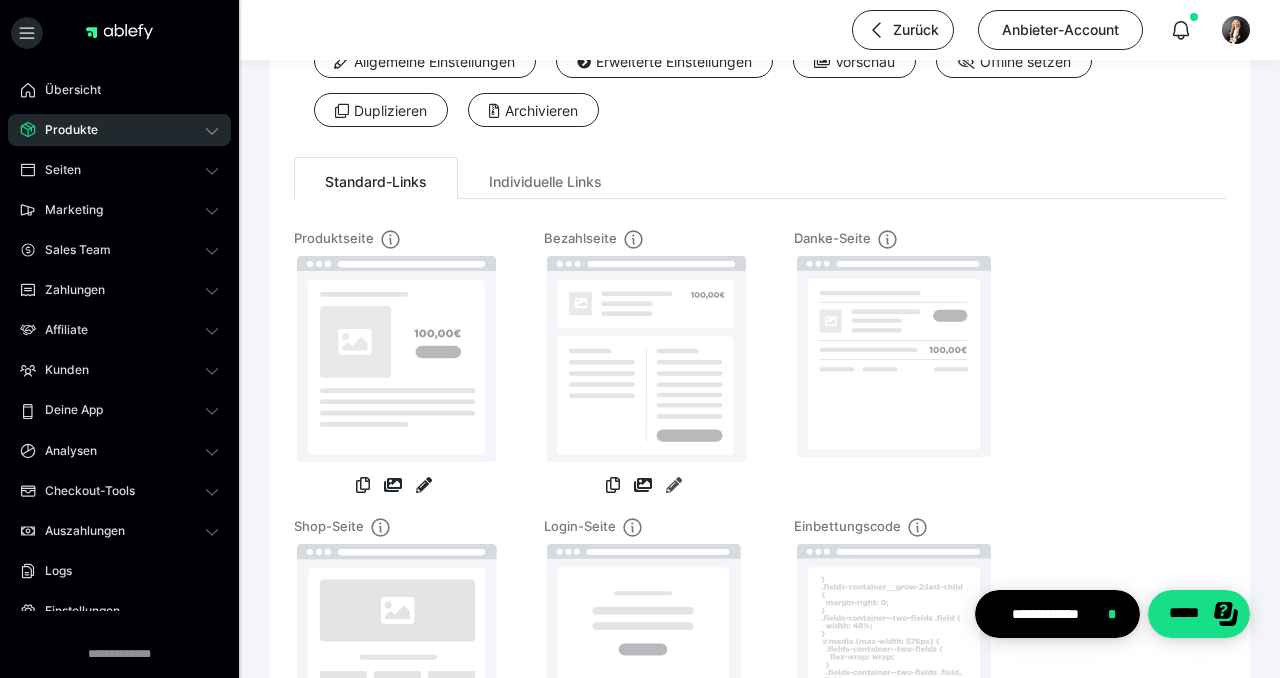 click at bounding box center [674, 485] 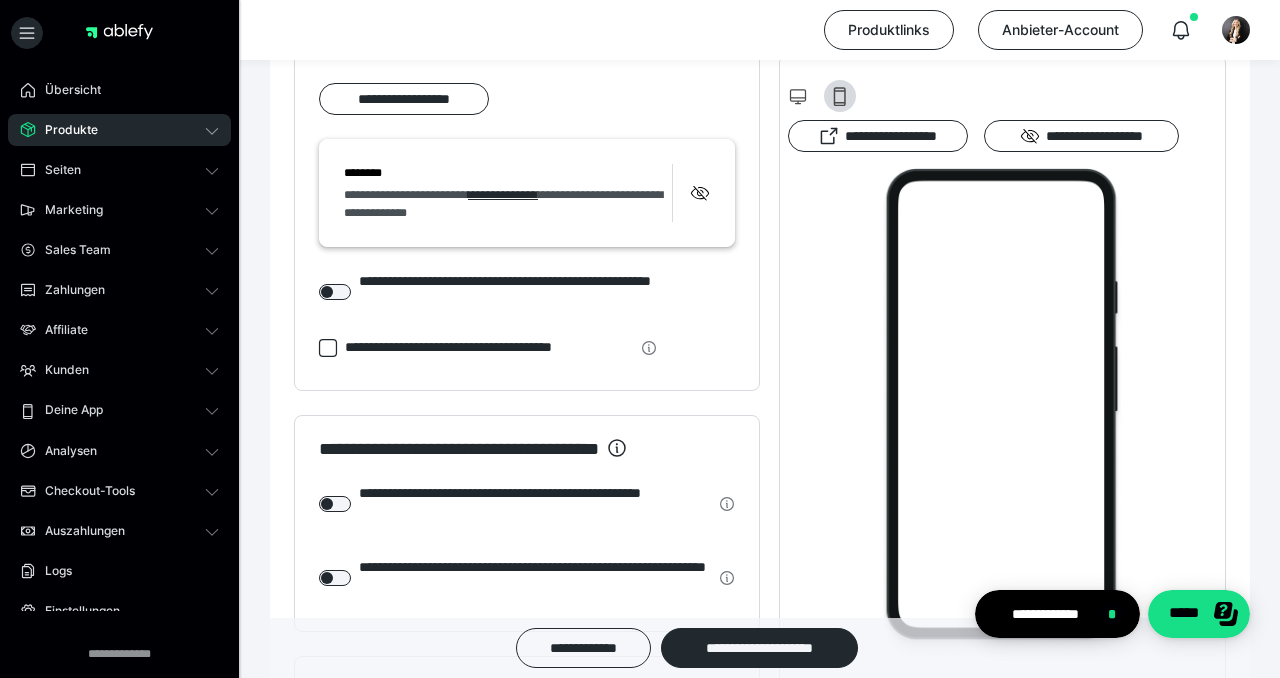 scroll, scrollTop: 2153, scrollLeft: 0, axis: vertical 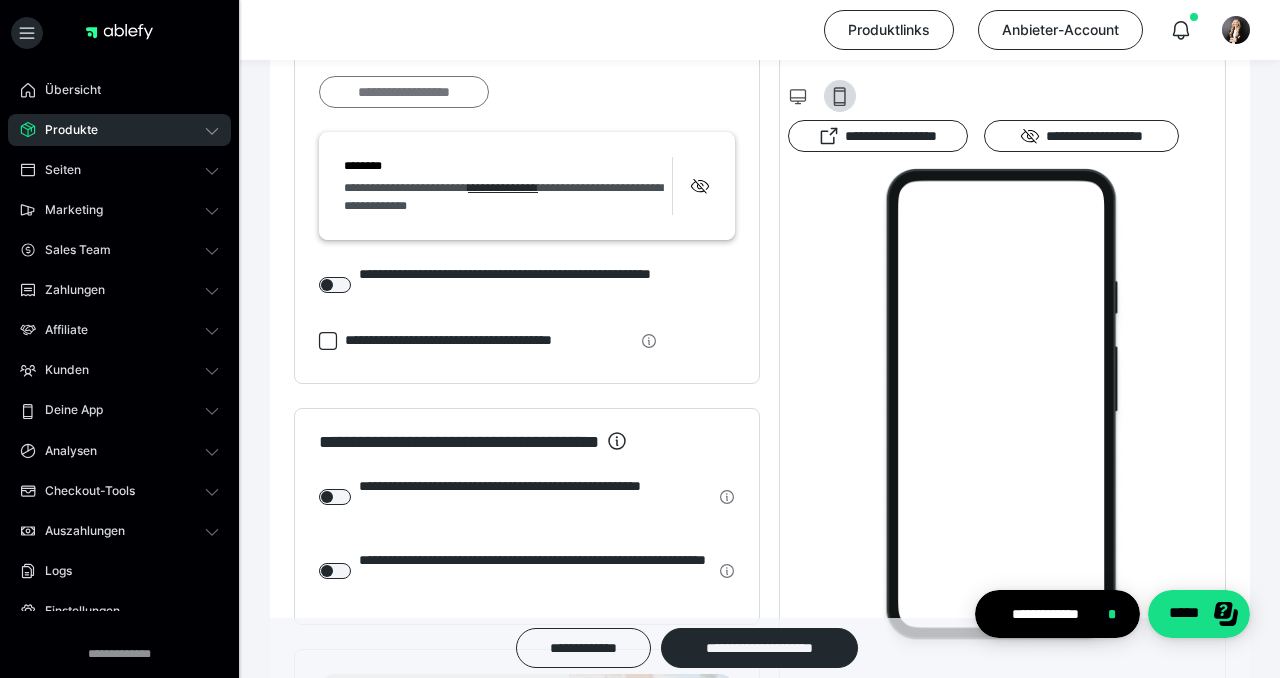 click on "**********" at bounding box center (404, 92) 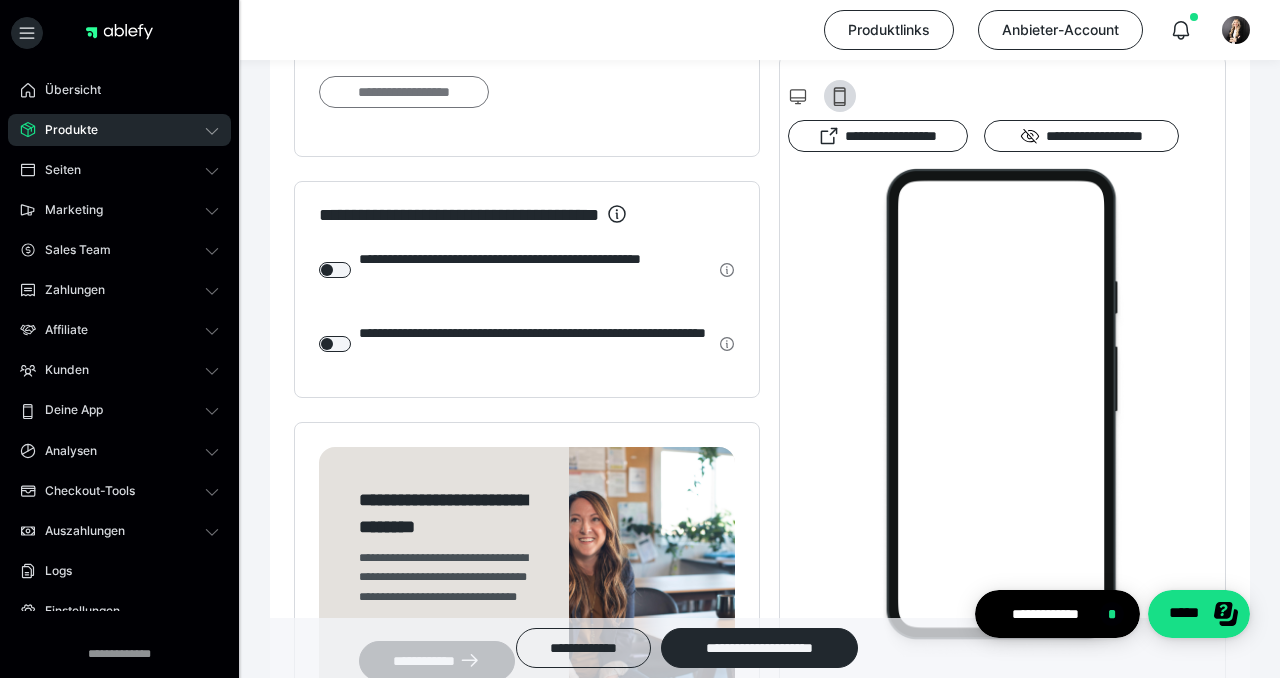 scroll, scrollTop: 0, scrollLeft: 0, axis: both 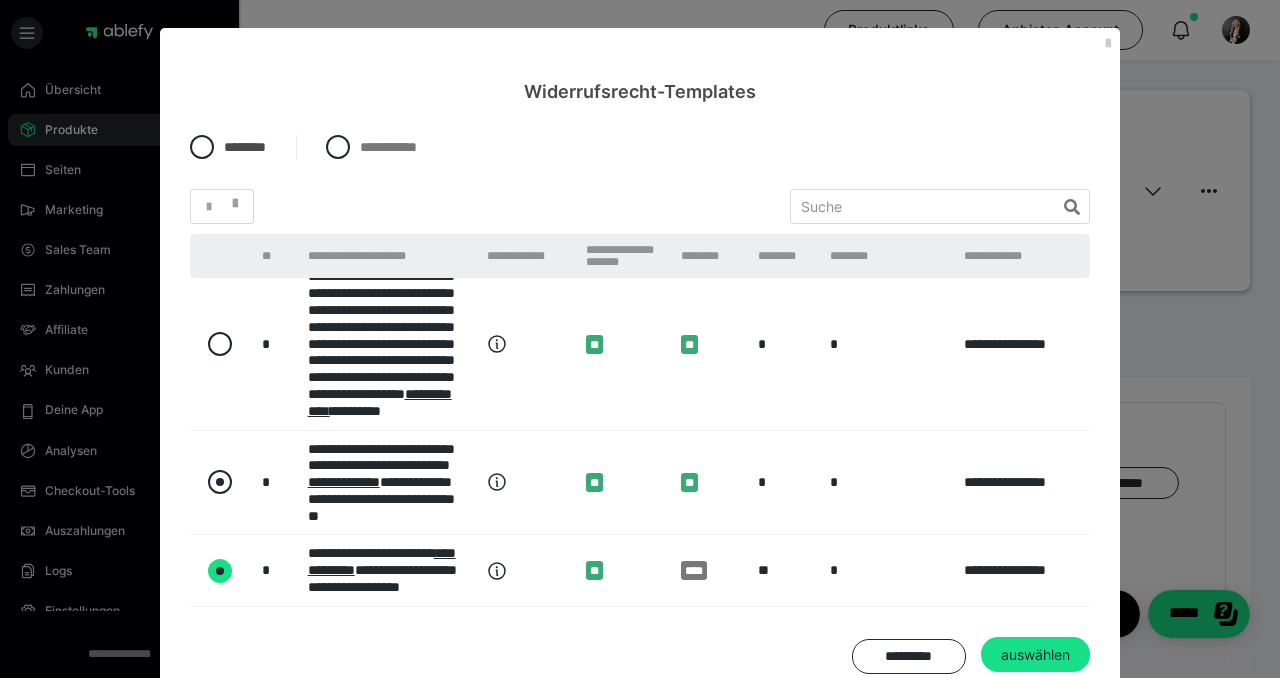 click at bounding box center (220, 482) 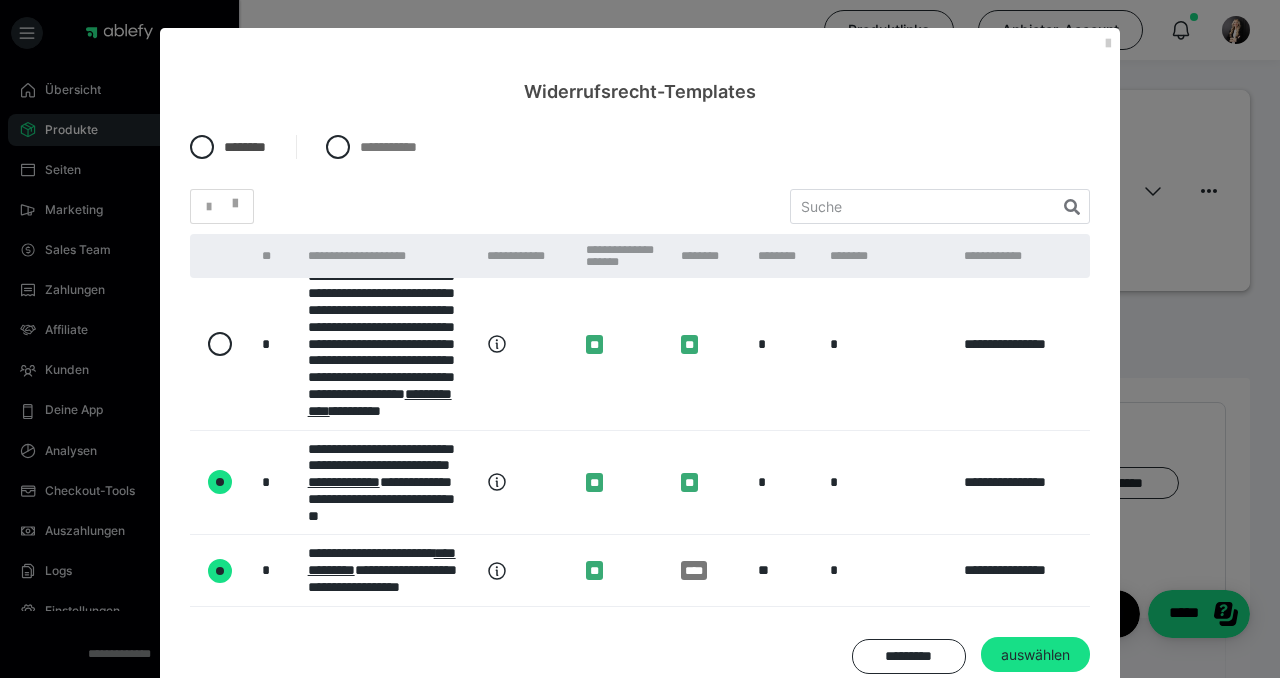 radio on "true" 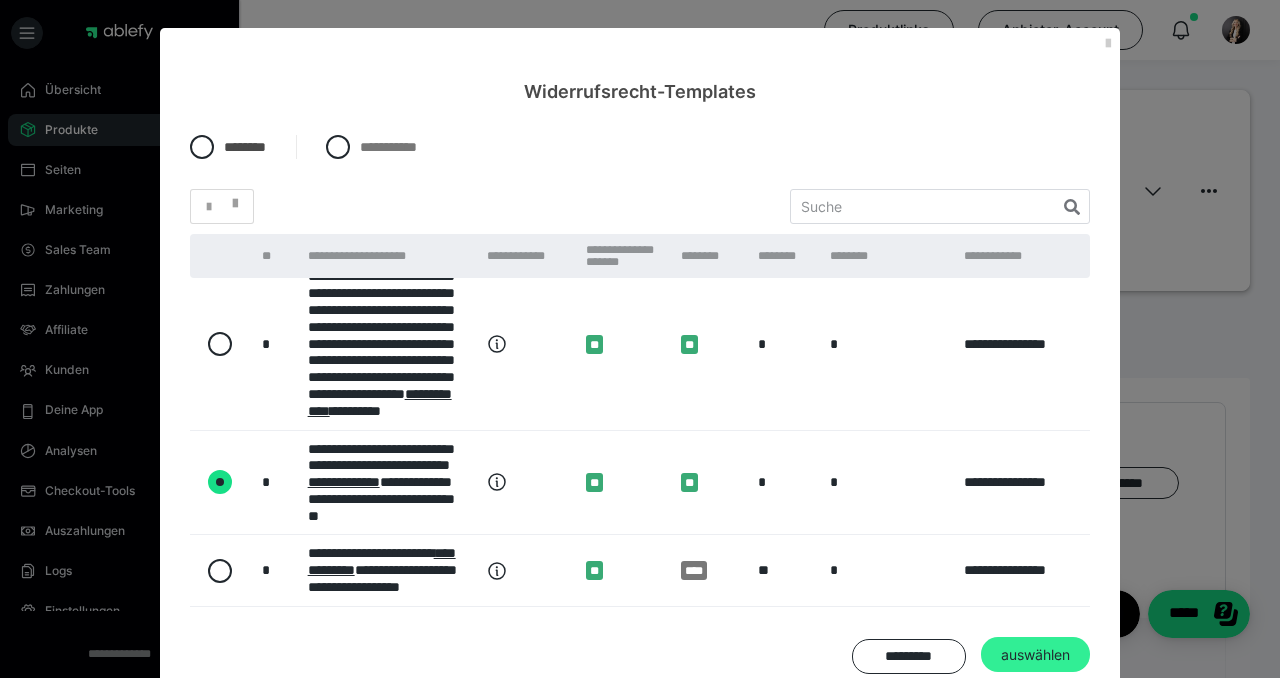 click on "auswählen" at bounding box center [1035, 655] 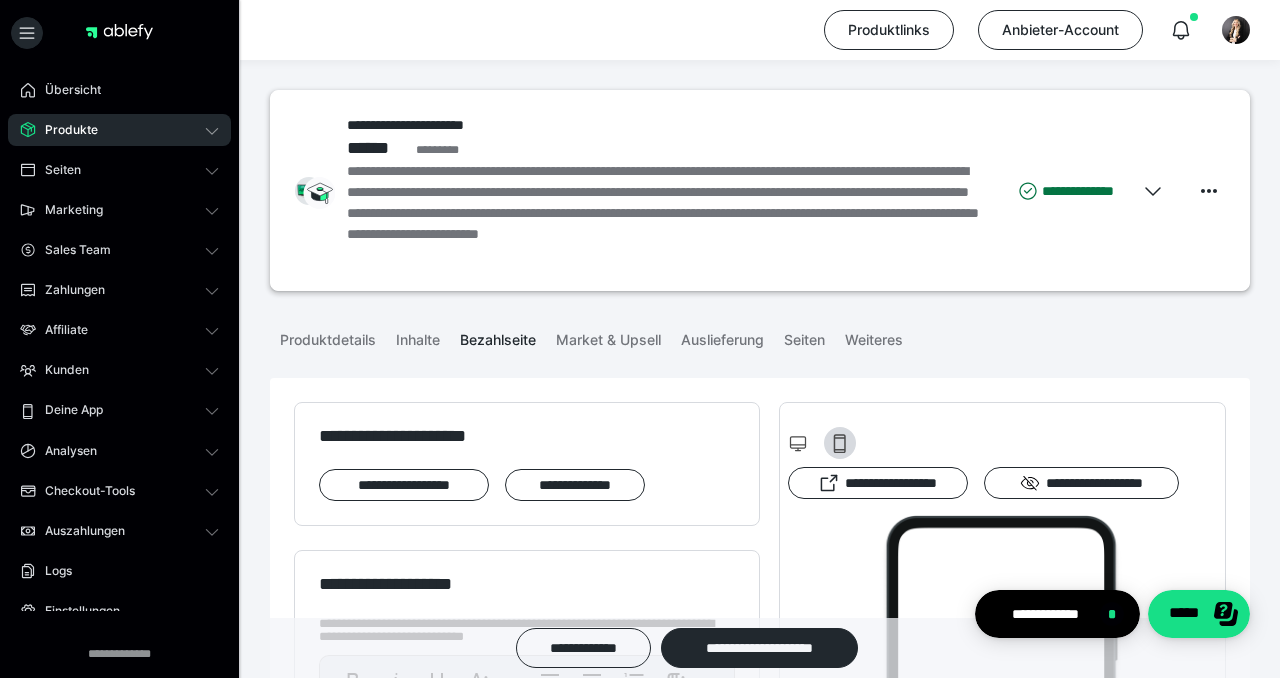scroll, scrollTop: 1905, scrollLeft: 0, axis: vertical 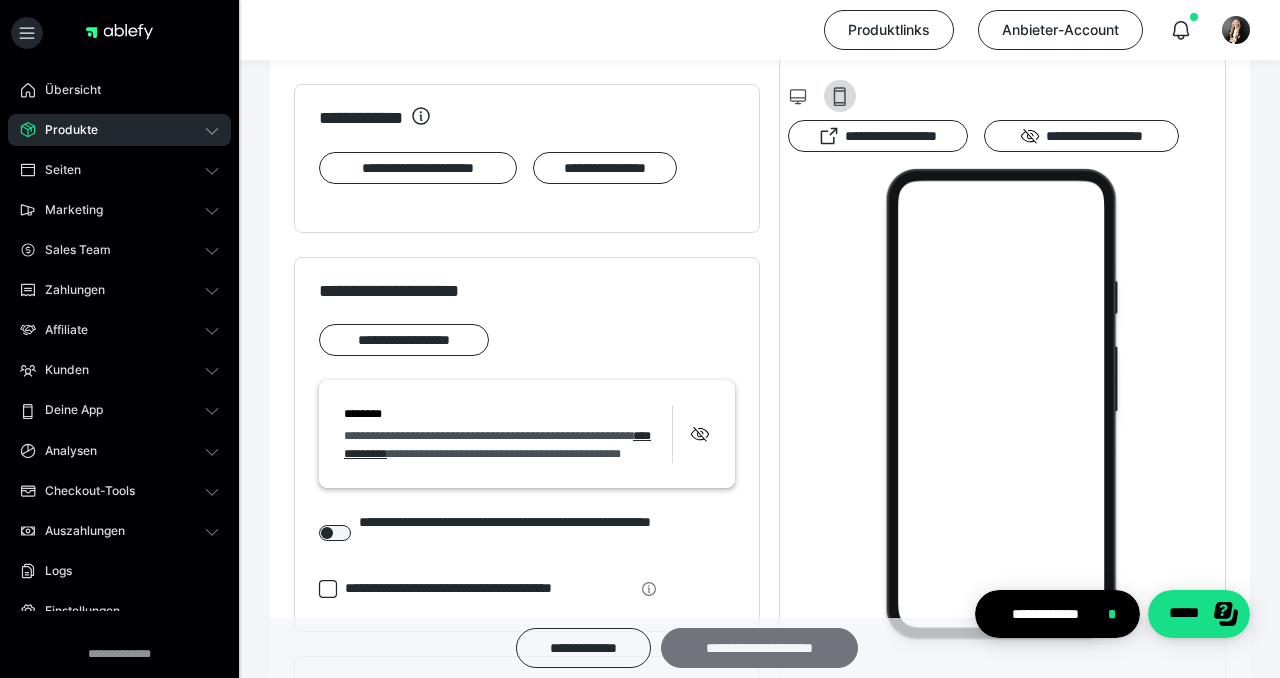 click on "**********" at bounding box center [759, 648] 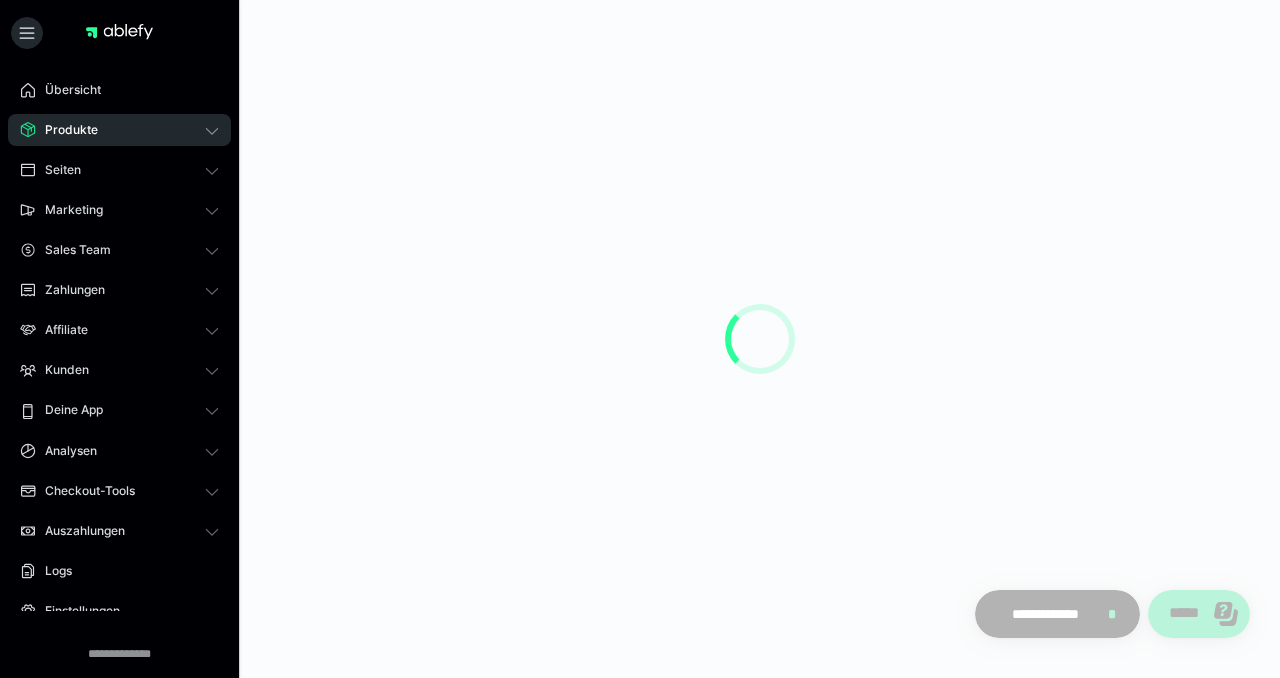 scroll, scrollTop: 0, scrollLeft: 0, axis: both 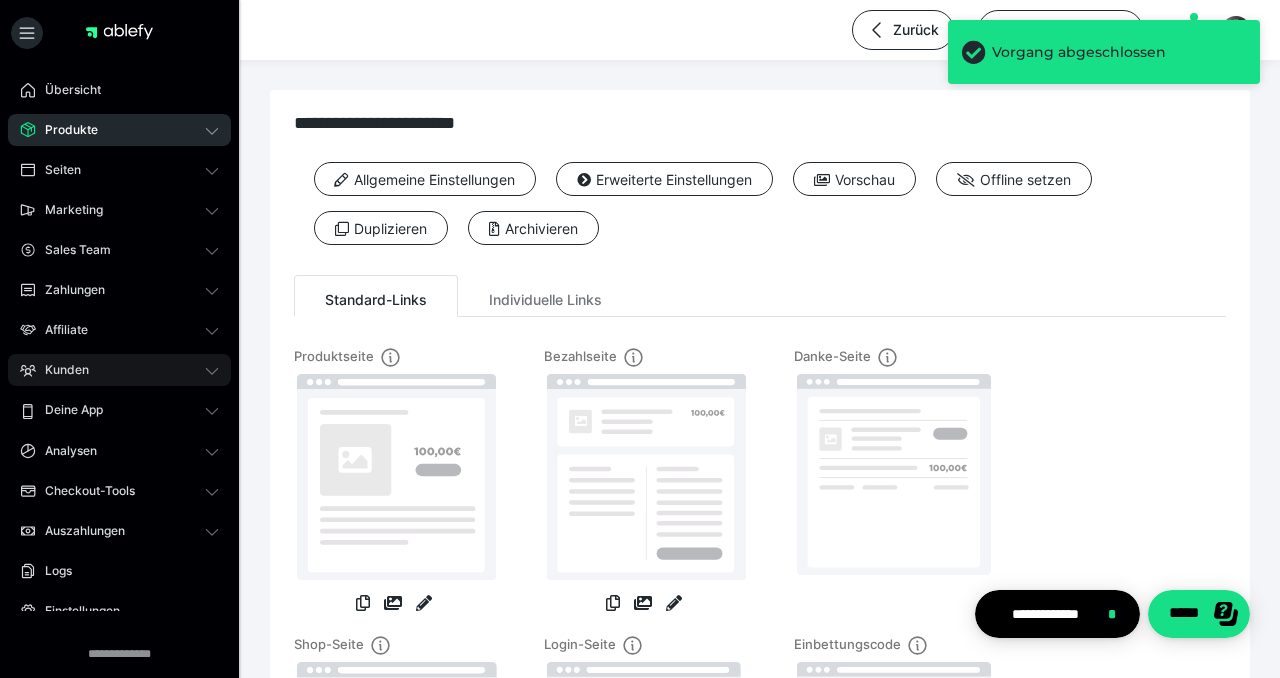 click on "Kunden" at bounding box center [119, 370] 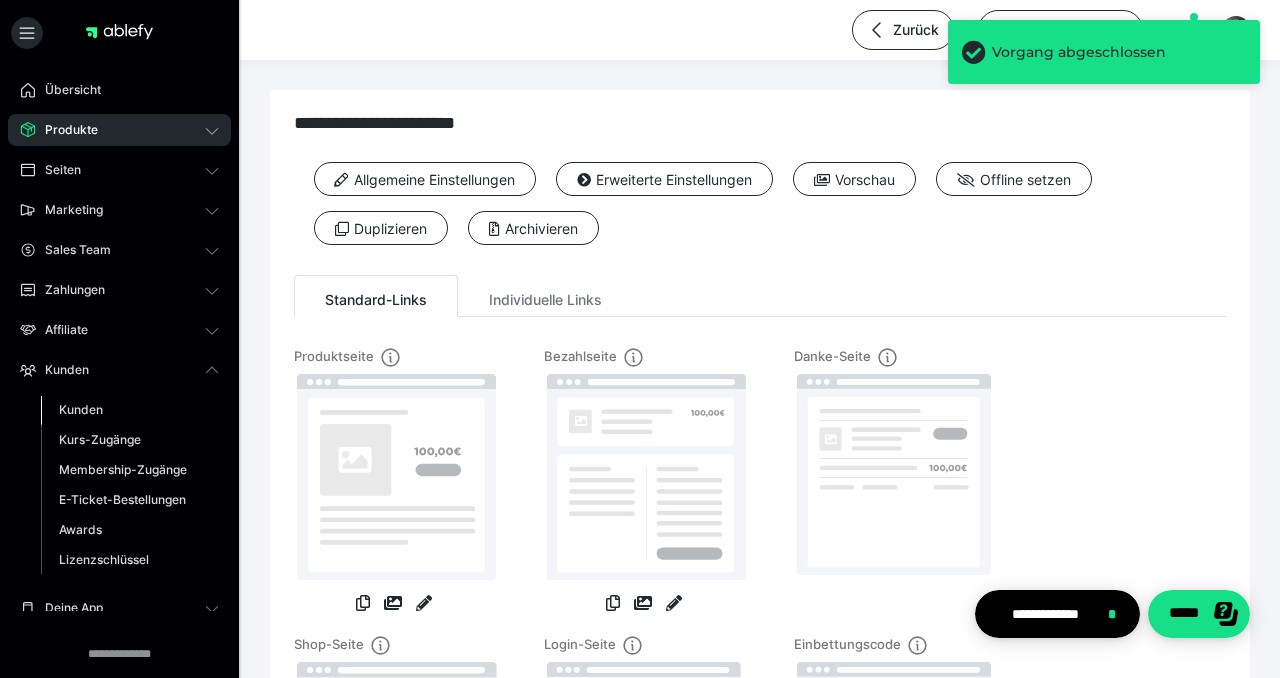 click on "Kunden" at bounding box center [81, 409] 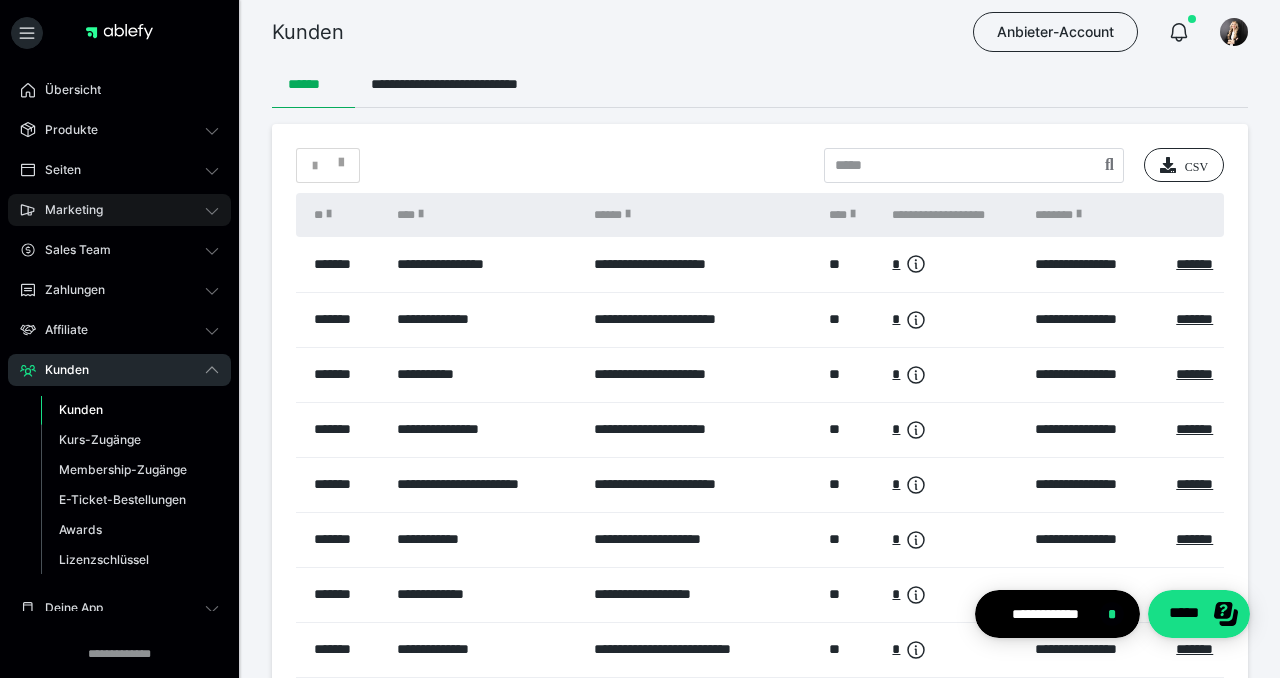 click on "Marketing" at bounding box center (67, 210) 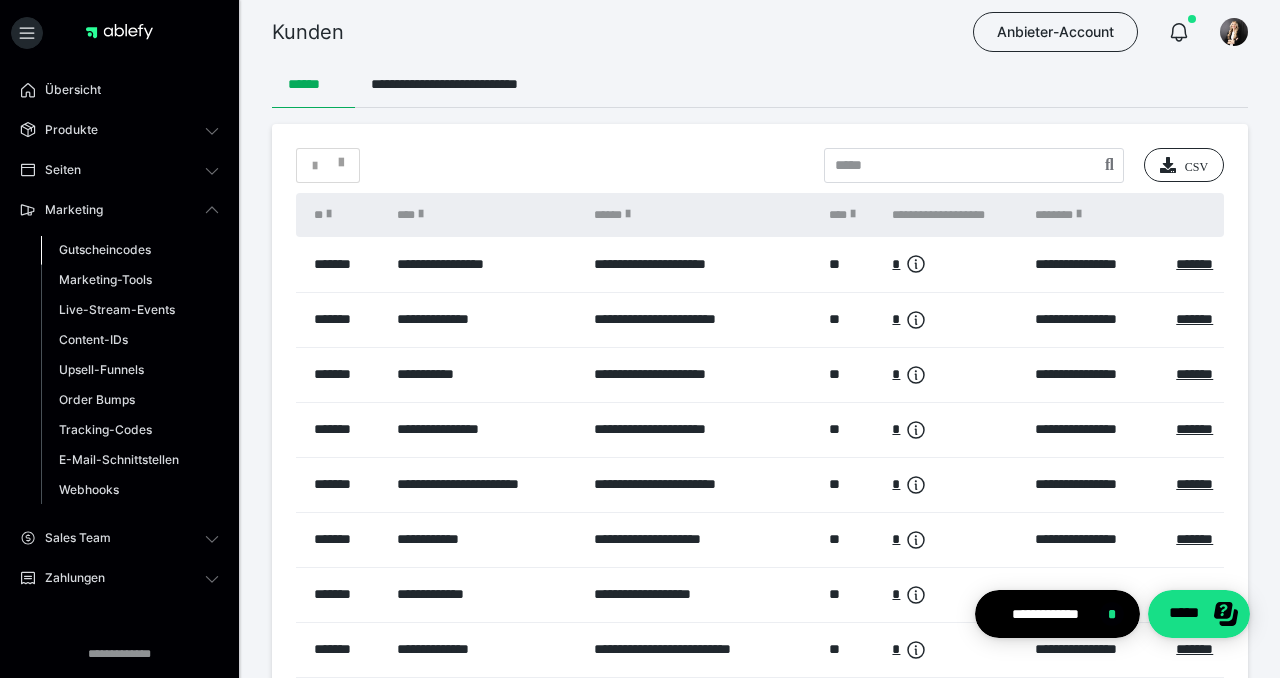 click on "Gutscheincodes" at bounding box center [105, 249] 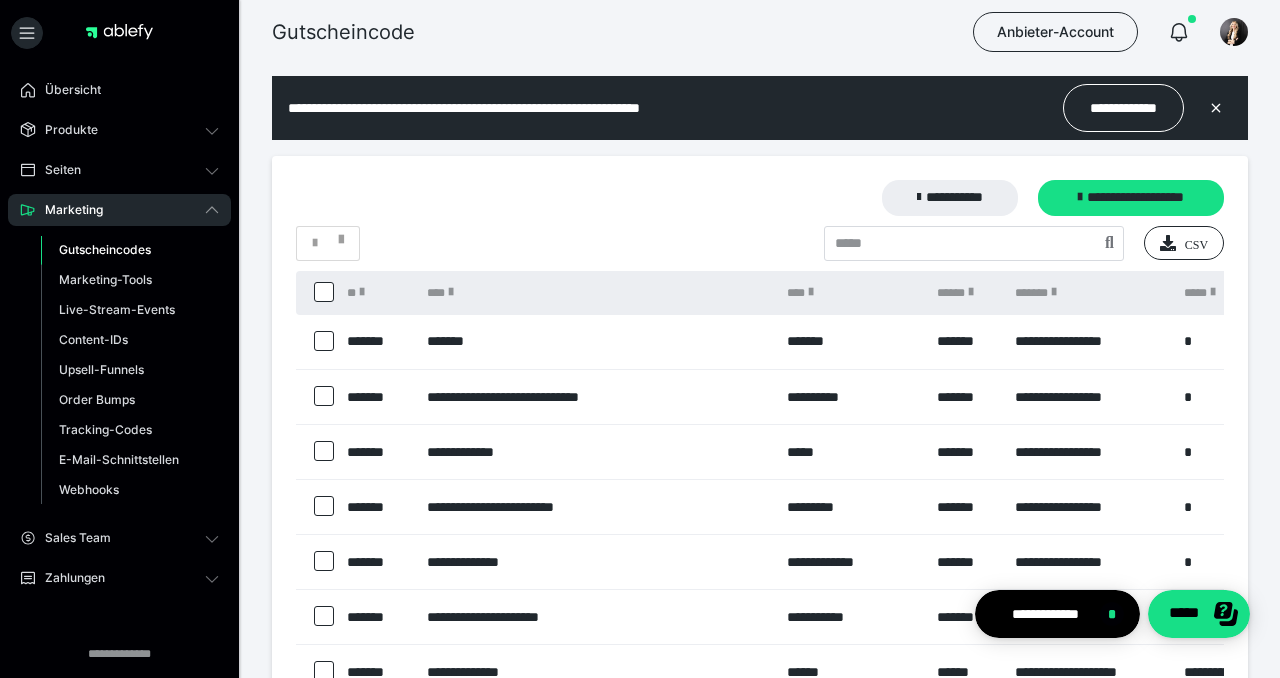 scroll, scrollTop: 0, scrollLeft: 0, axis: both 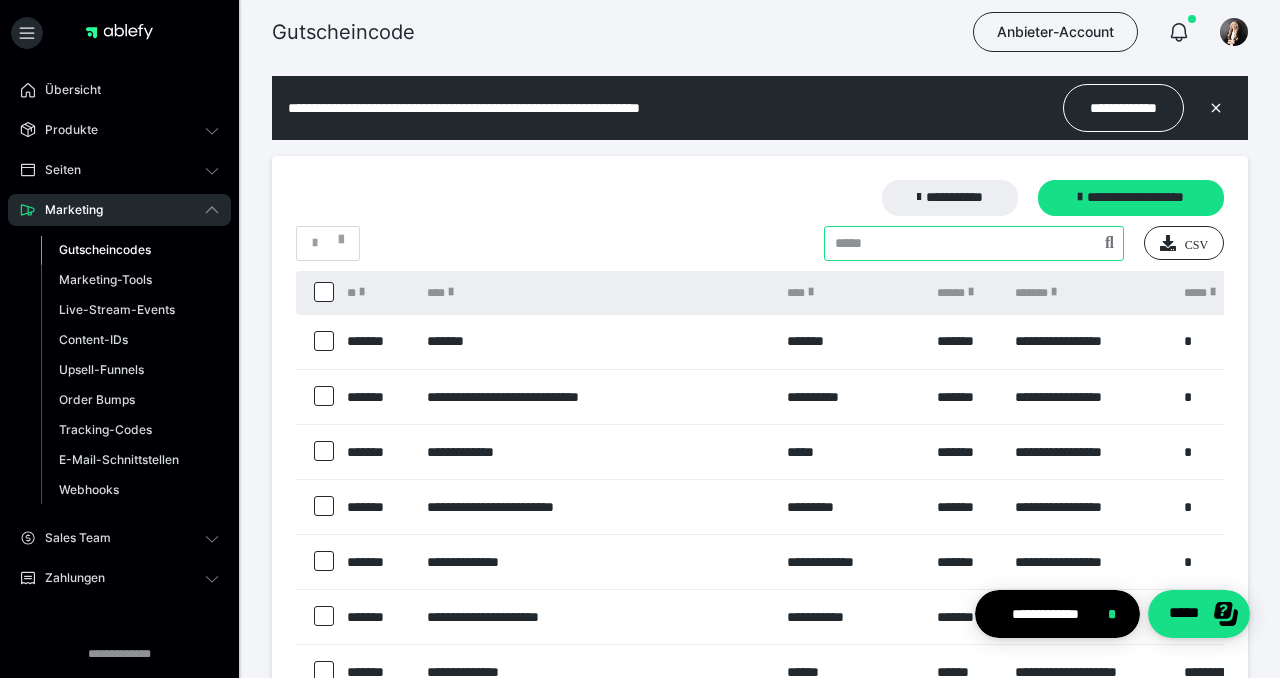 click at bounding box center (974, 243) 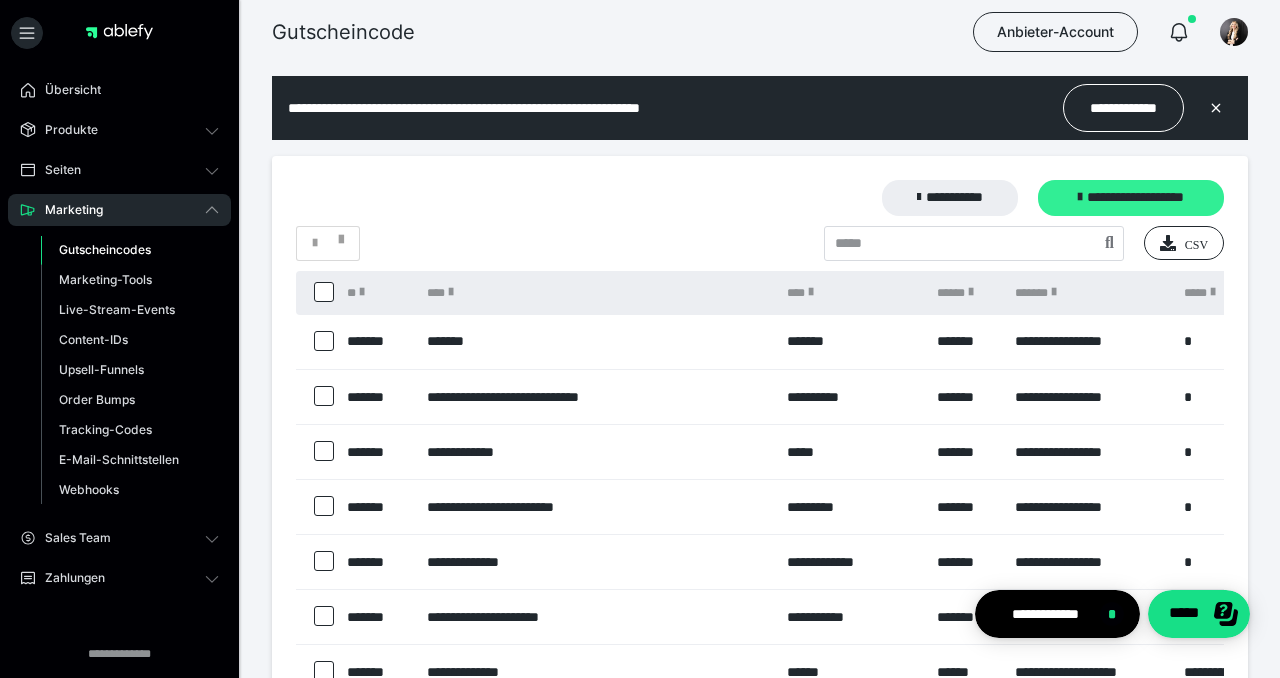 click on "**********" at bounding box center [1131, 198] 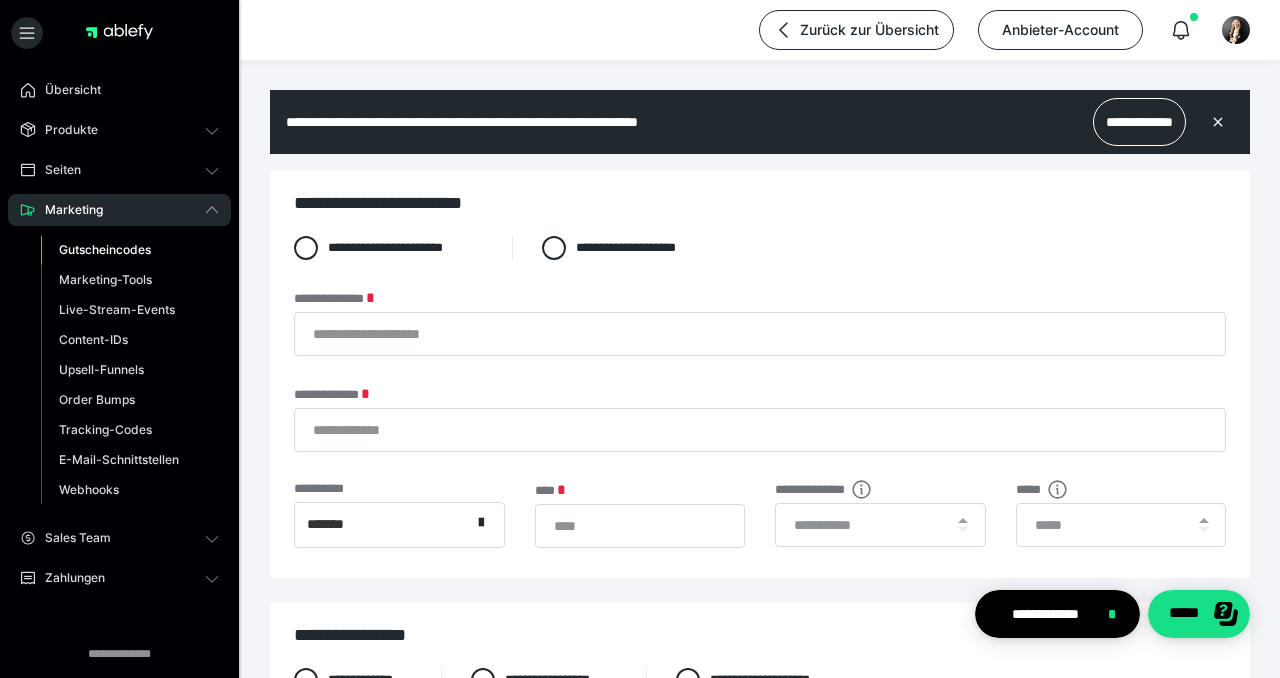 scroll, scrollTop: 0, scrollLeft: 0, axis: both 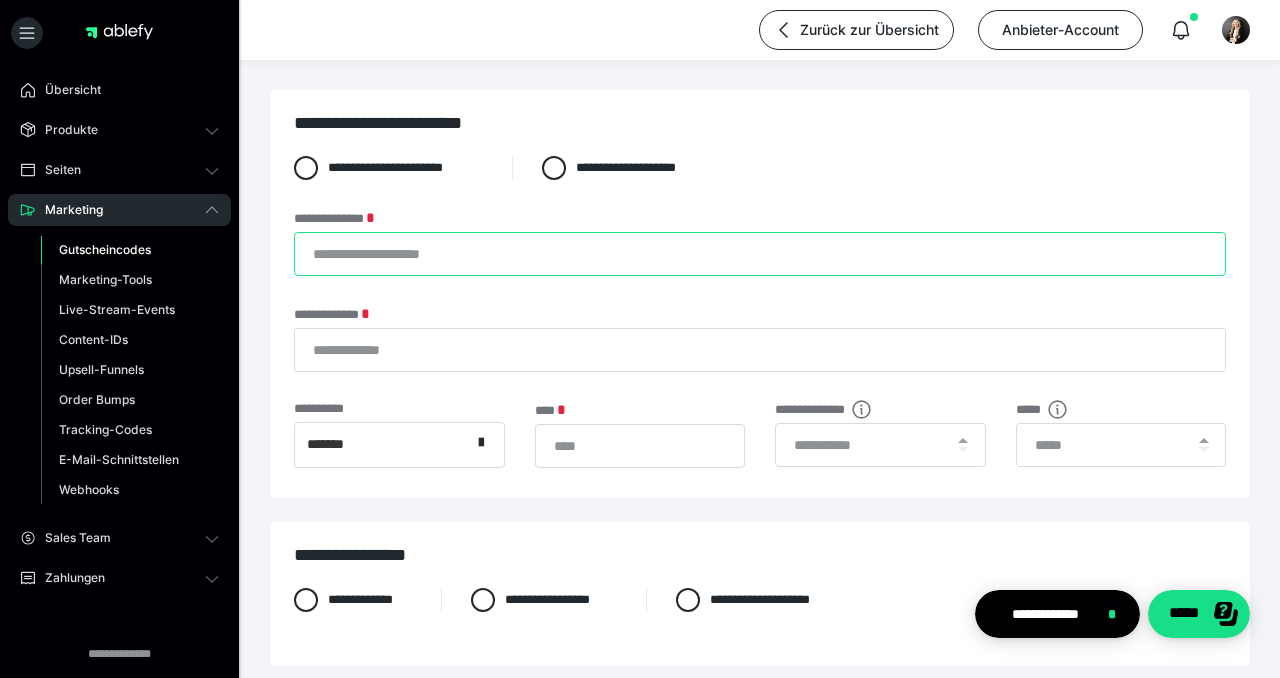 click on "**********" at bounding box center (760, 254) 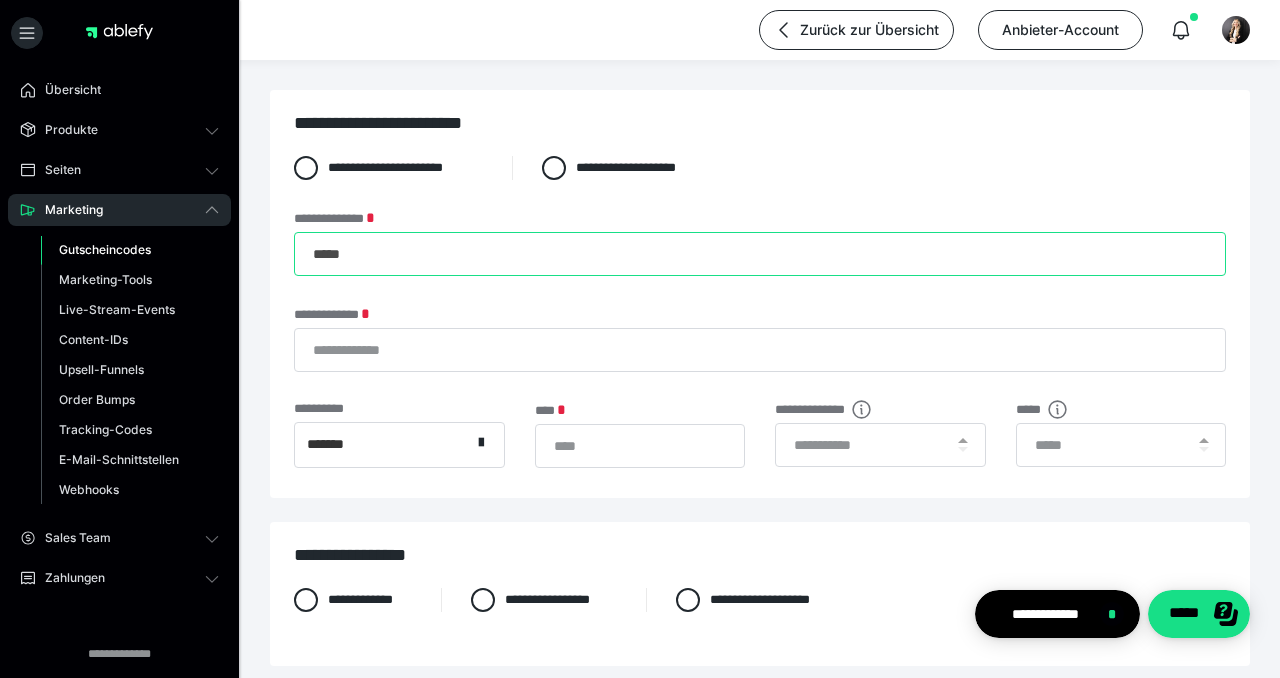 type on "*****" 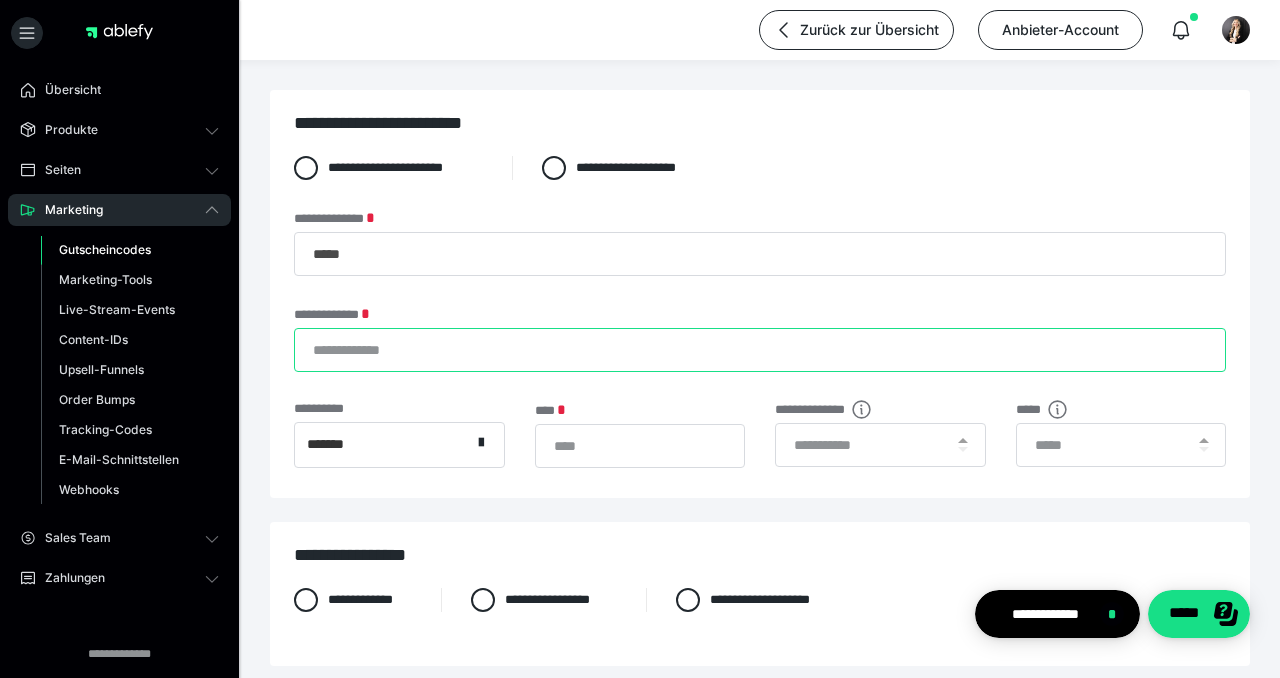 click on "**********" at bounding box center (760, 350) 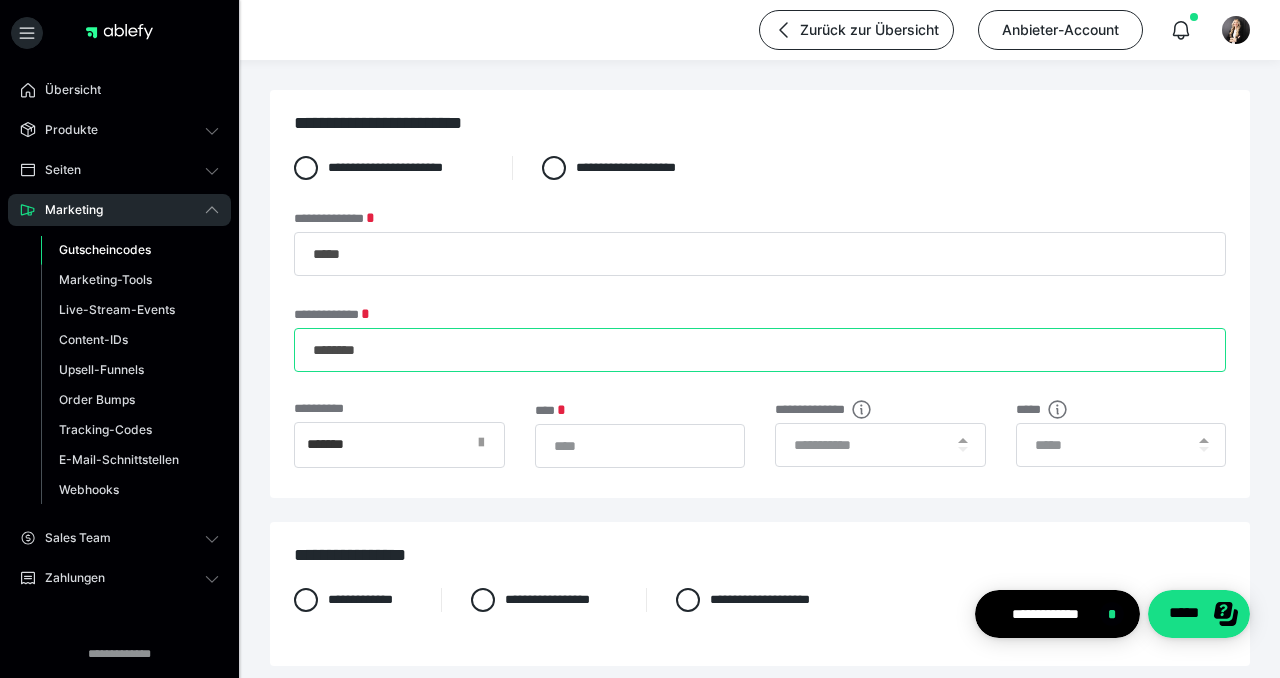 type on "********" 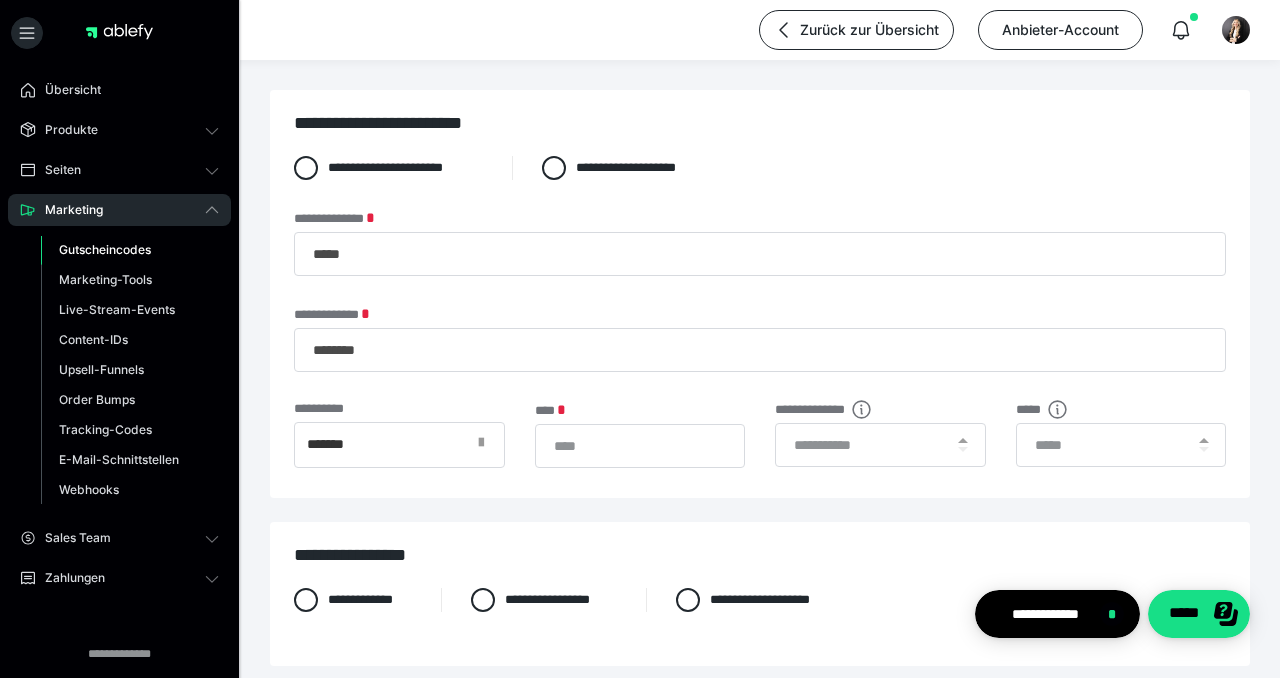 click at bounding box center (481, 443) 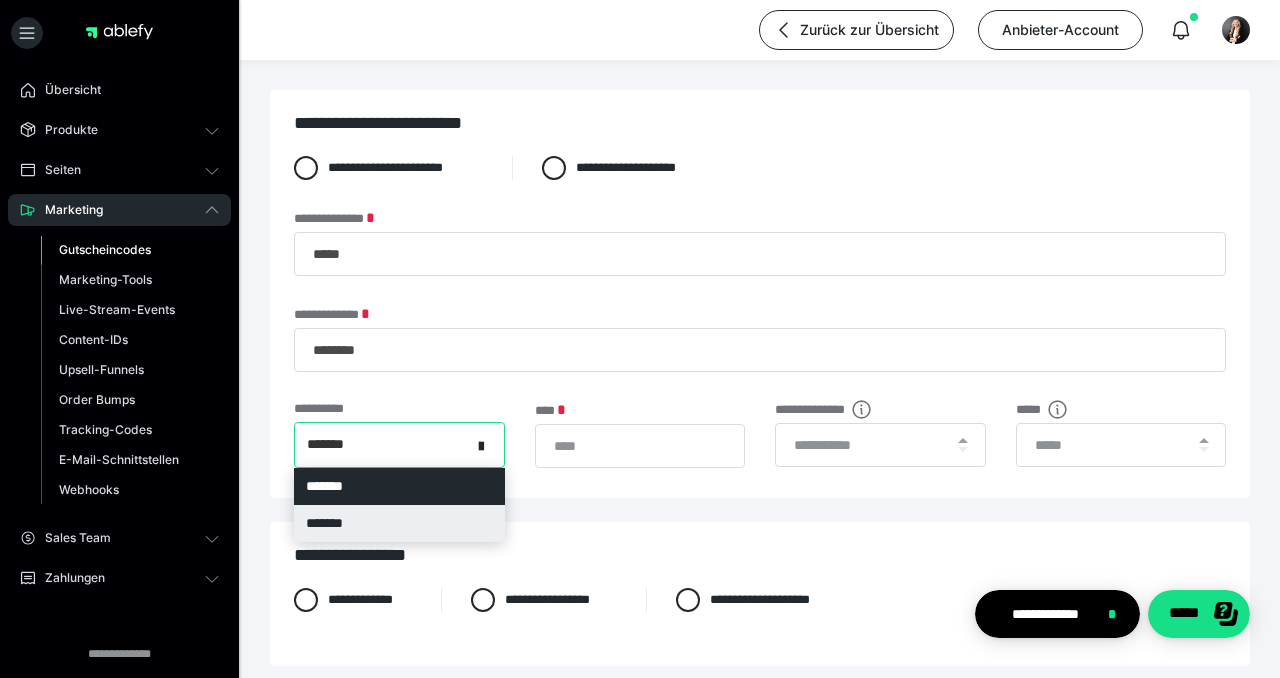 click on "*******" at bounding box center [399, 523] 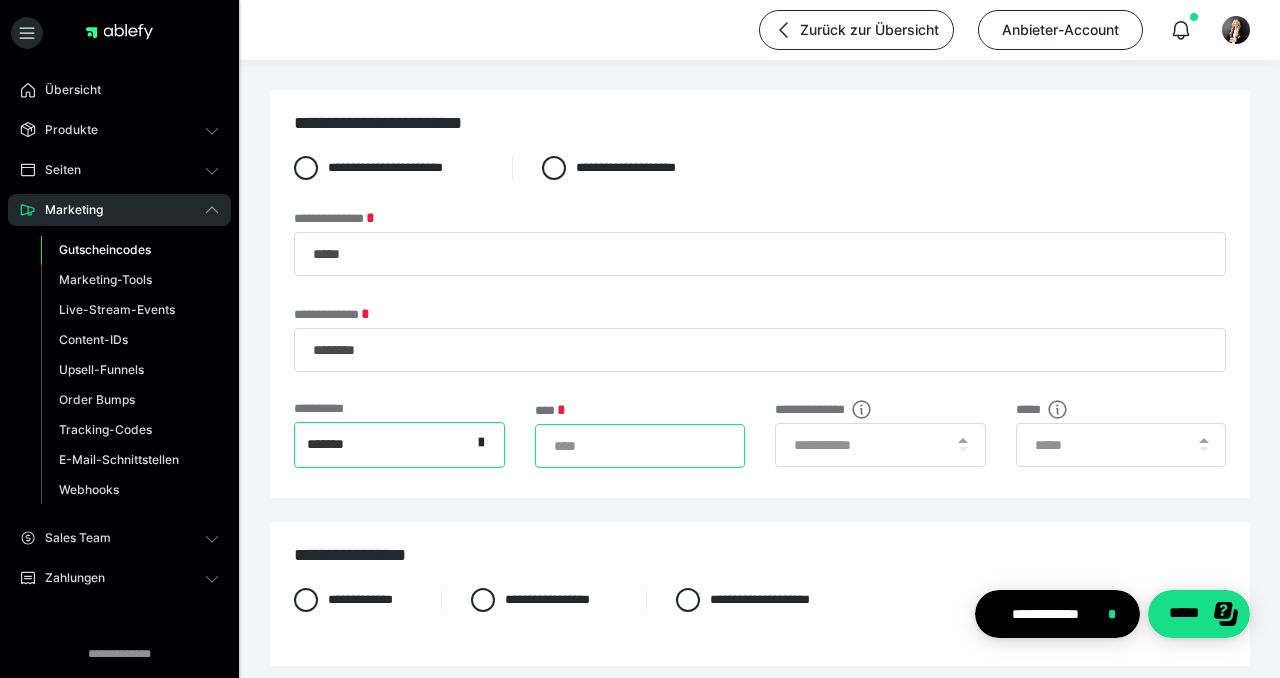 click on "*" at bounding box center (640, 446) 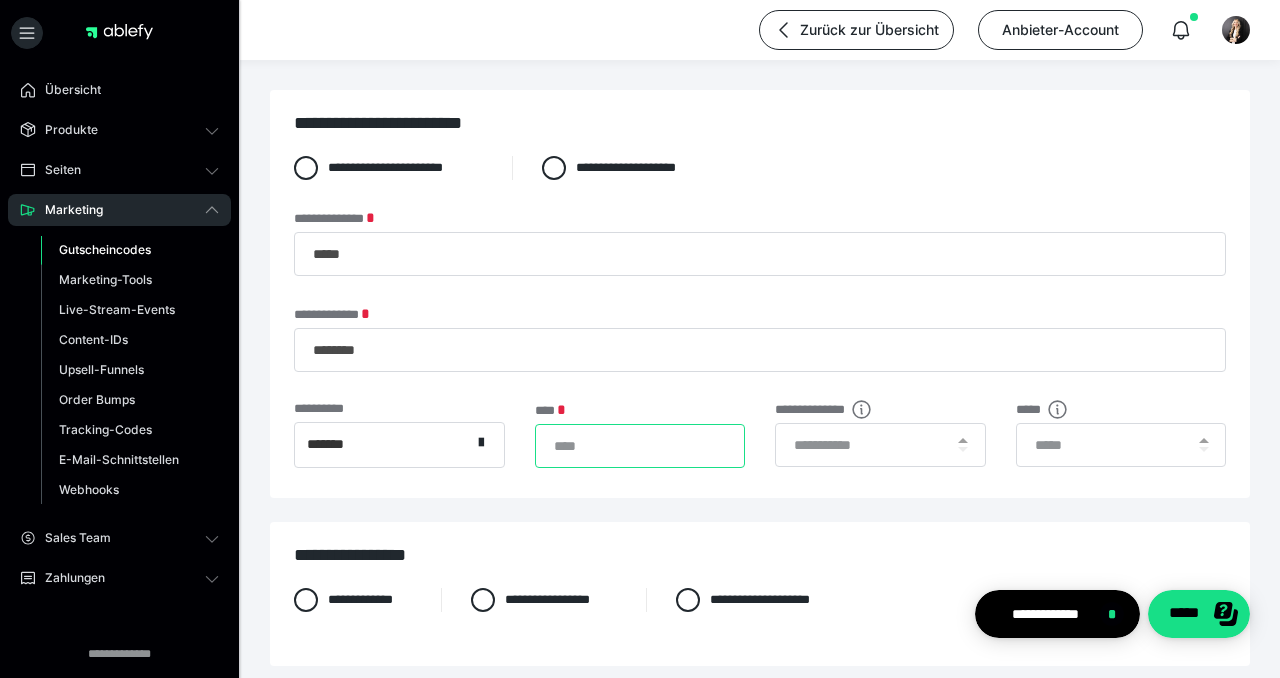 type on "**" 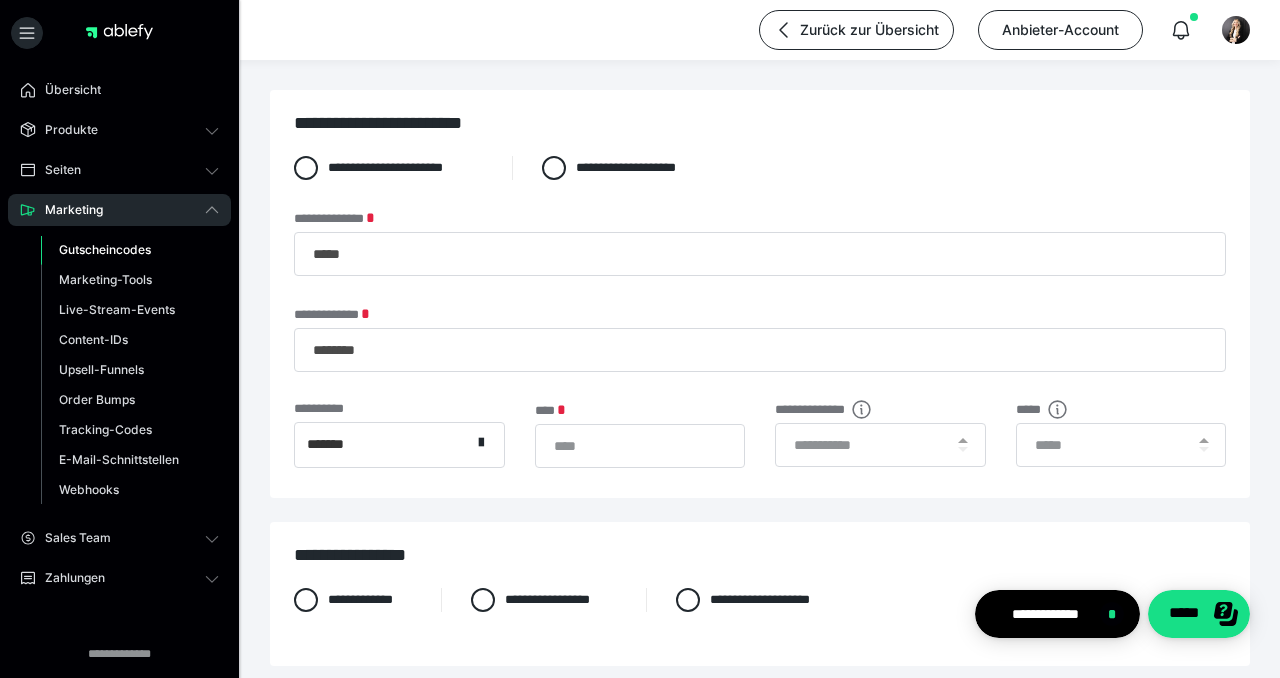 click at bounding box center [963, 445] 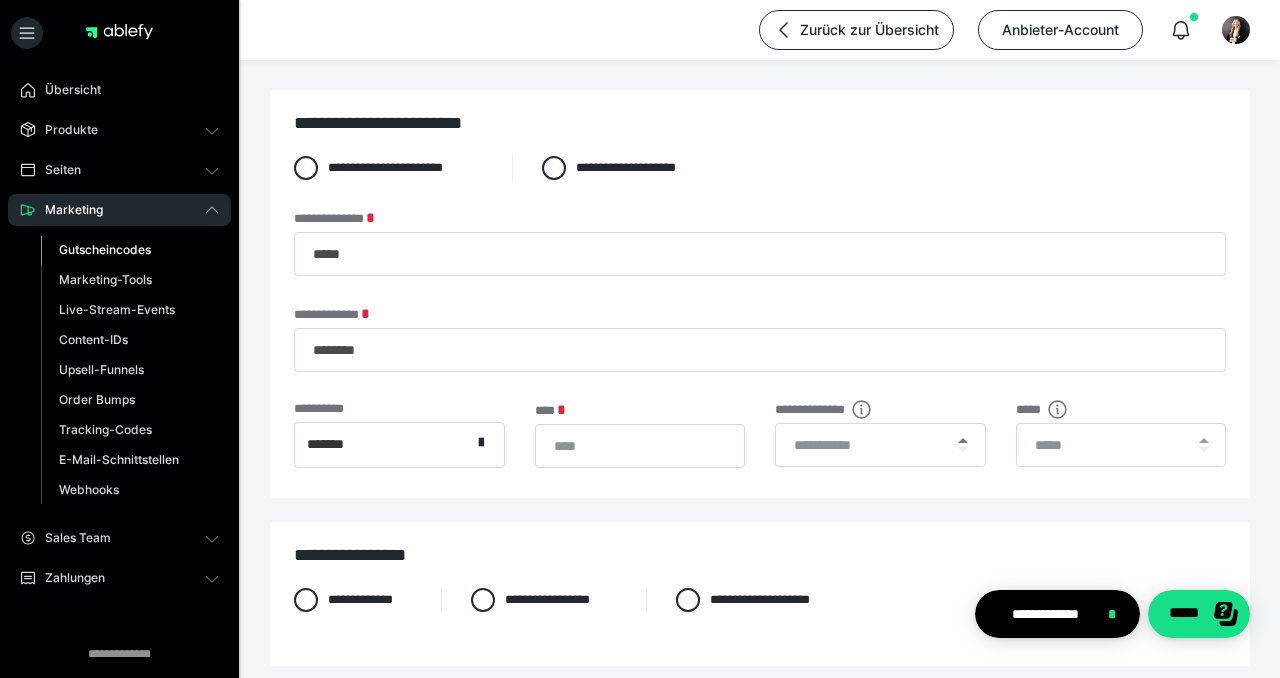 click at bounding box center (963, 440) 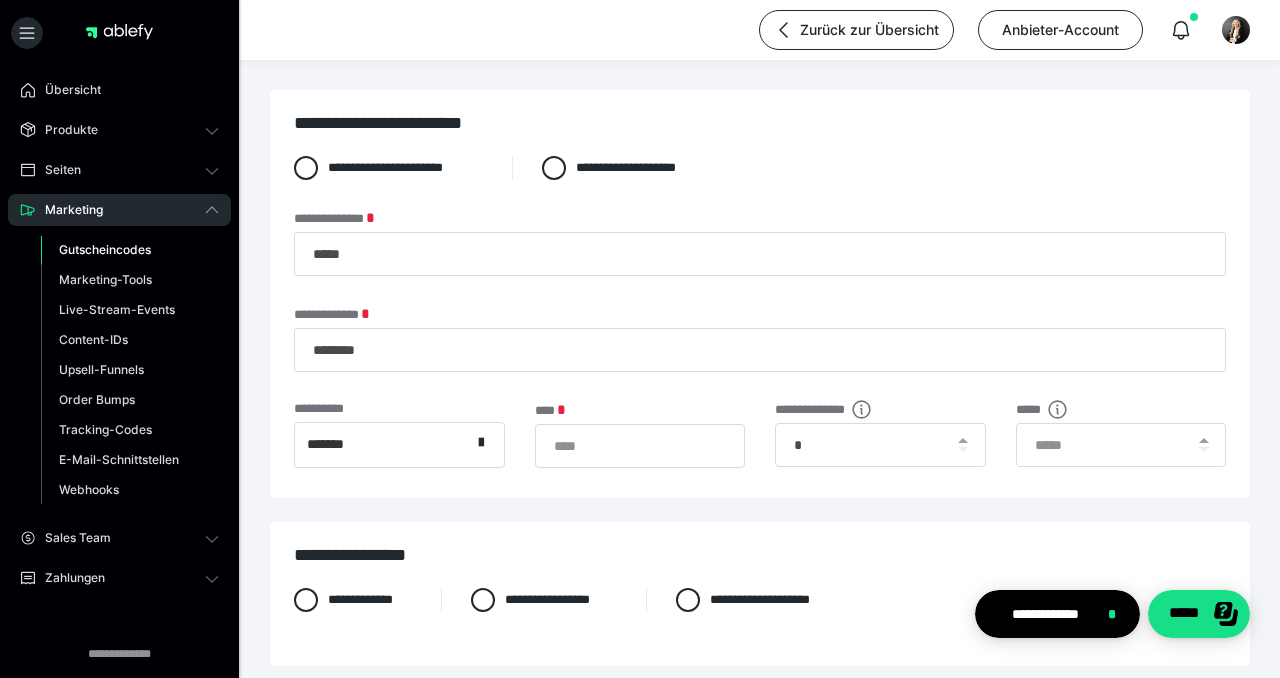 click at bounding box center [1203, 445] 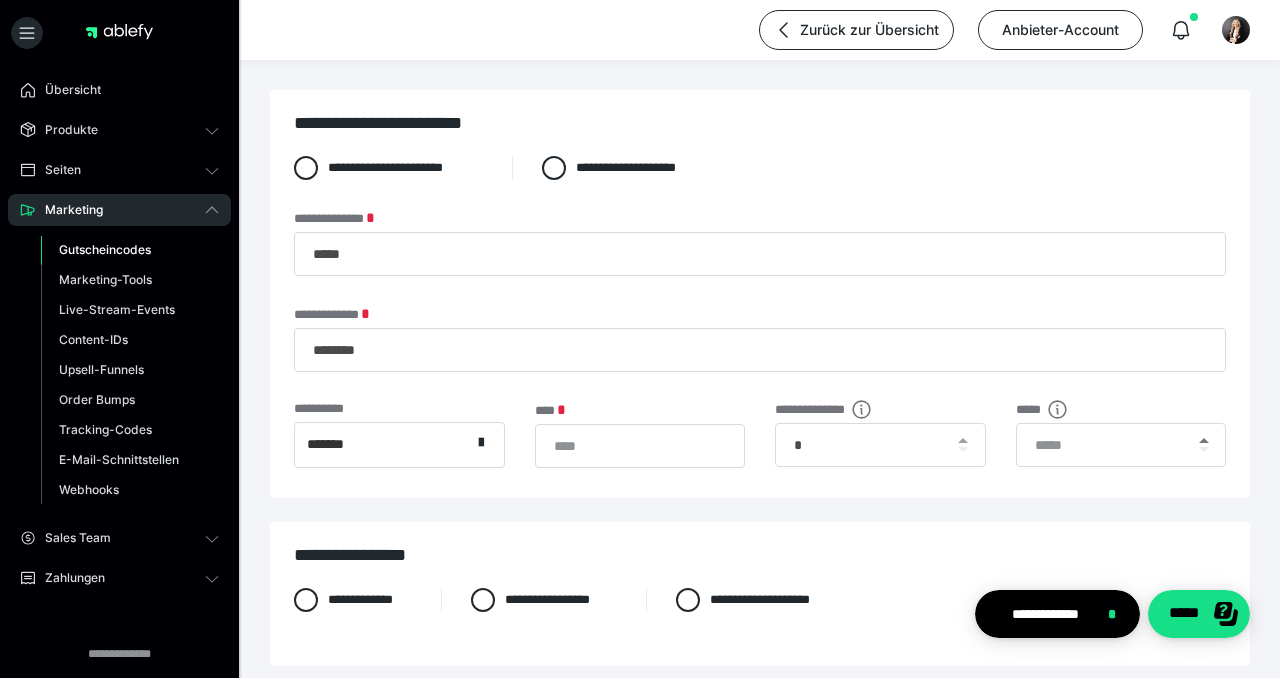 click at bounding box center [1204, 440] 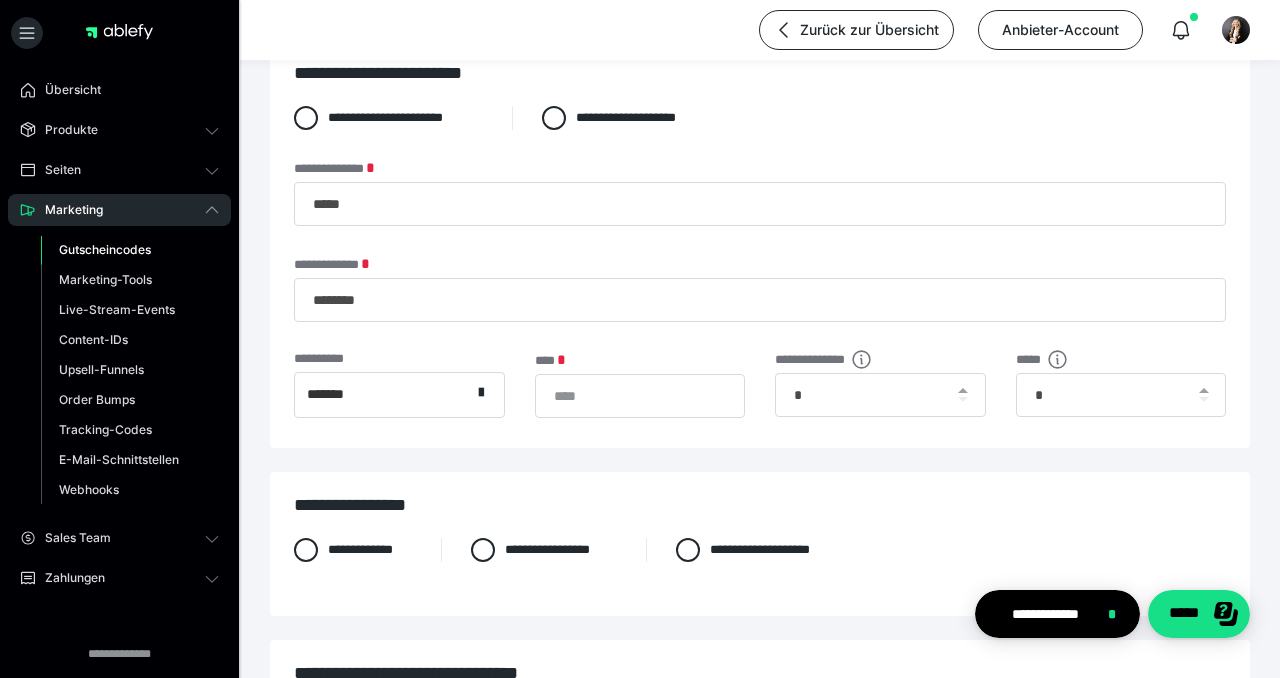 scroll, scrollTop: 63, scrollLeft: 0, axis: vertical 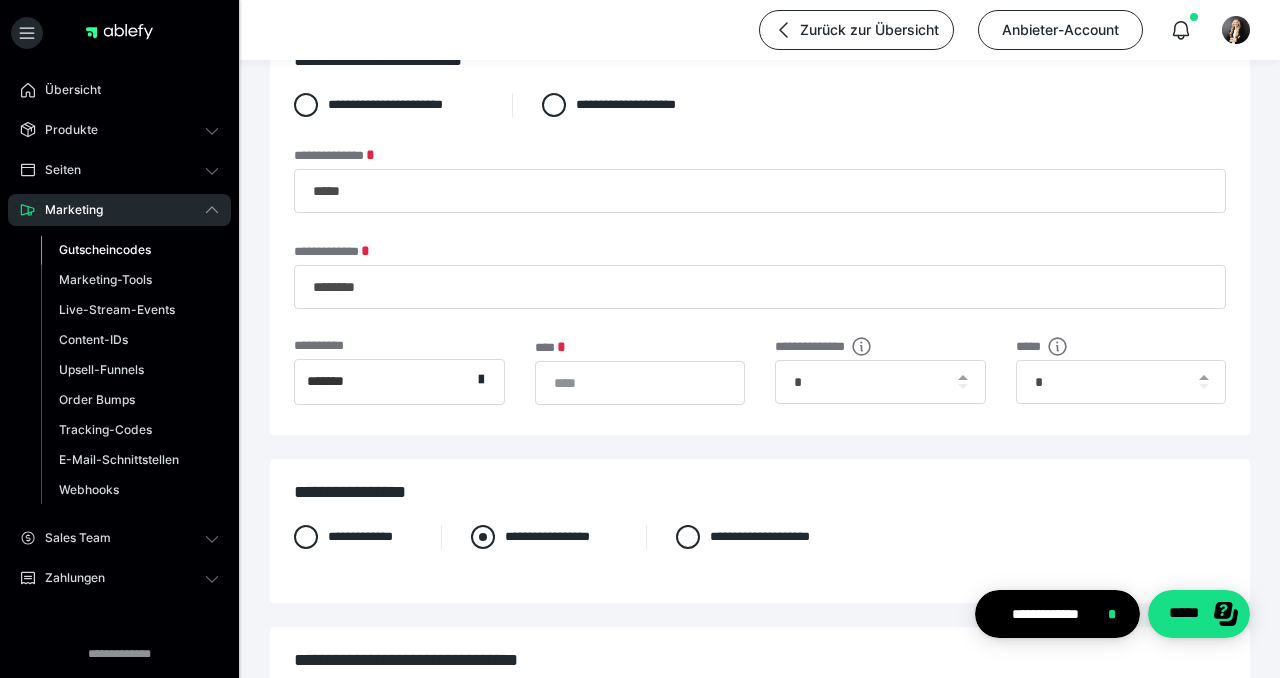 click on "**********" at bounding box center (543, 537) 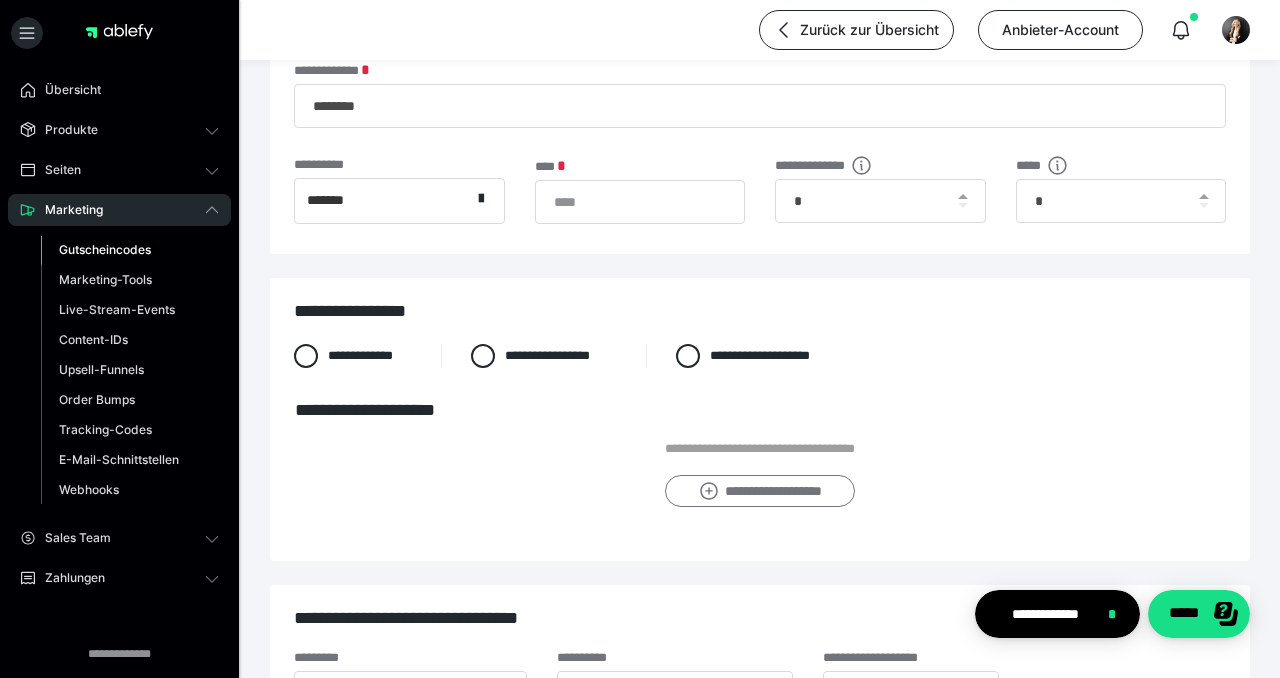 scroll, scrollTop: 274, scrollLeft: 0, axis: vertical 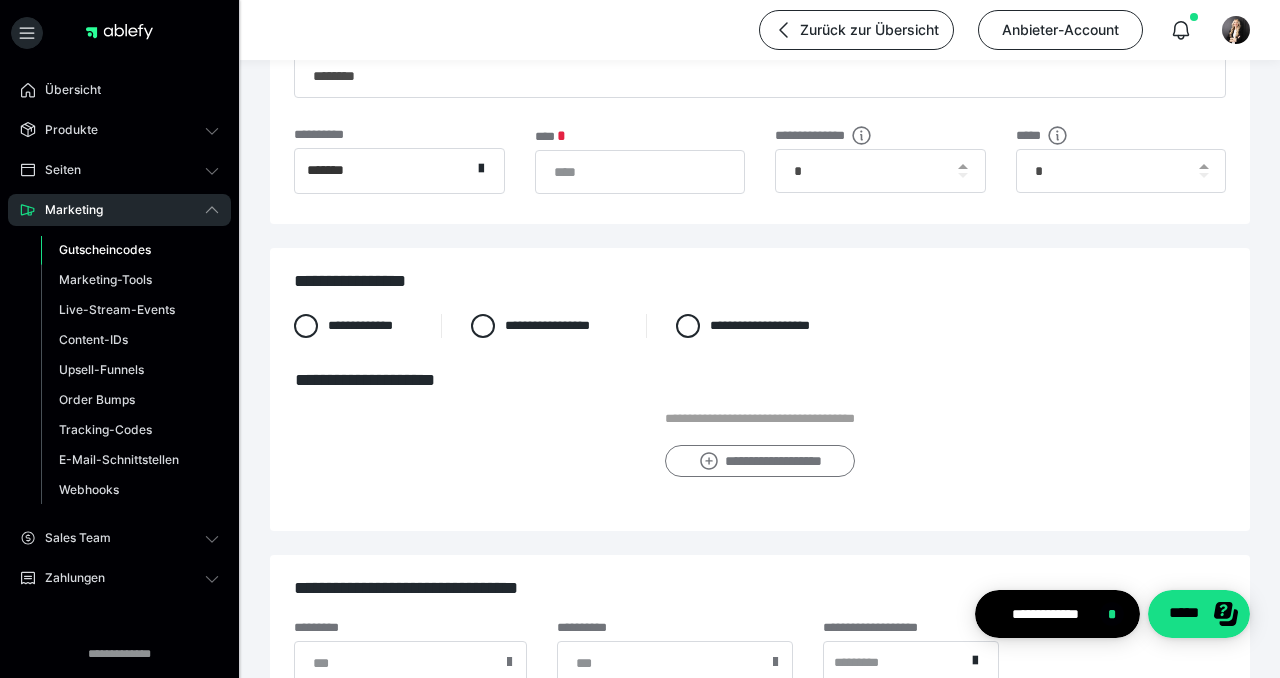 click on "**********" at bounding box center (759, 461) 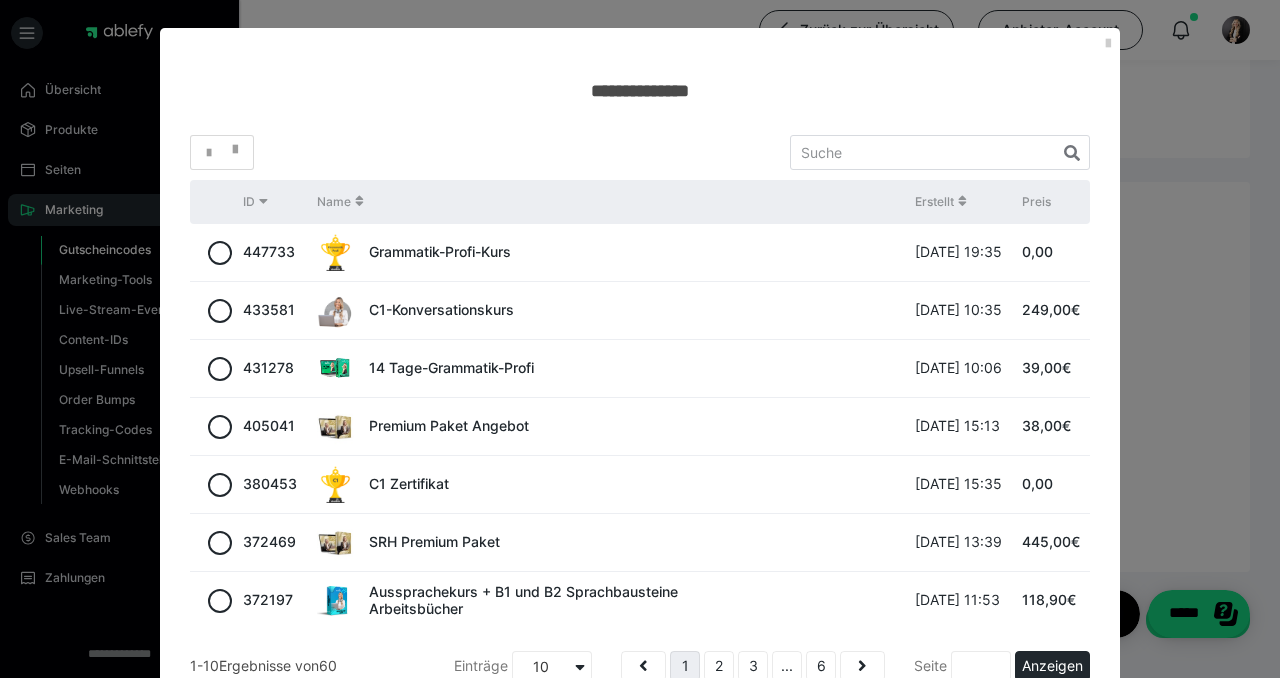 scroll, scrollTop: 586, scrollLeft: 0, axis: vertical 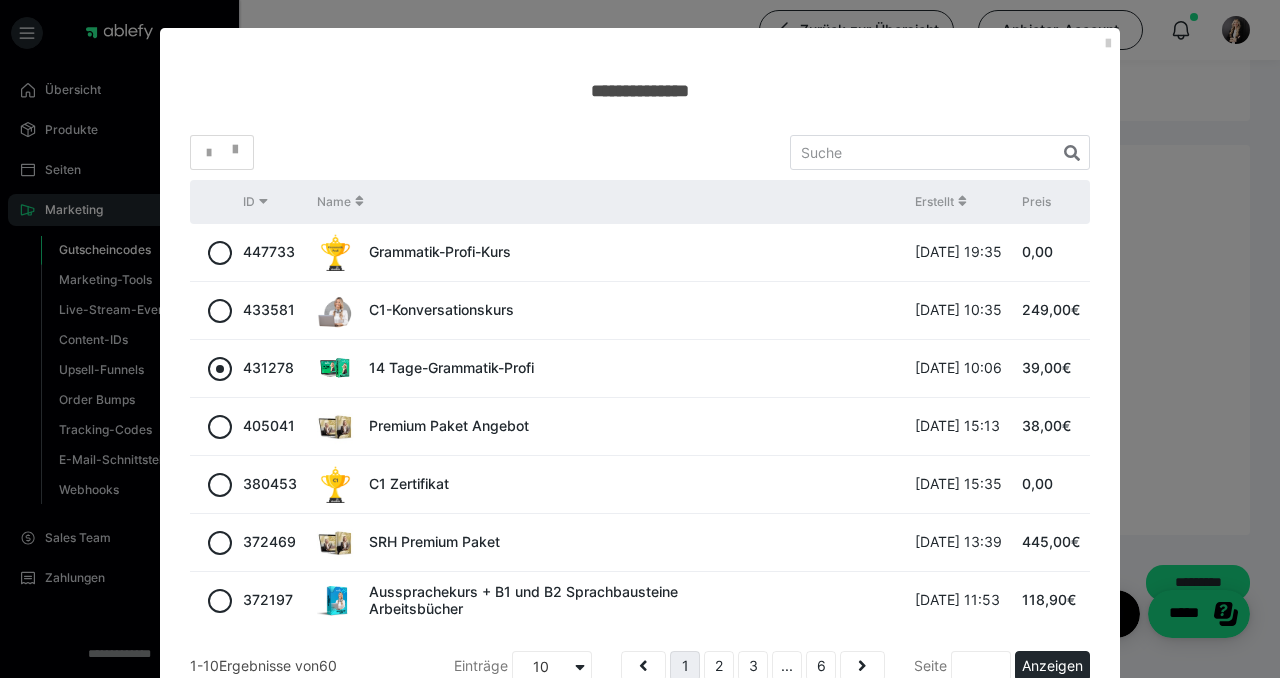 click at bounding box center [220, 369] 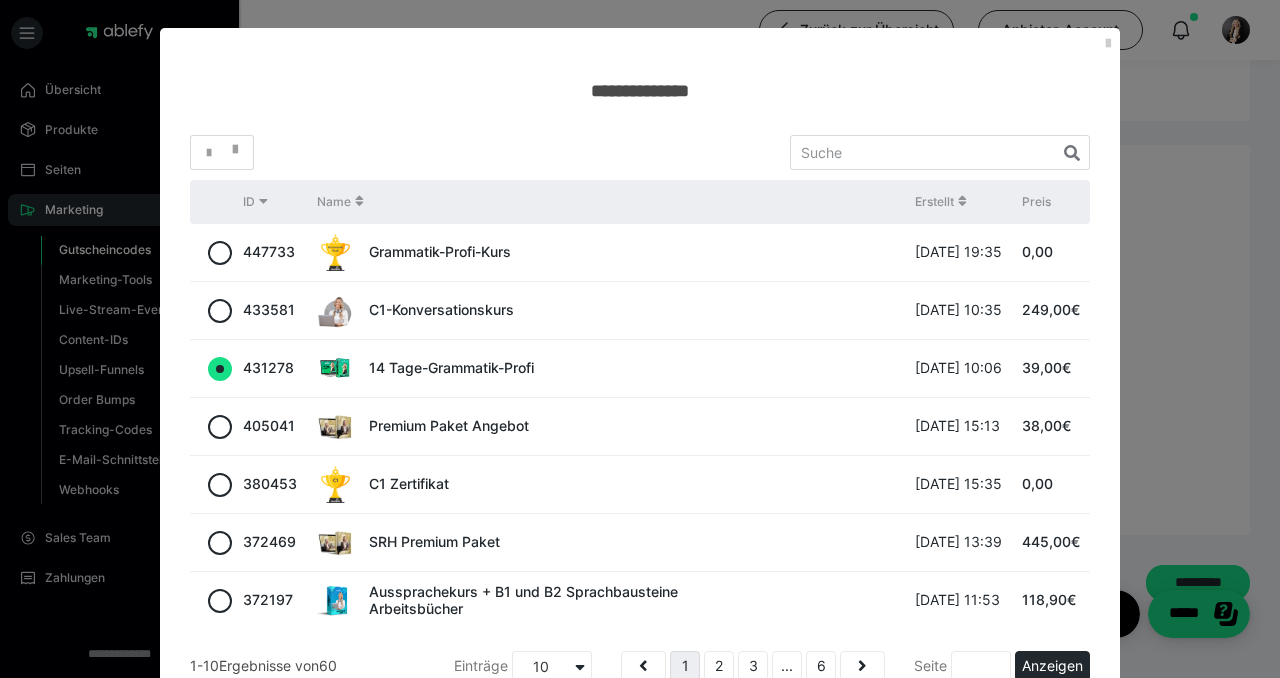 radio on "true" 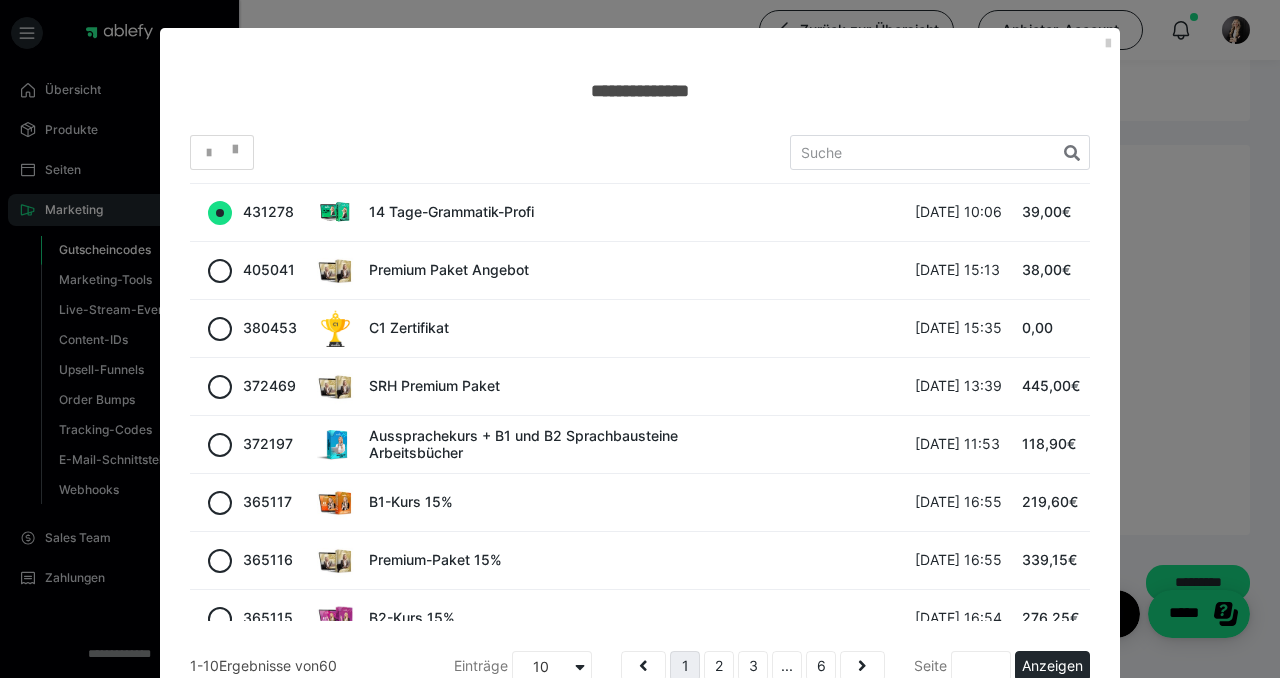 scroll, scrollTop: 183, scrollLeft: 0, axis: vertical 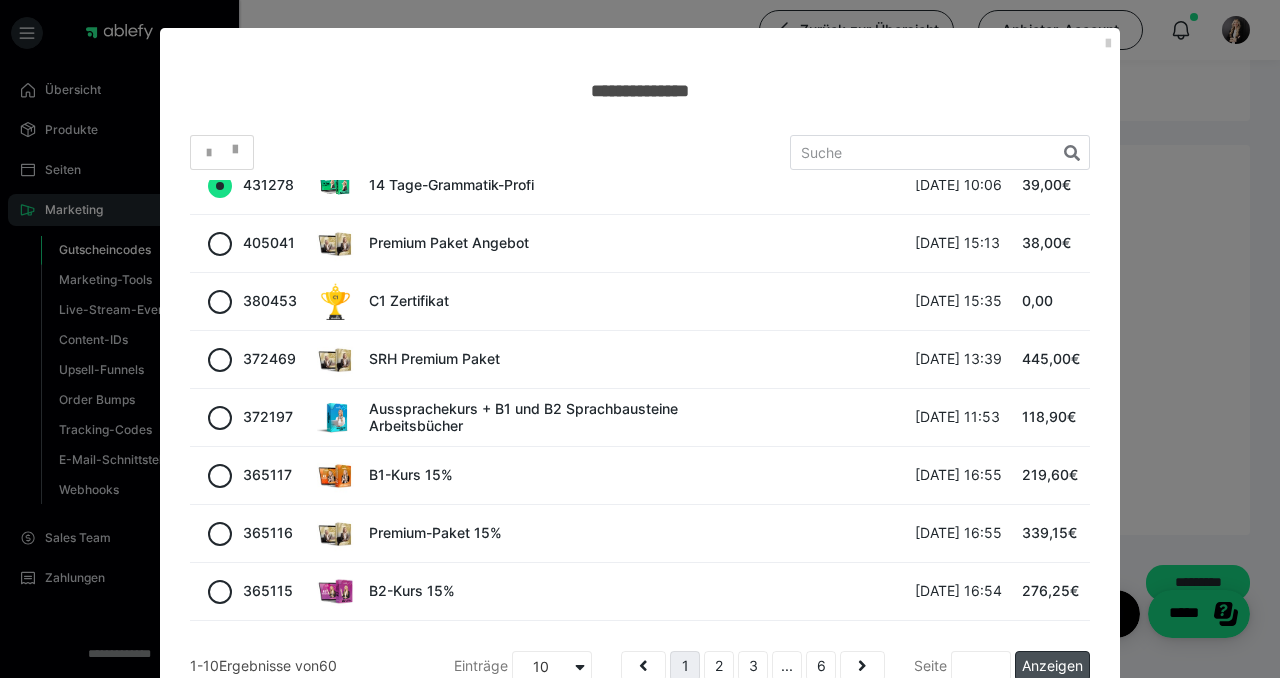 click on "Anzeigen" at bounding box center [1052, 666] 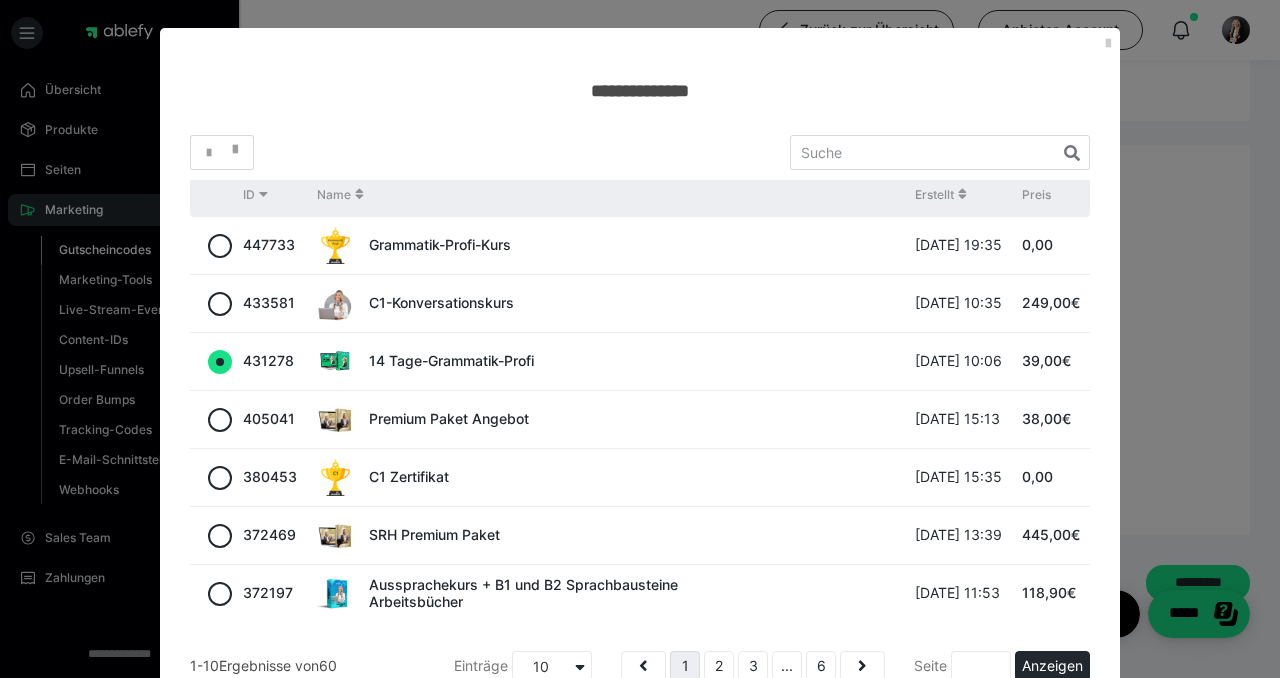 scroll, scrollTop: 183, scrollLeft: 0, axis: vertical 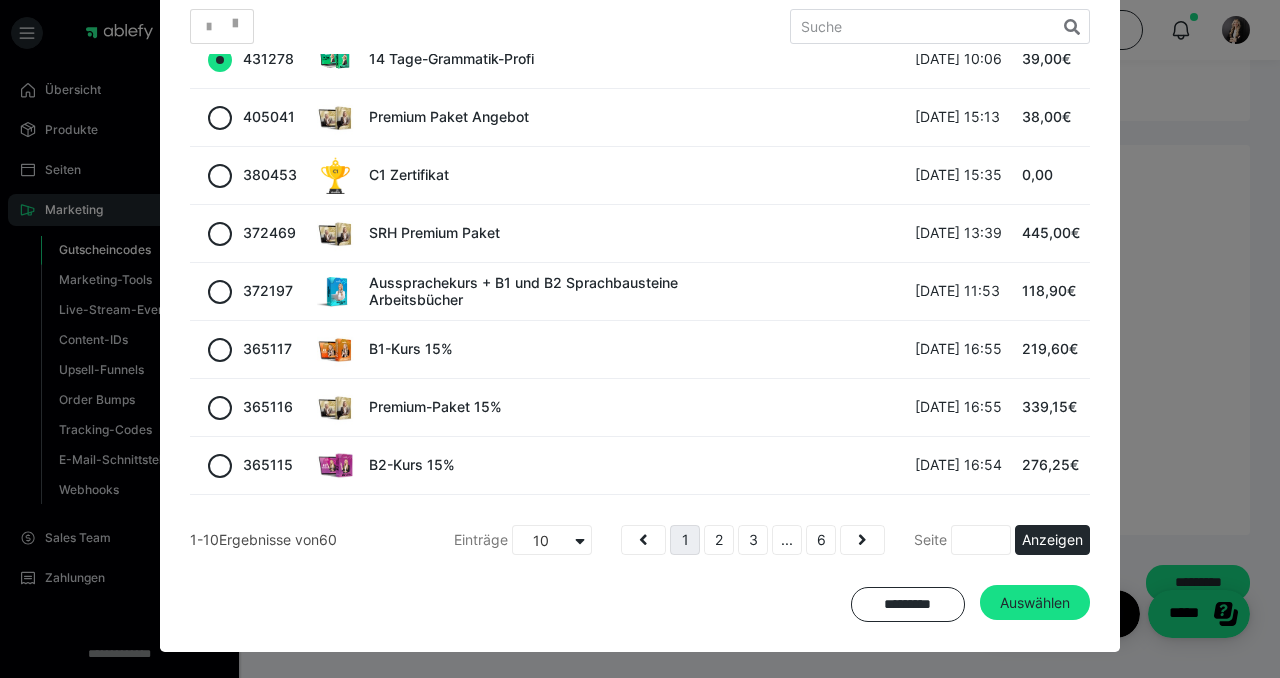 click on "* ID Name Erstellt Preis 447733 Grammatik-Profi-Kurs 12.05.2025 19:35 0,00 433581 C1-Konversationskurs 27.02.2025 10:35 249,00€ 431278 14 Tage-Grammatik-Profi 17.02.2025 10:06 39,00€ 405041 Premium Paket Angebot 08.10.2024 15:13 38,00€ 380453 C1 Zertifikat 30.05.2024 15:35 0,00 372469 SRH Premium Paket 19.04.2024 13:39 445,00€ 372197 Aussprachekurs + B1 und B2 Sprachbausteine Arbeitsbücher 18.04.2024 11:53 118,90€ 365117 B1-Kurs 15% 12.03.2024 16:55 219,60€ 365116 Premium-Paket 15% 12.03.2024 16:55 339,15€ 365115 B2-Kurs 15% 12.03.2024 16:54 276,25€ 1-10  Ergebnisse von  60 Einträge 10 1 2 3 ... 6 Seite Anzeigen ********* Auswählen" at bounding box center [640, 315] 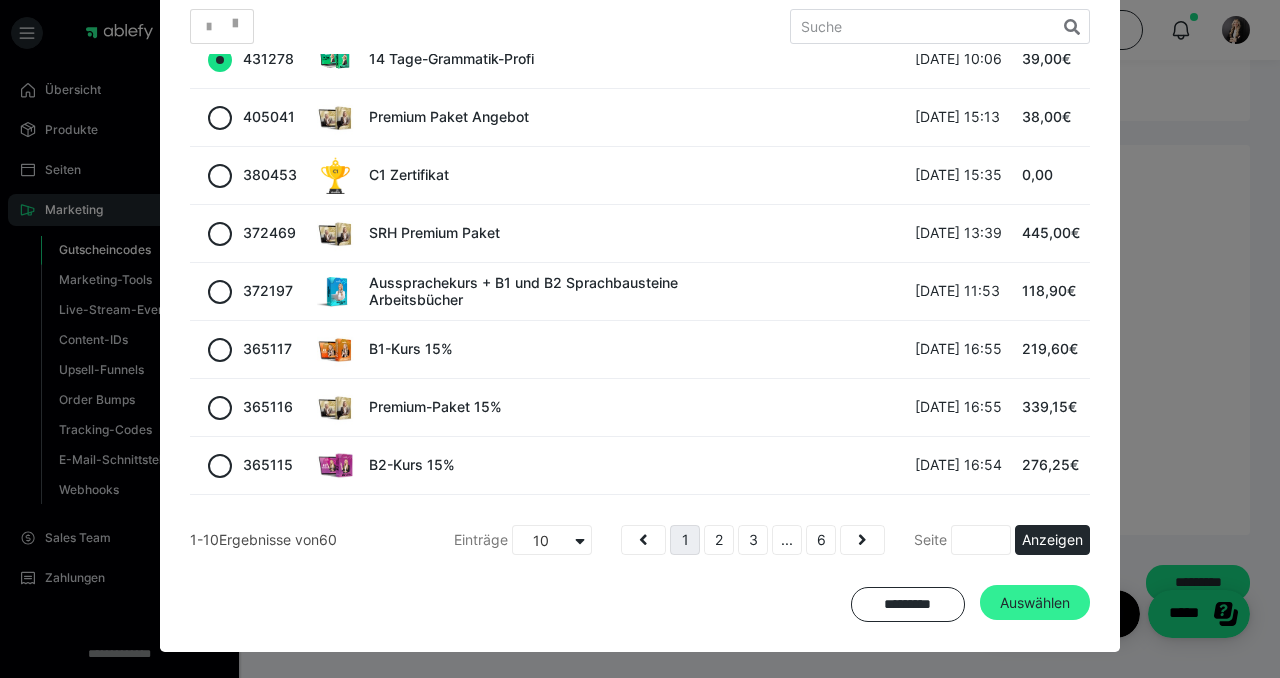 click on "Auswählen" at bounding box center [1035, 603] 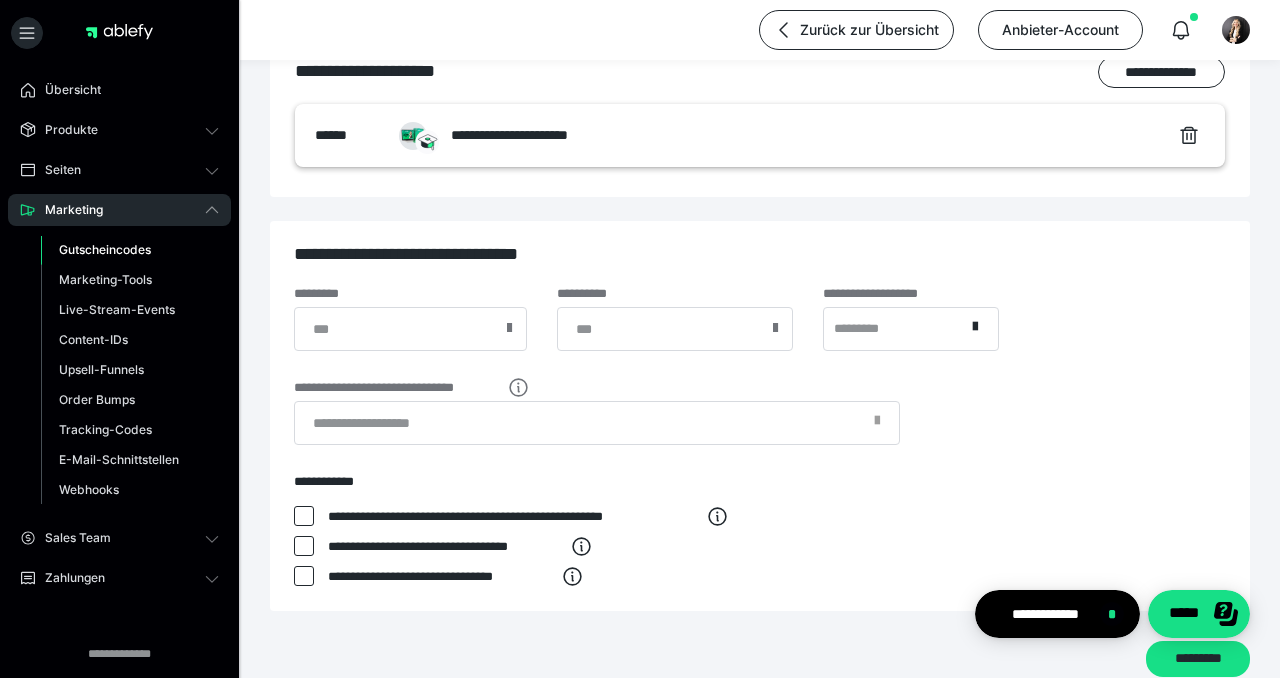 click at bounding box center (304, 516) 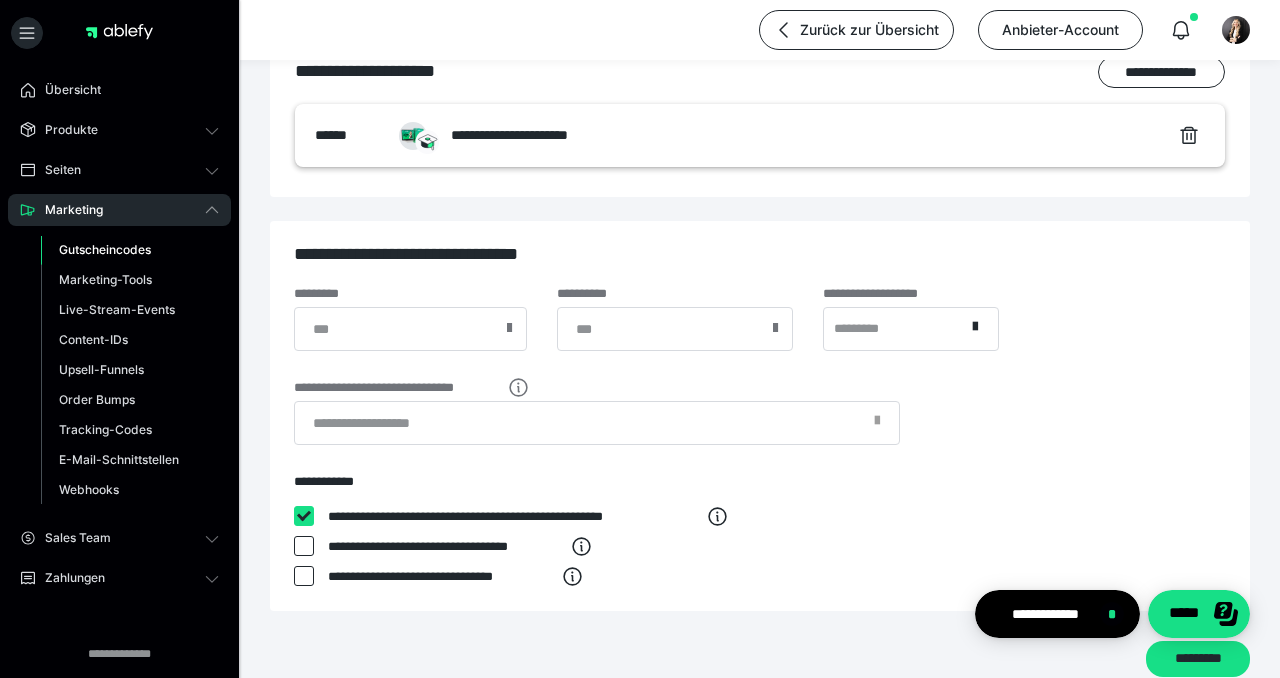 checkbox on "****" 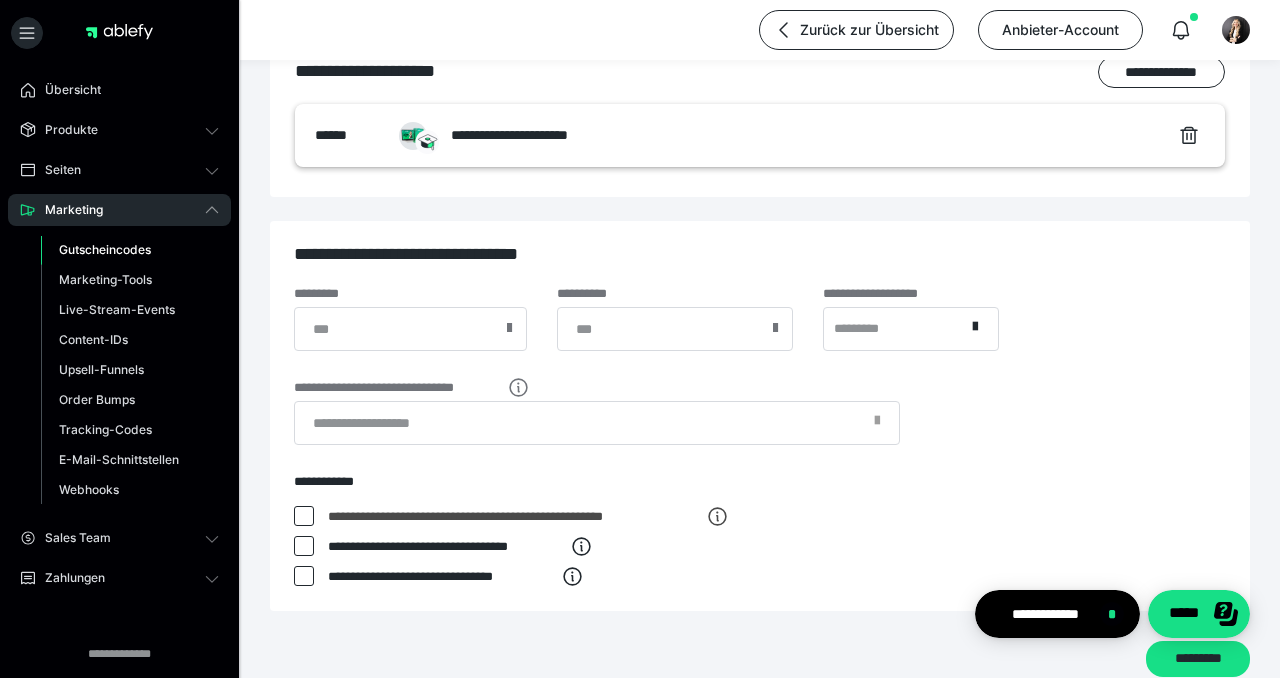 scroll, scrollTop: 684, scrollLeft: 0, axis: vertical 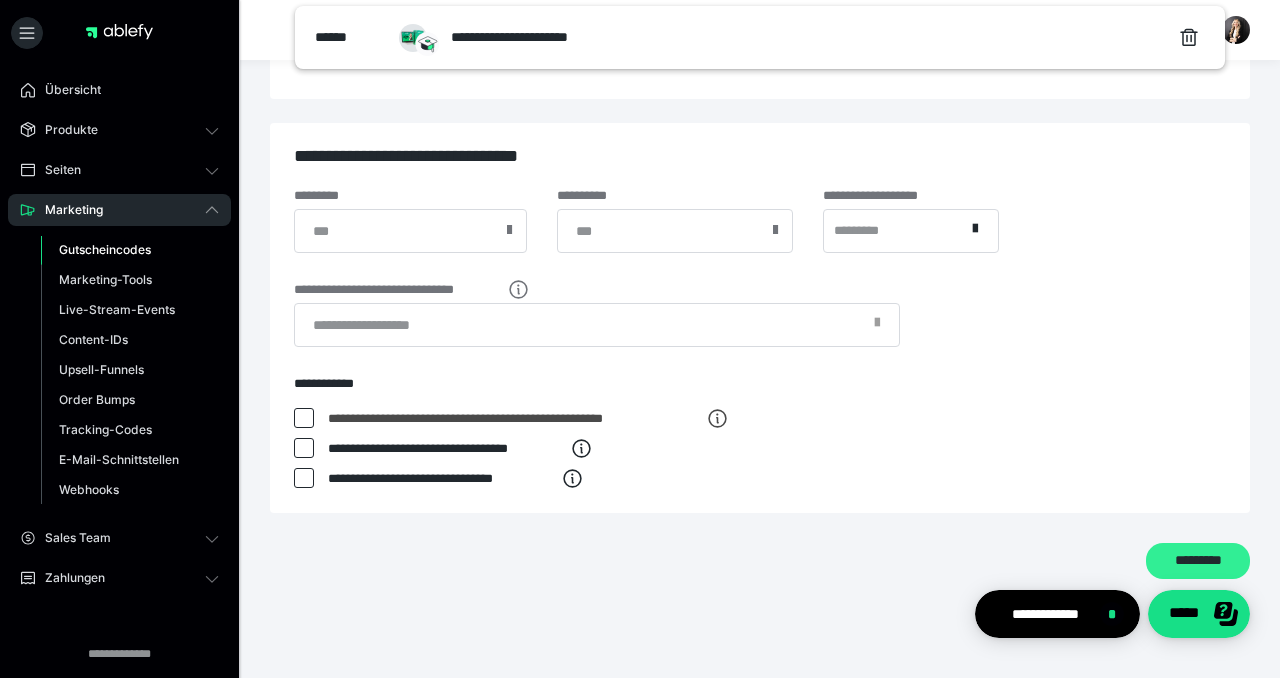 click on "*********" at bounding box center [1198, 561] 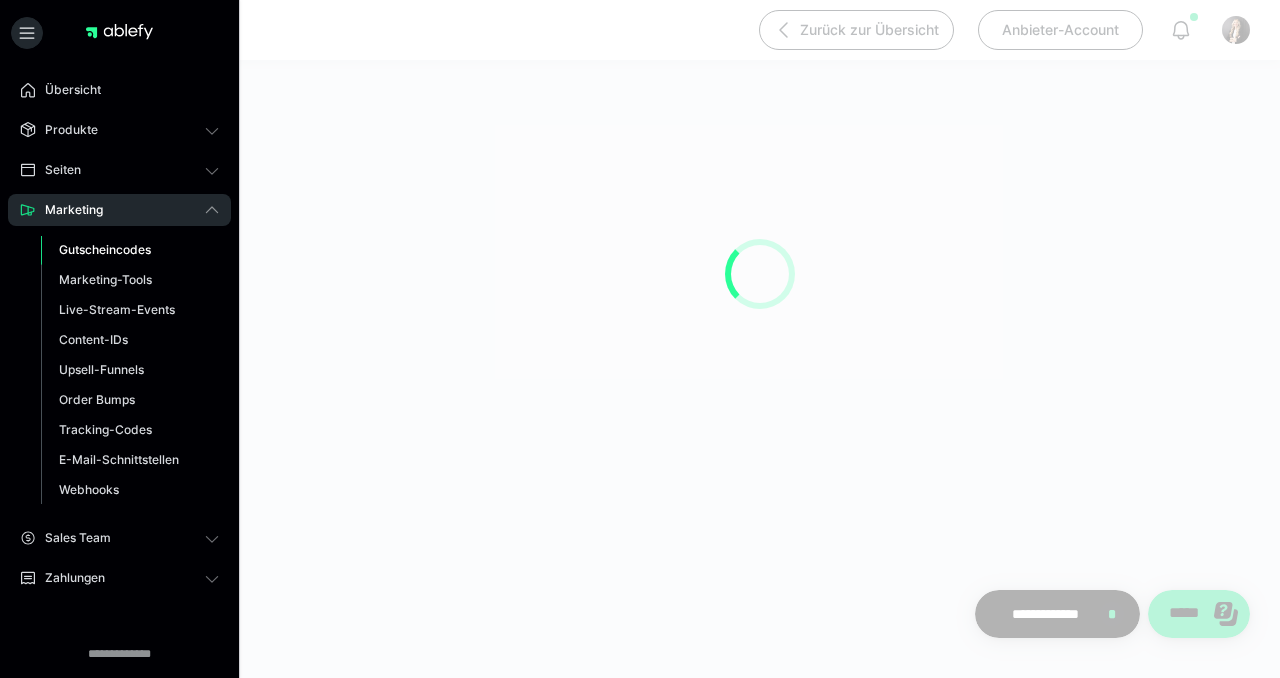 scroll, scrollTop: 0, scrollLeft: 0, axis: both 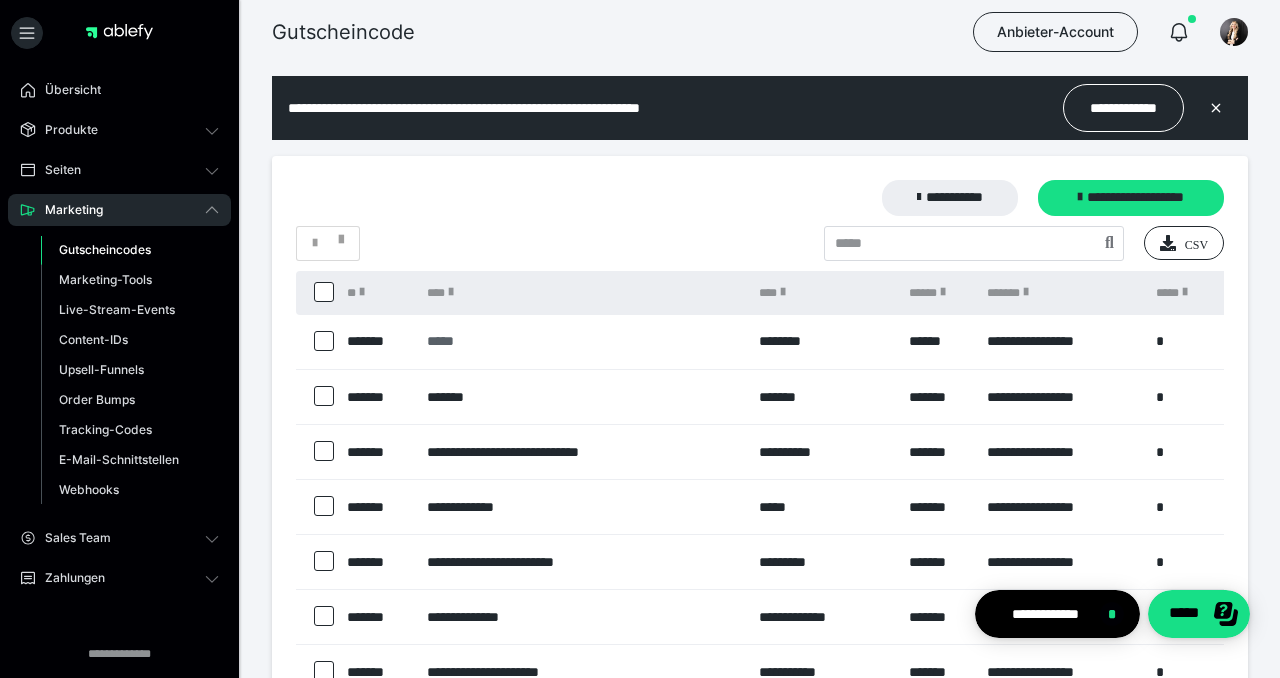 click on "*****" at bounding box center (583, 341) 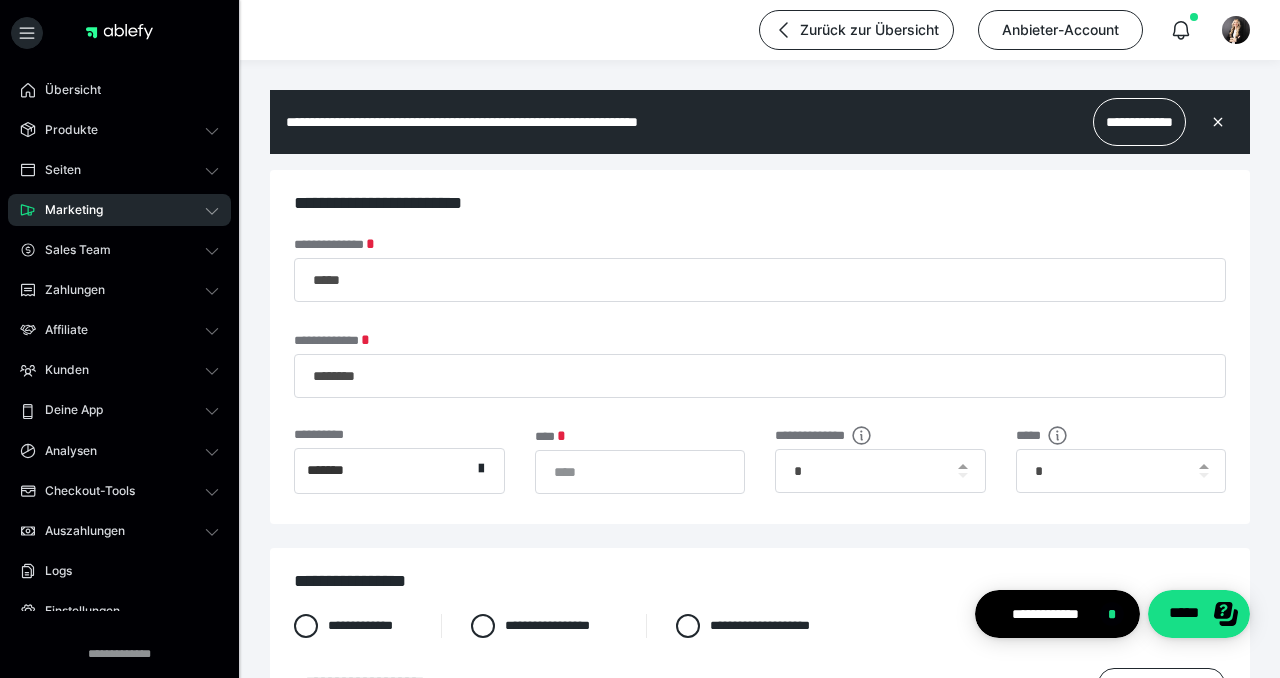 scroll, scrollTop: 0, scrollLeft: 0, axis: both 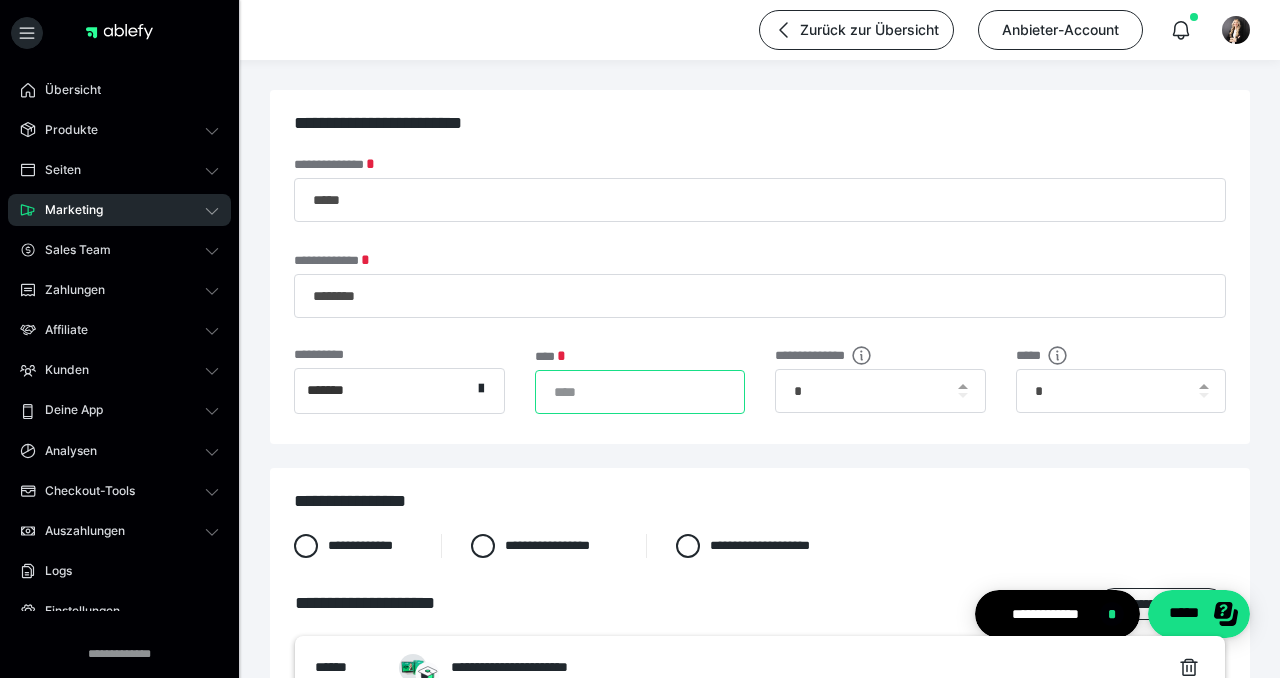 drag, startPoint x: 596, startPoint y: 395, endPoint x: 535, endPoint y: 395, distance: 61 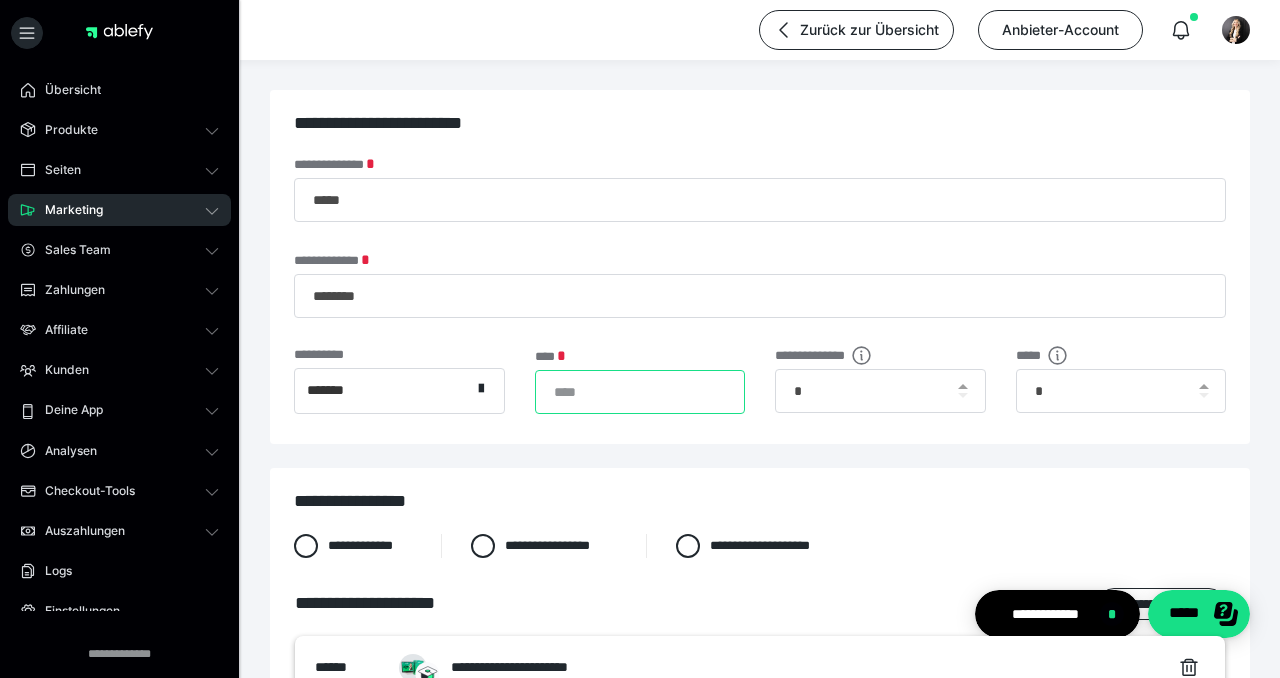 drag, startPoint x: 601, startPoint y: 391, endPoint x: 544, endPoint y: 391, distance: 57 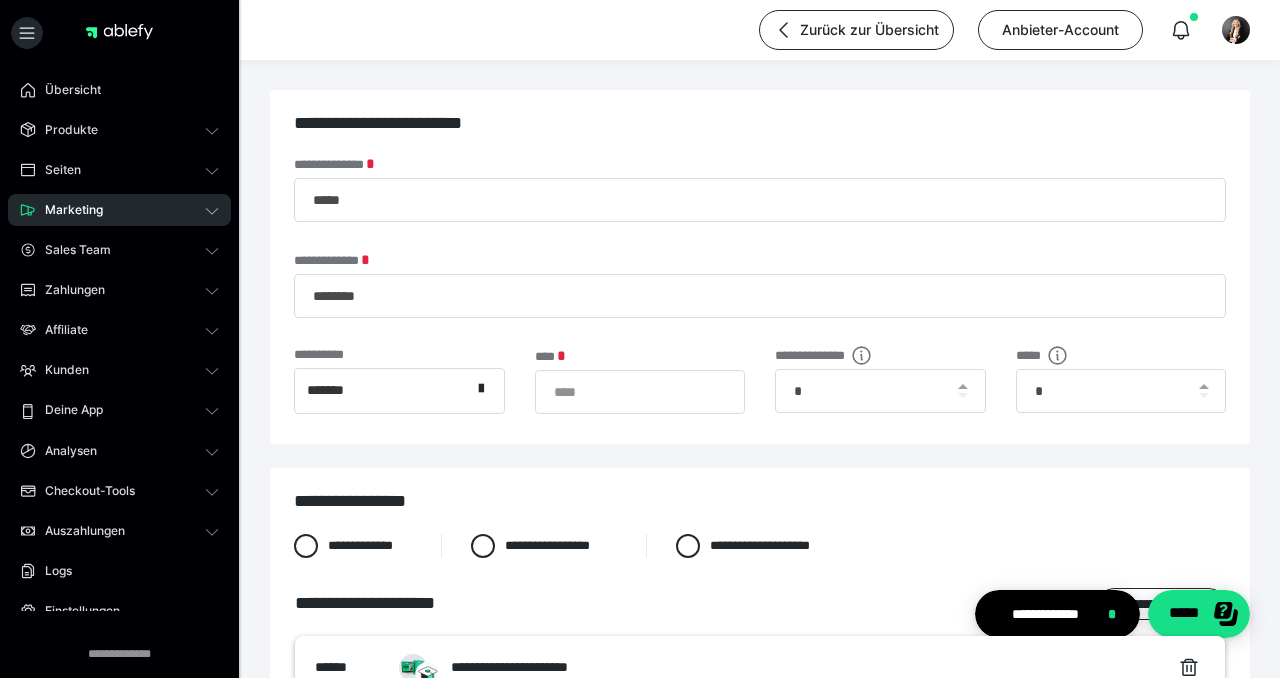 click on "**********" at bounding box center [760, 501] 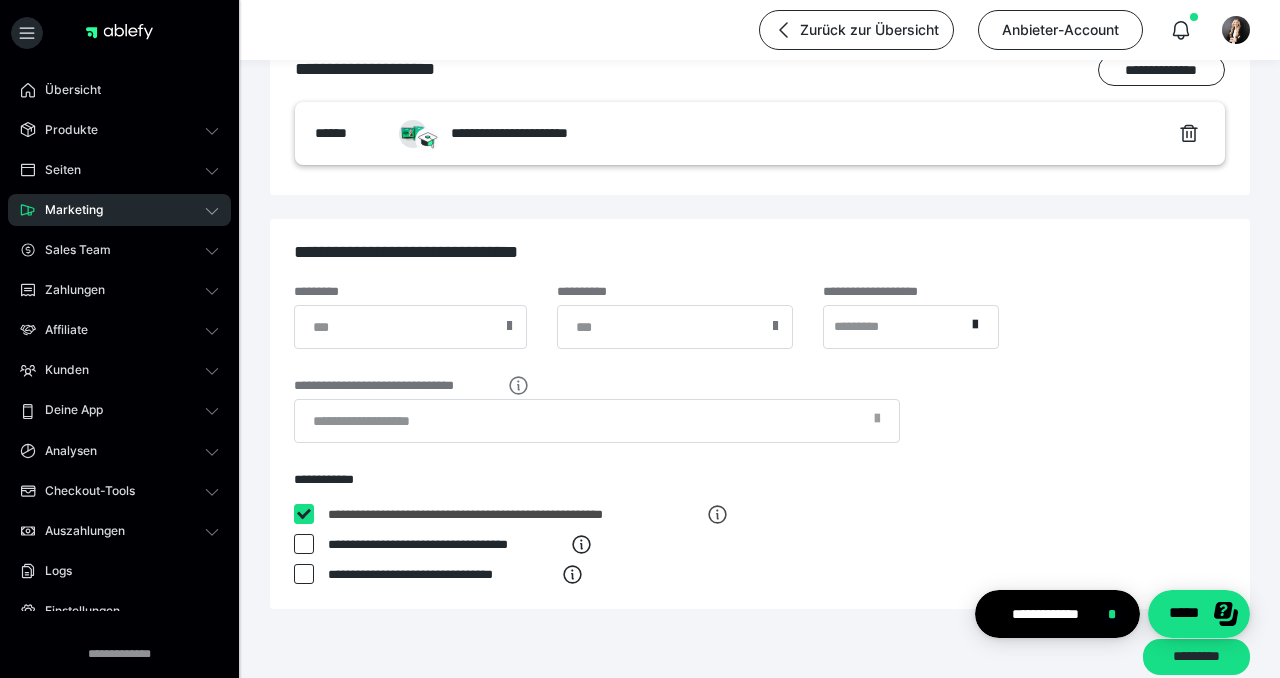 scroll, scrollTop: 630, scrollLeft: 0, axis: vertical 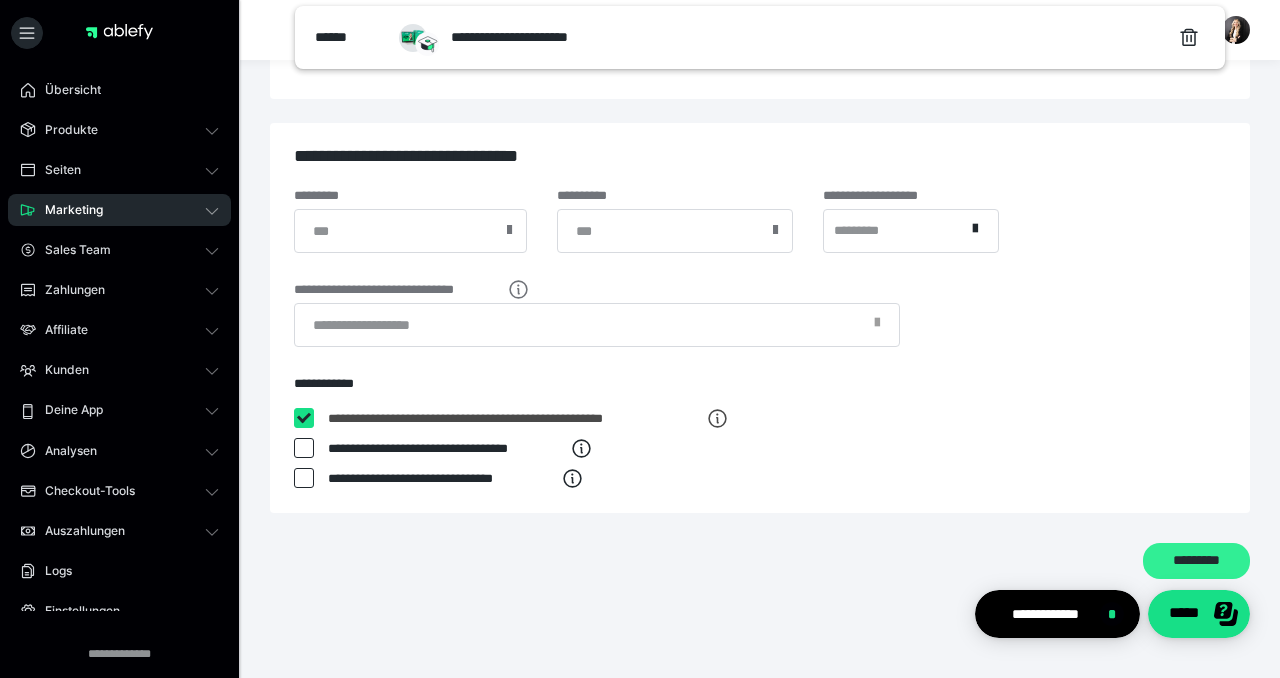 click on "*********" at bounding box center [1196, 561] 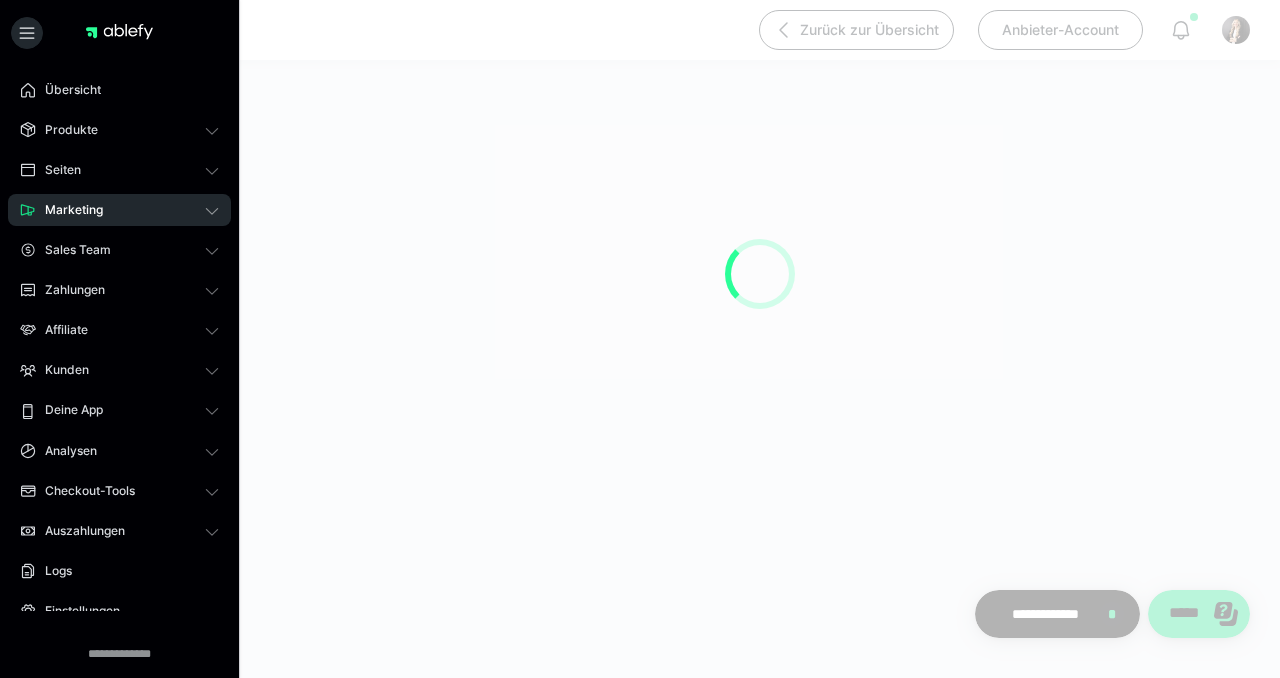 scroll, scrollTop: 0, scrollLeft: 0, axis: both 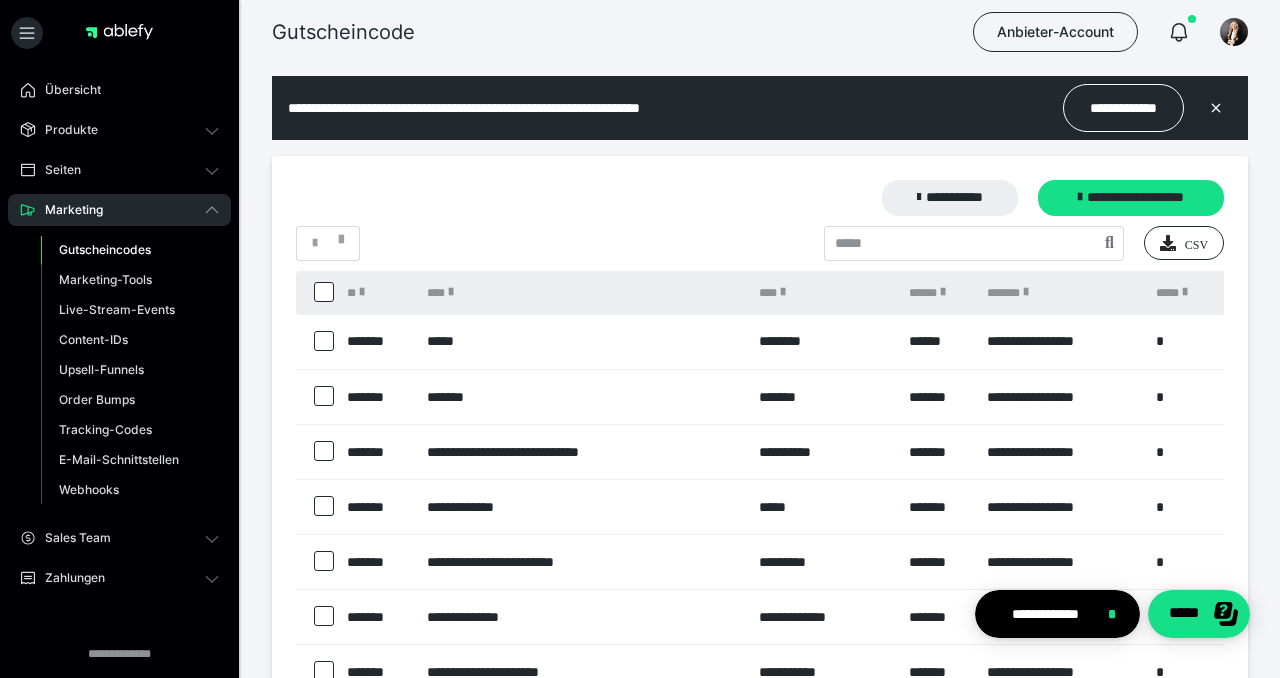 click on "********" at bounding box center (824, 342) 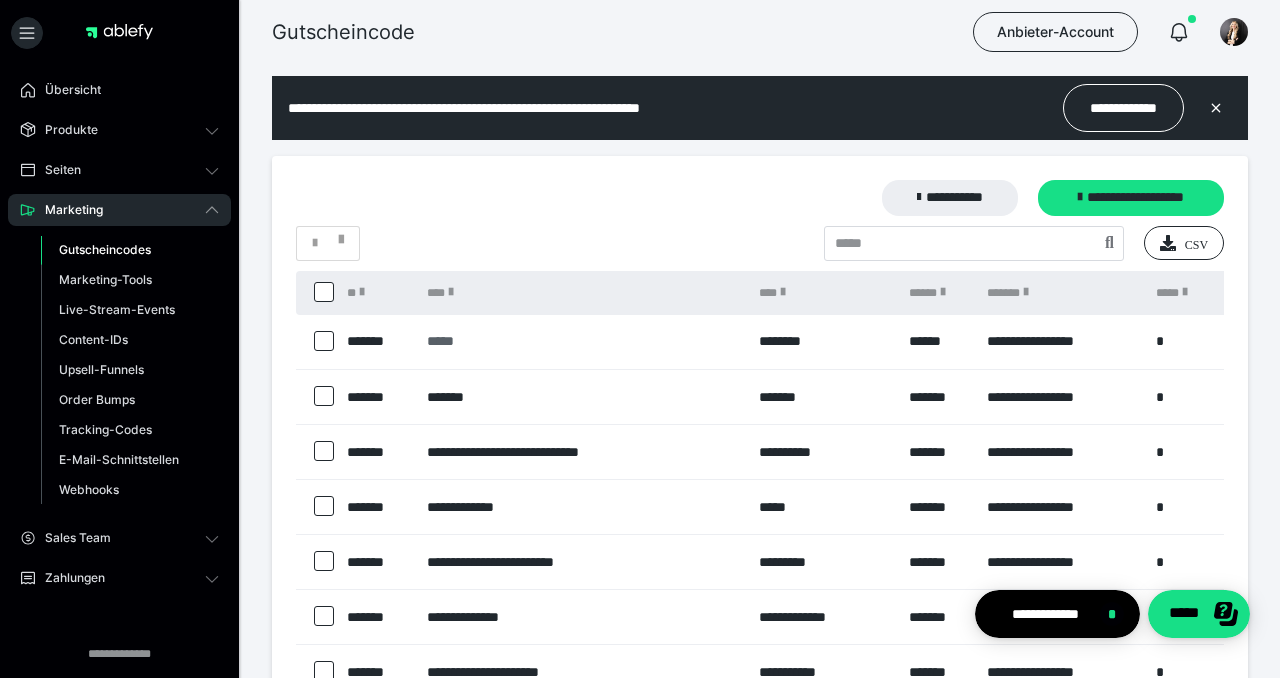 click on "*****" at bounding box center [583, 341] 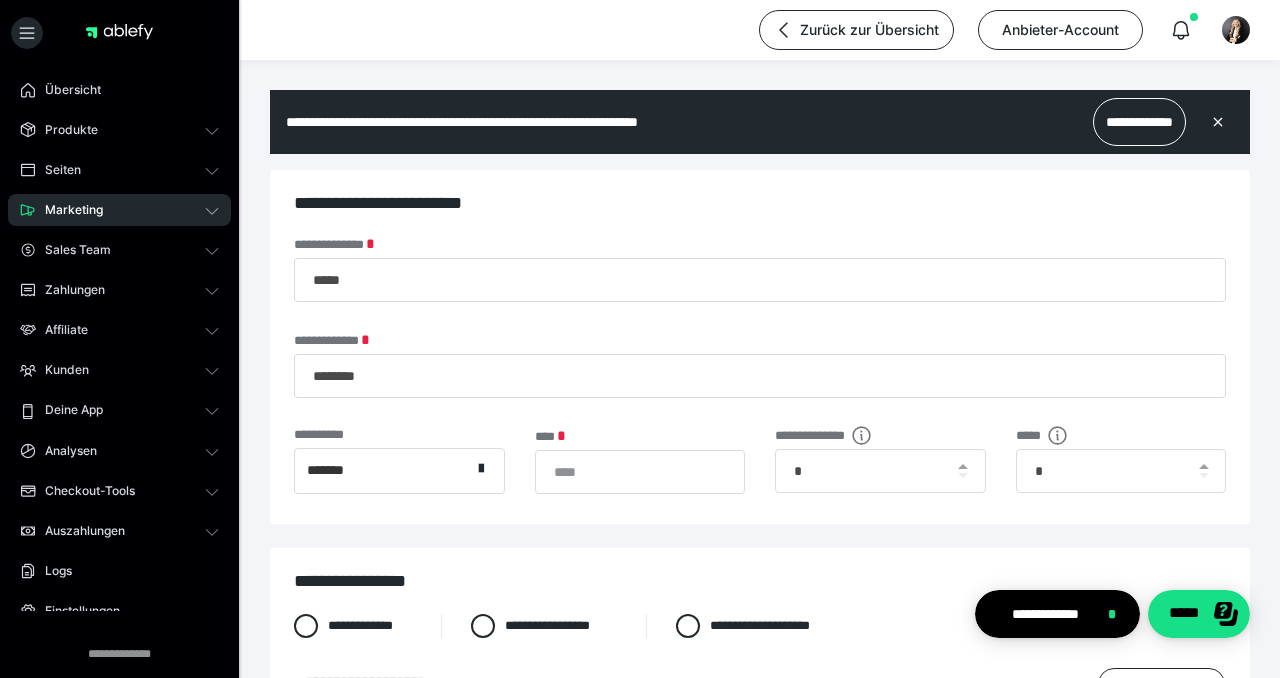 scroll, scrollTop: 0, scrollLeft: 0, axis: both 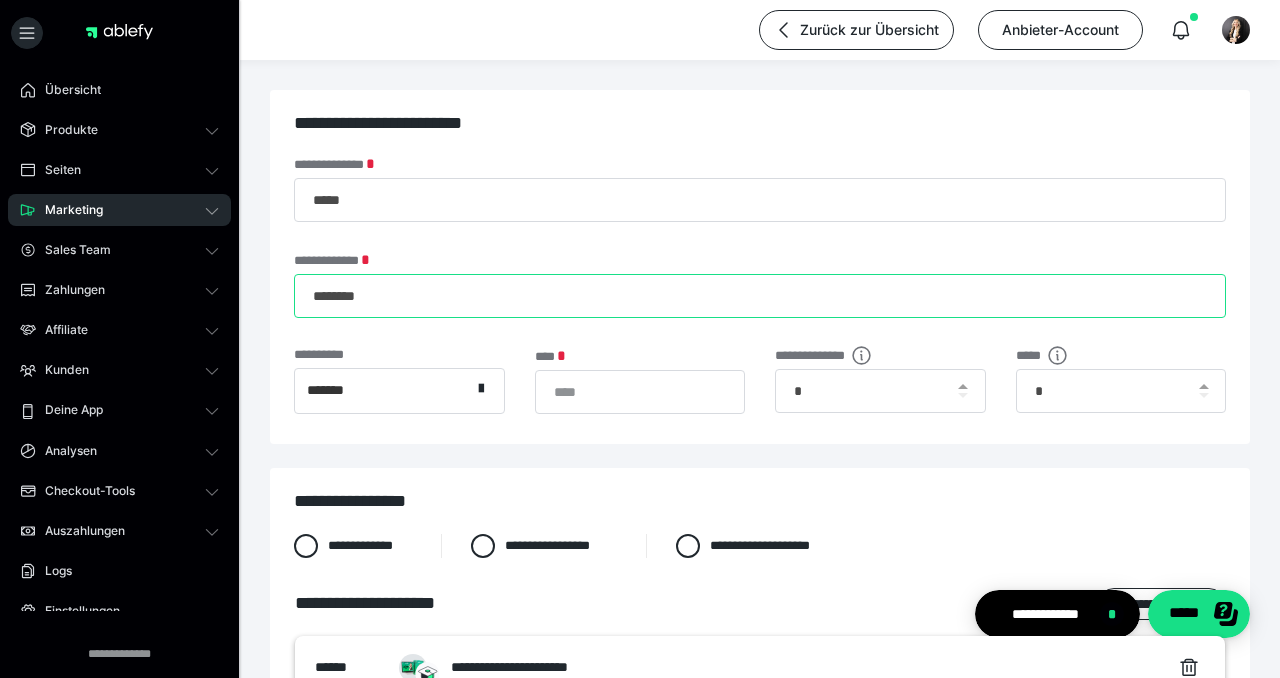 click on "********" at bounding box center (760, 296) 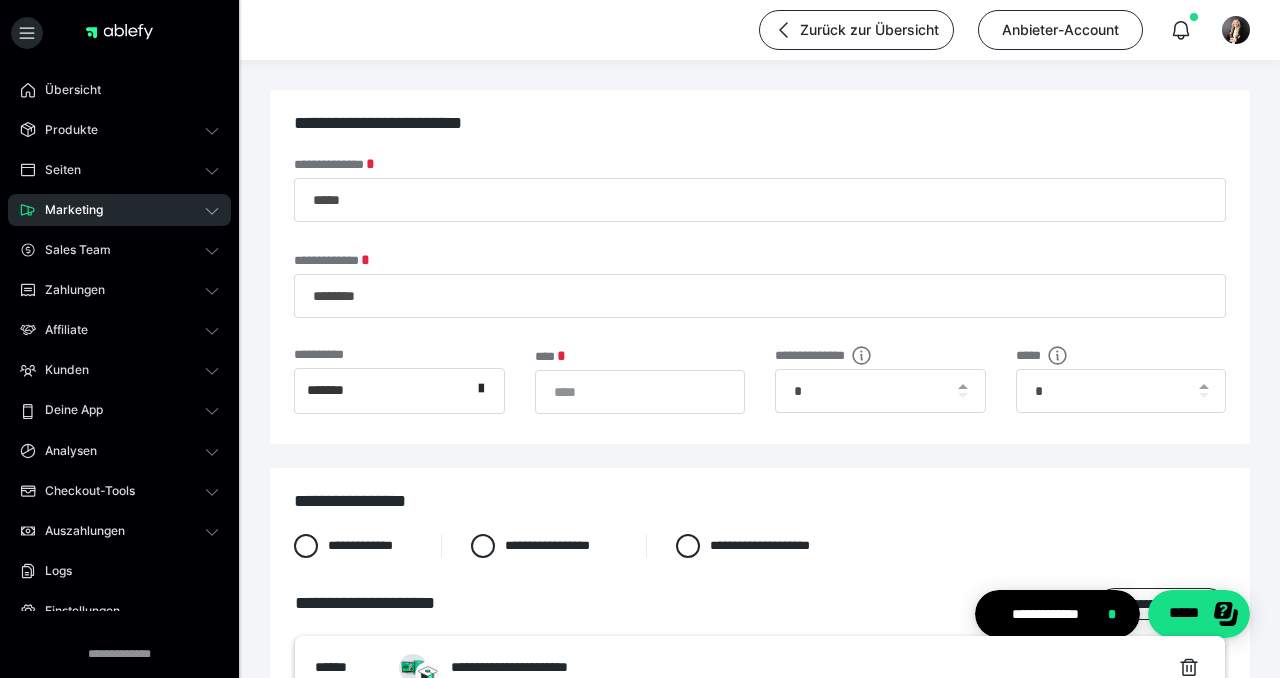 click at bounding box center [963, 391] 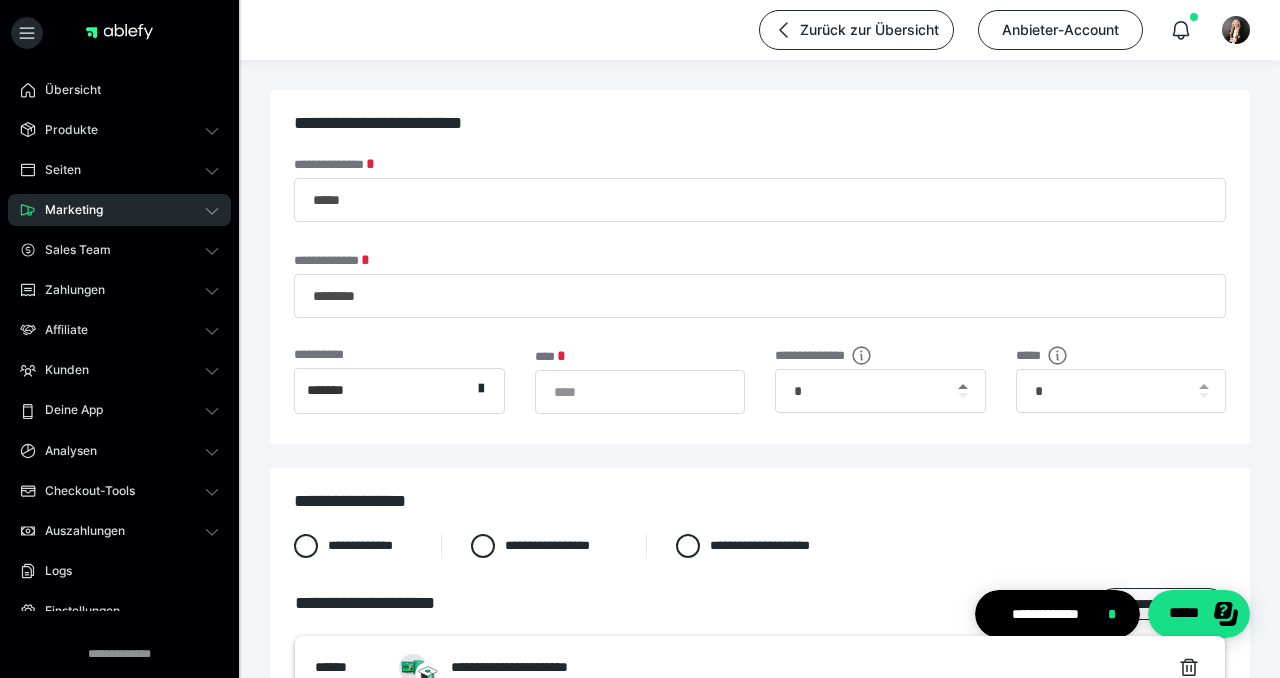 click at bounding box center [963, 386] 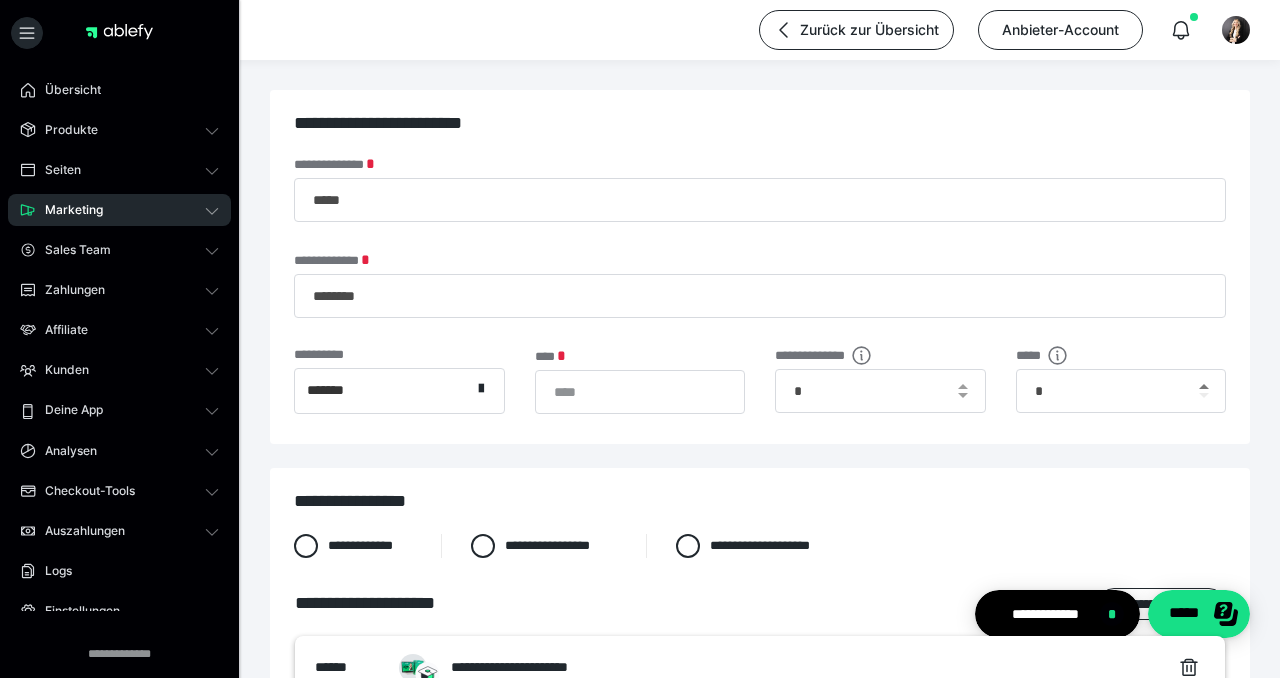click at bounding box center (1204, 386) 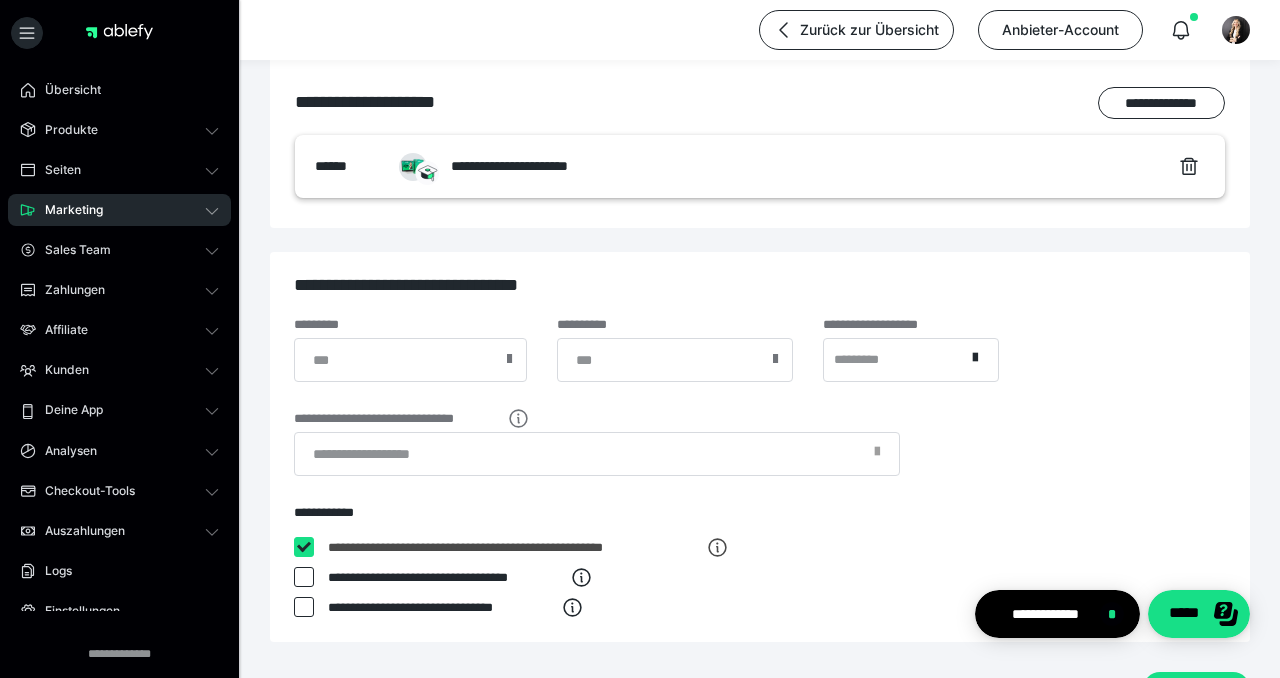 scroll, scrollTop: 630, scrollLeft: 0, axis: vertical 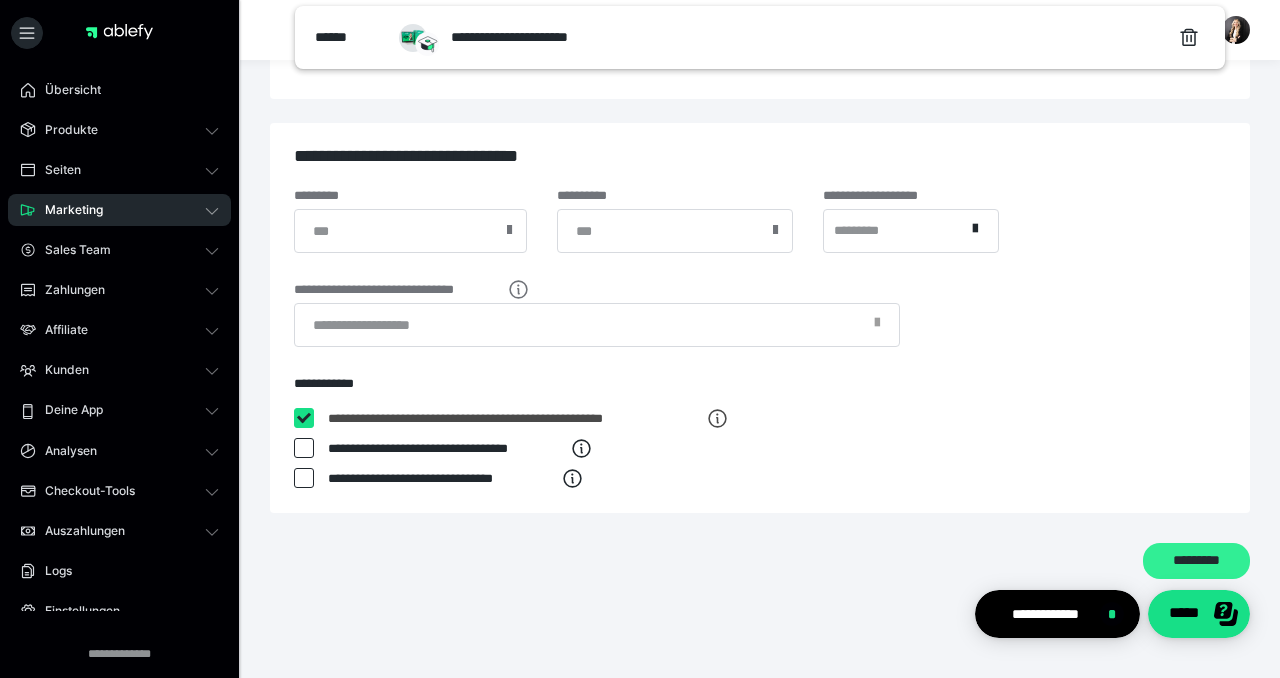 click on "*********" at bounding box center (1196, 561) 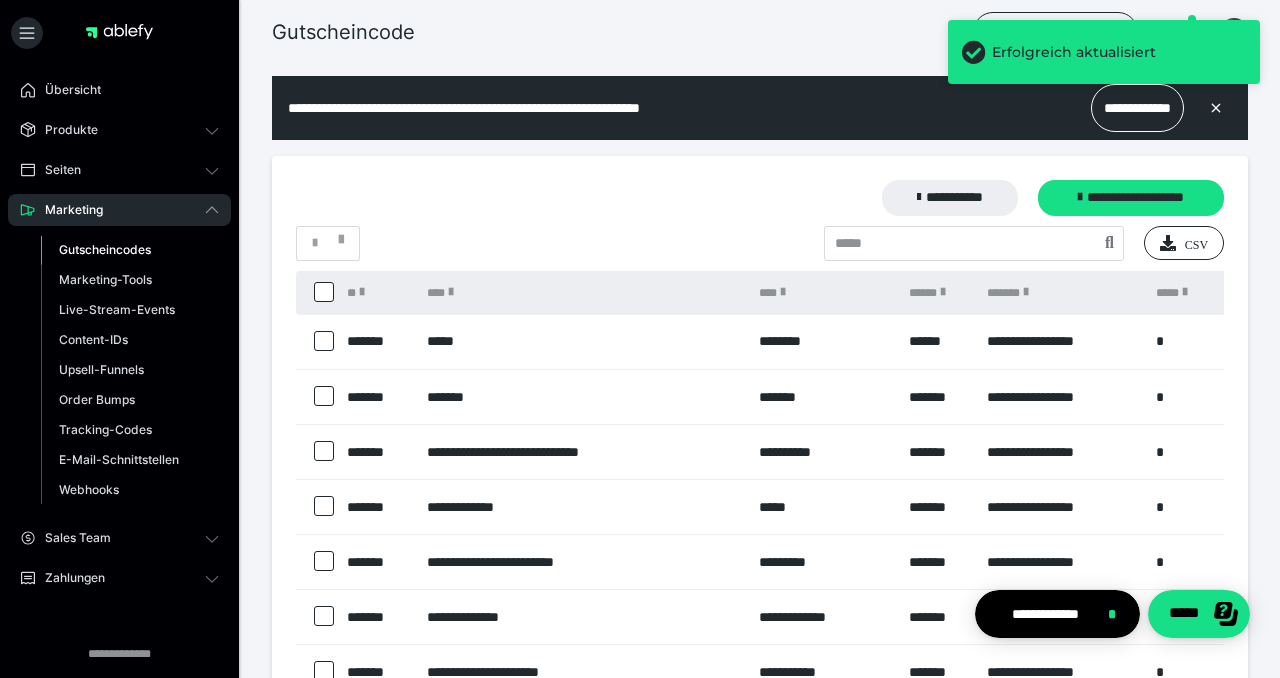 scroll, scrollTop: 0, scrollLeft: 0, axis: both 